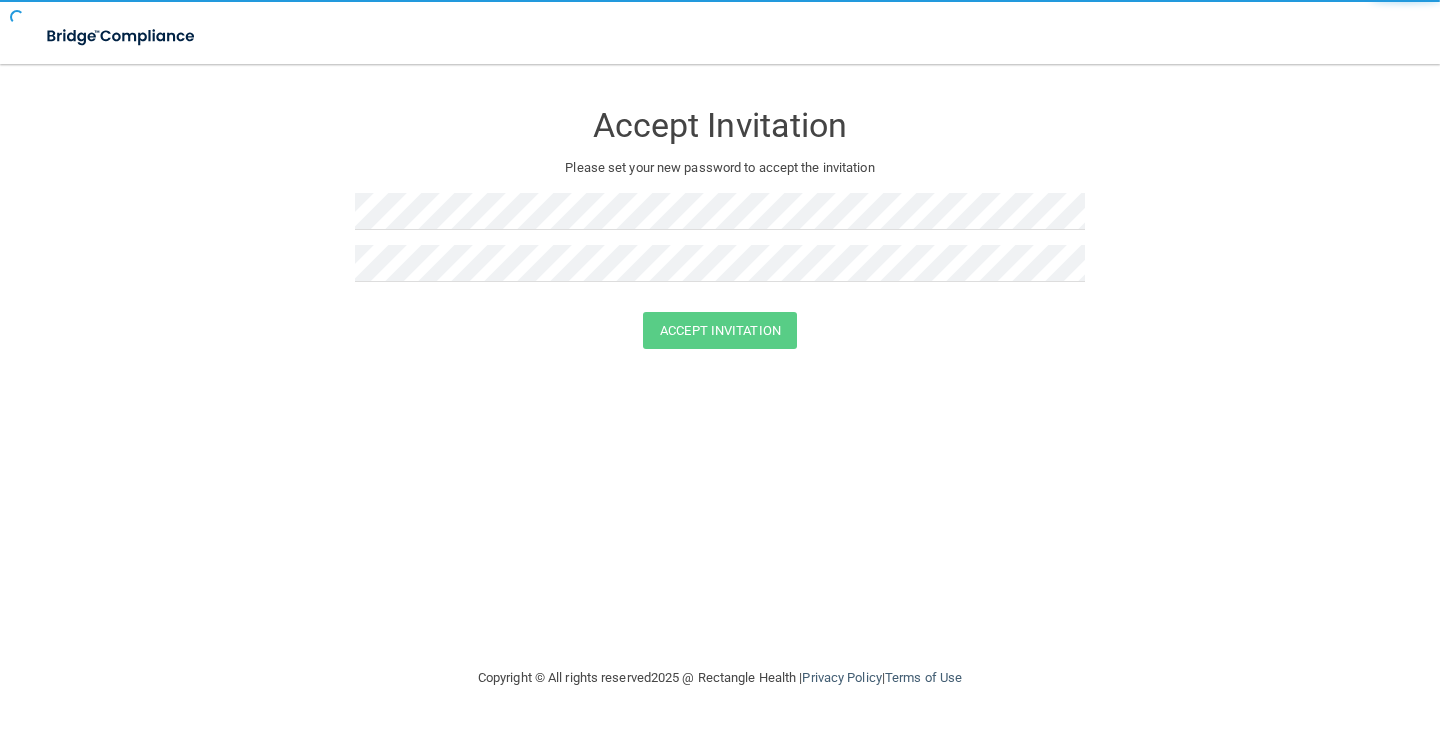 scroll, scrollTop: 0, scrollLeft: 0, axis: both 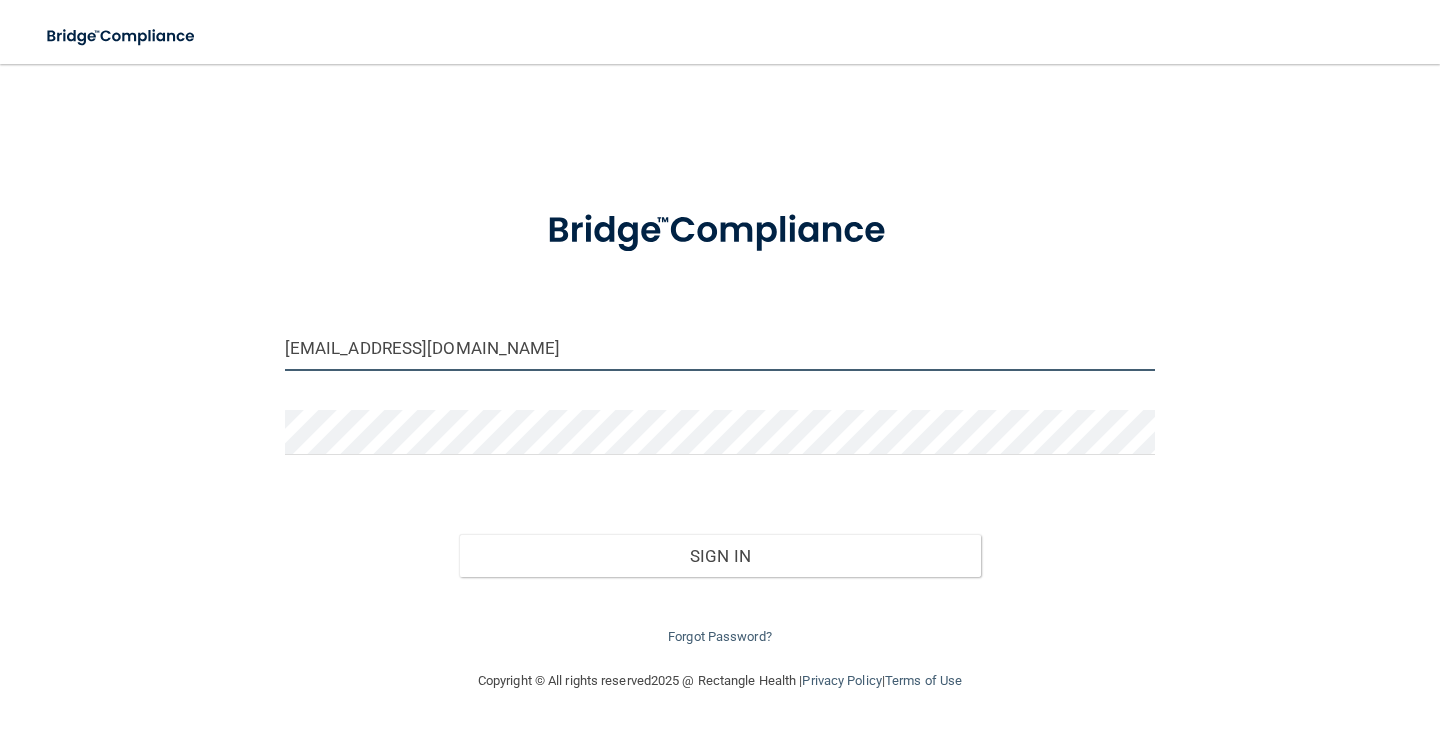 drag, startPoint x: 587, startPoint y: 356, endPoint x: 0, endPoint y: 316, distance: 588.36127 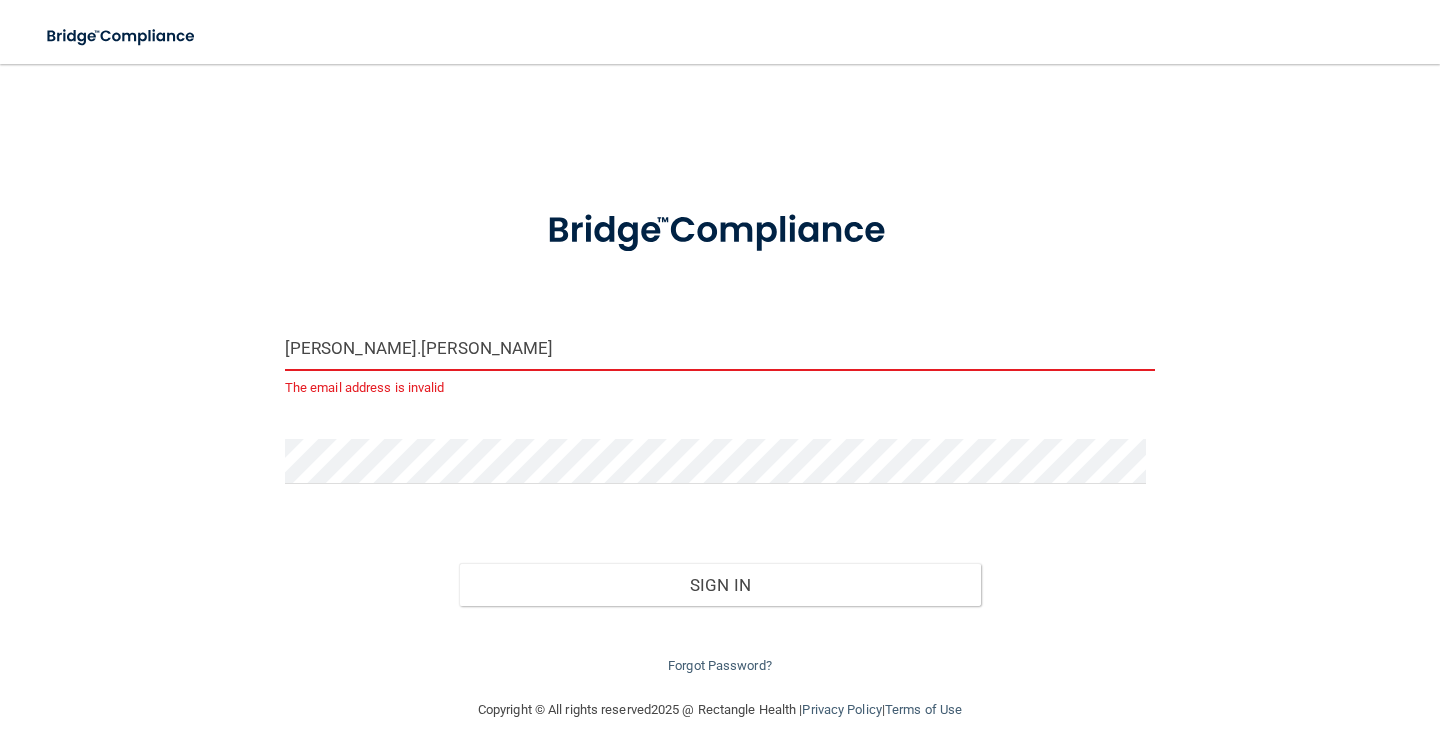 type on "[PERSON_NAME][EMAIL_ADDRESS][PERSON_NAME][DOMAIN_NAME]" 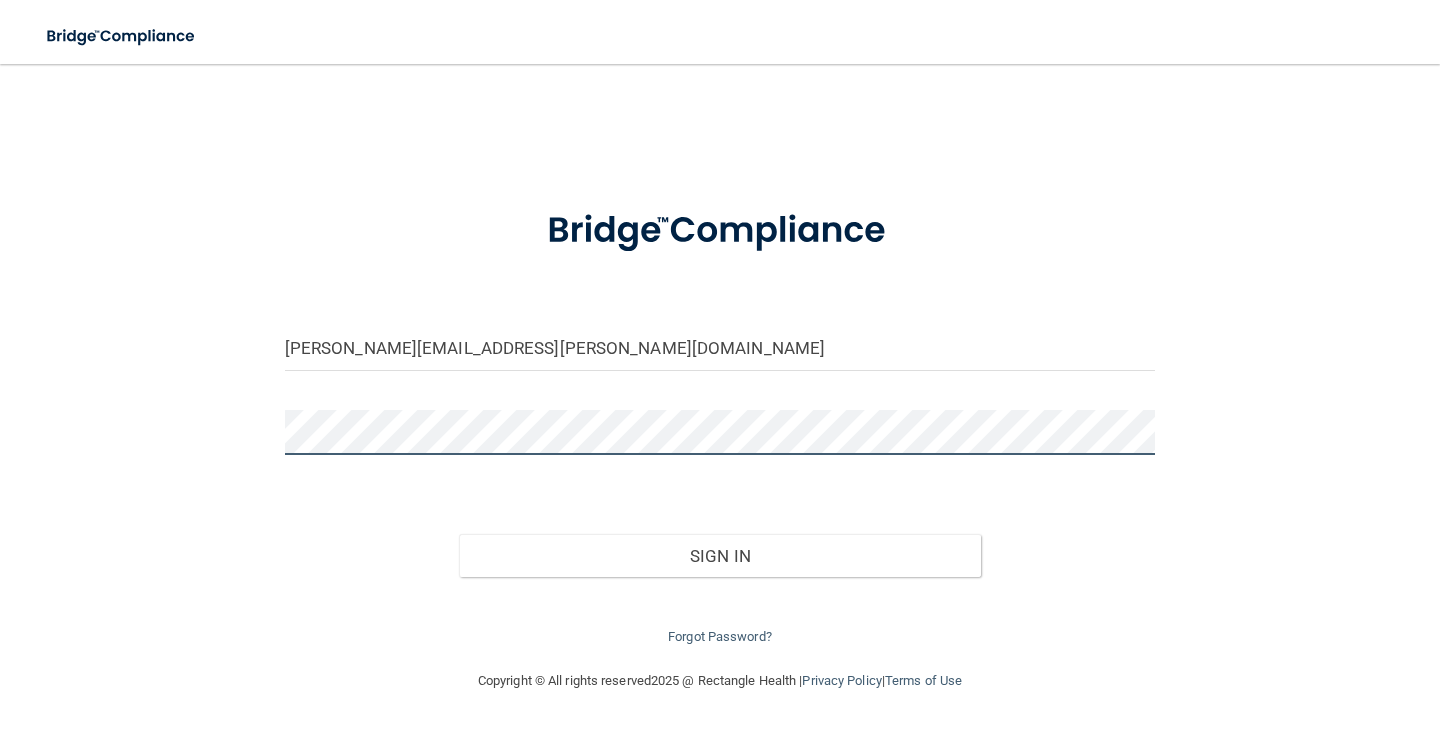 click on "[PERSON_NAME][EMAIL_ADDRESS][PERSON_NAME][DOMAIN_NAME]                                    Invalid email/password.     You don't have permission to access that page.       Sign In            Forgot Password?" at bounding box center [720, 366] 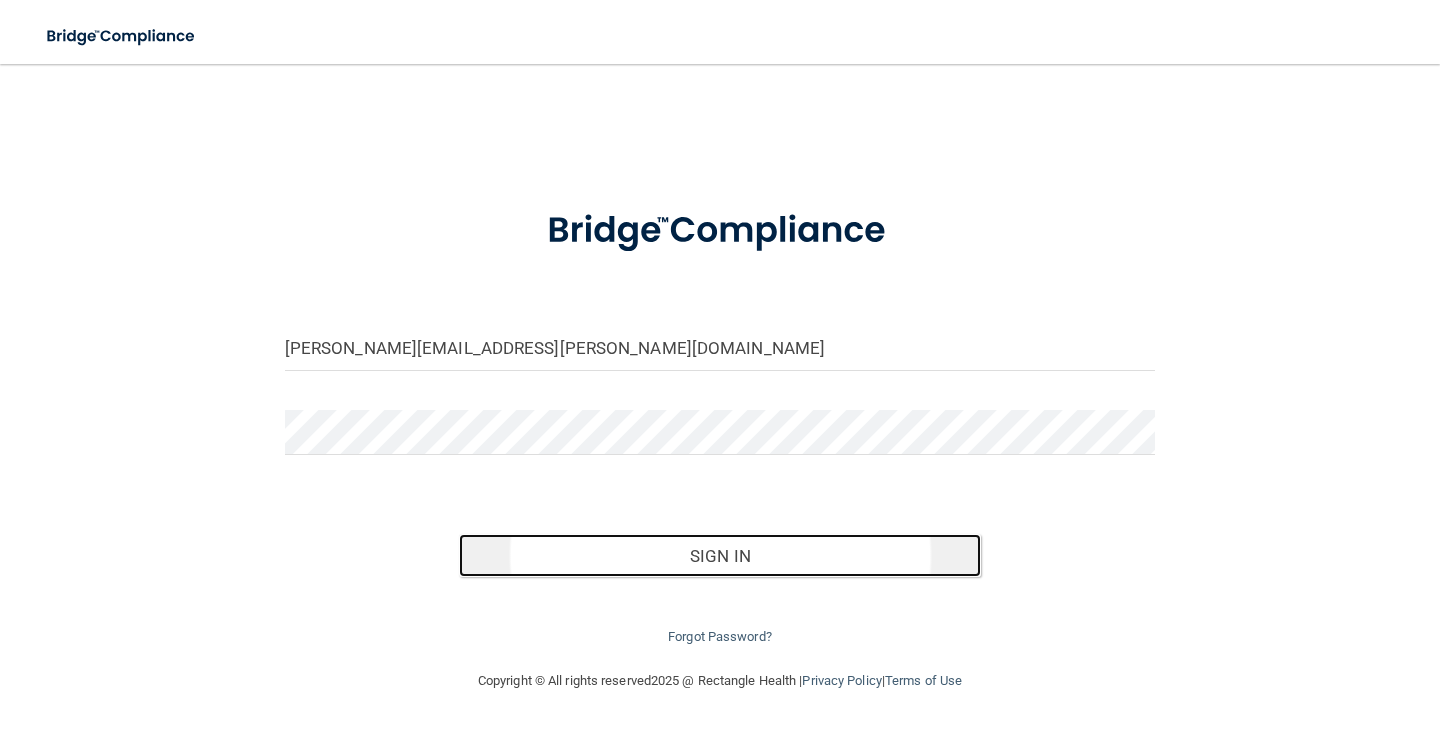 click on "Sign In" at bounding box center [720, 556] 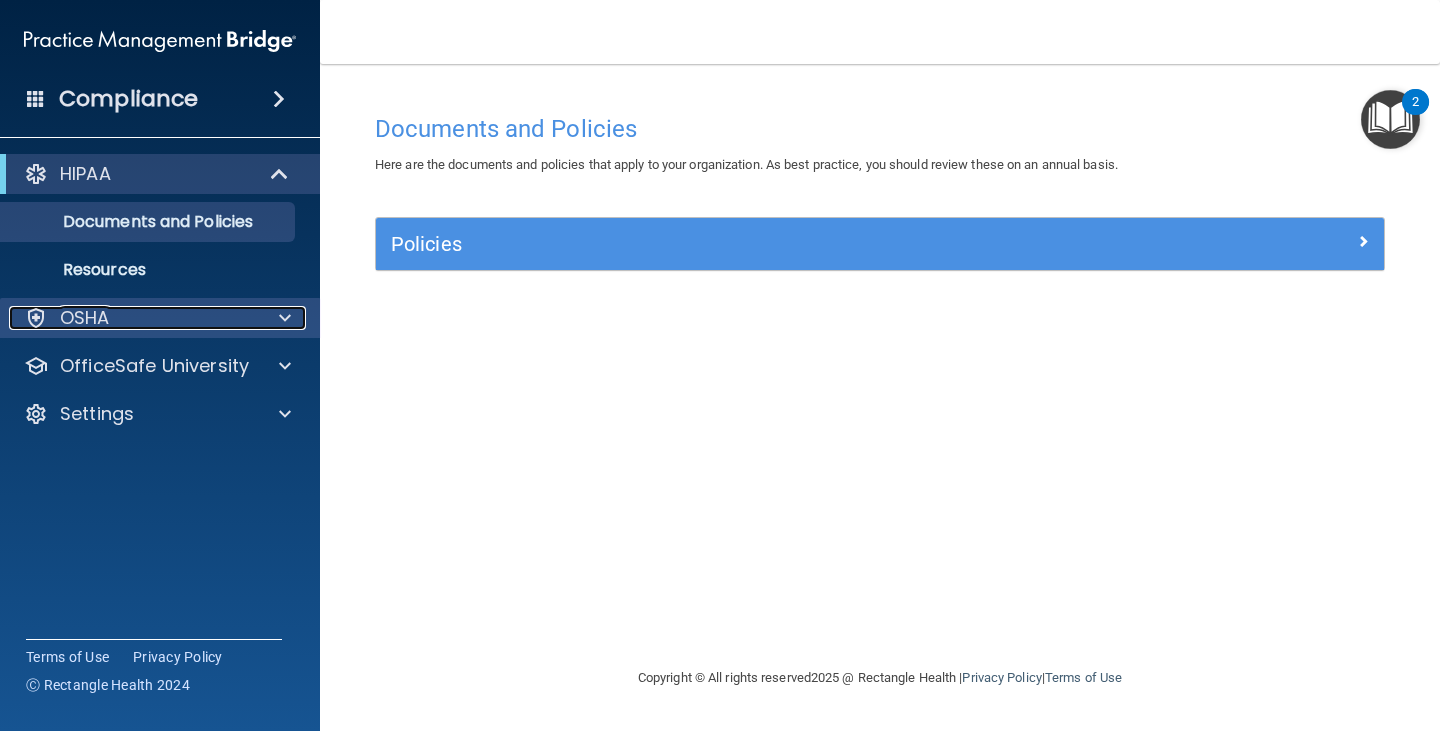 click on "OSHA" at bounding box center (85, 318) 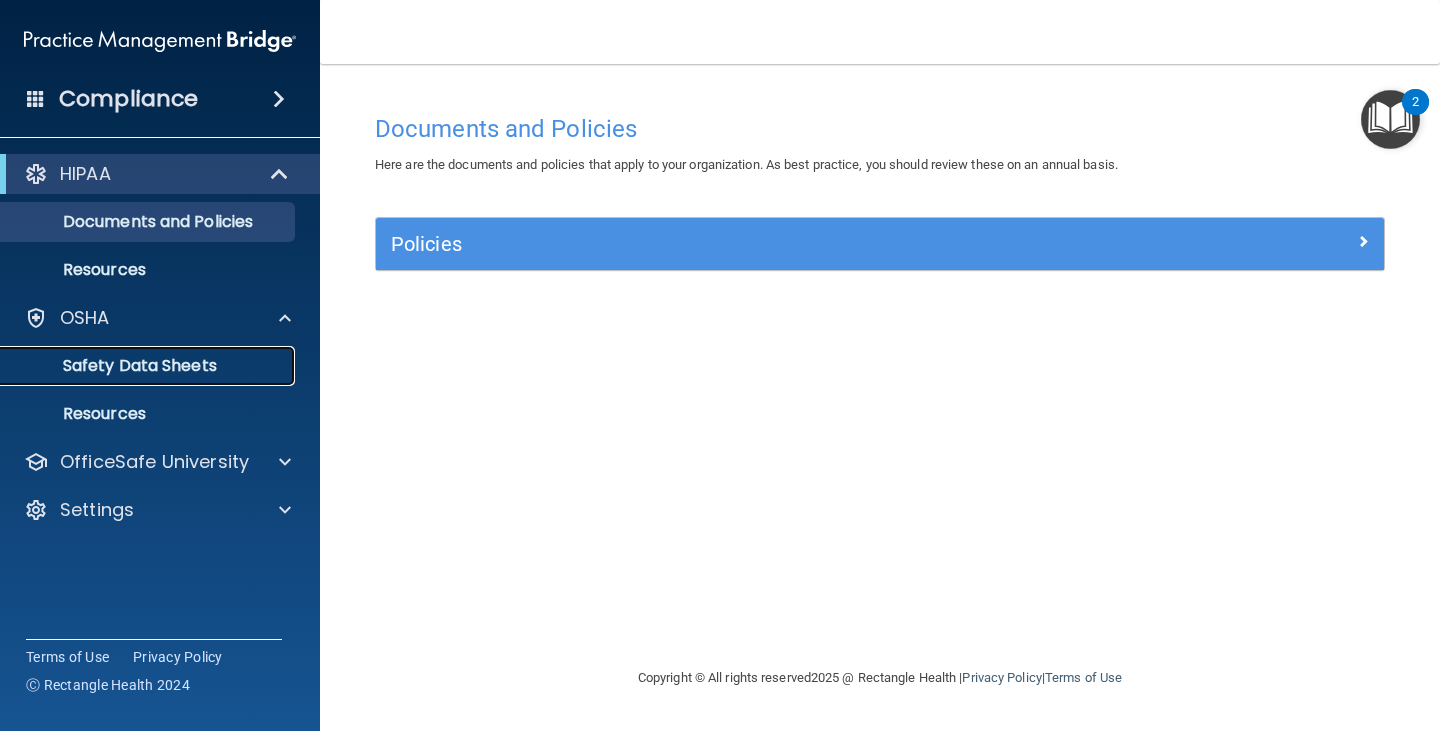 click on "Safety Data Sheets" at bounding box center [149, 366] 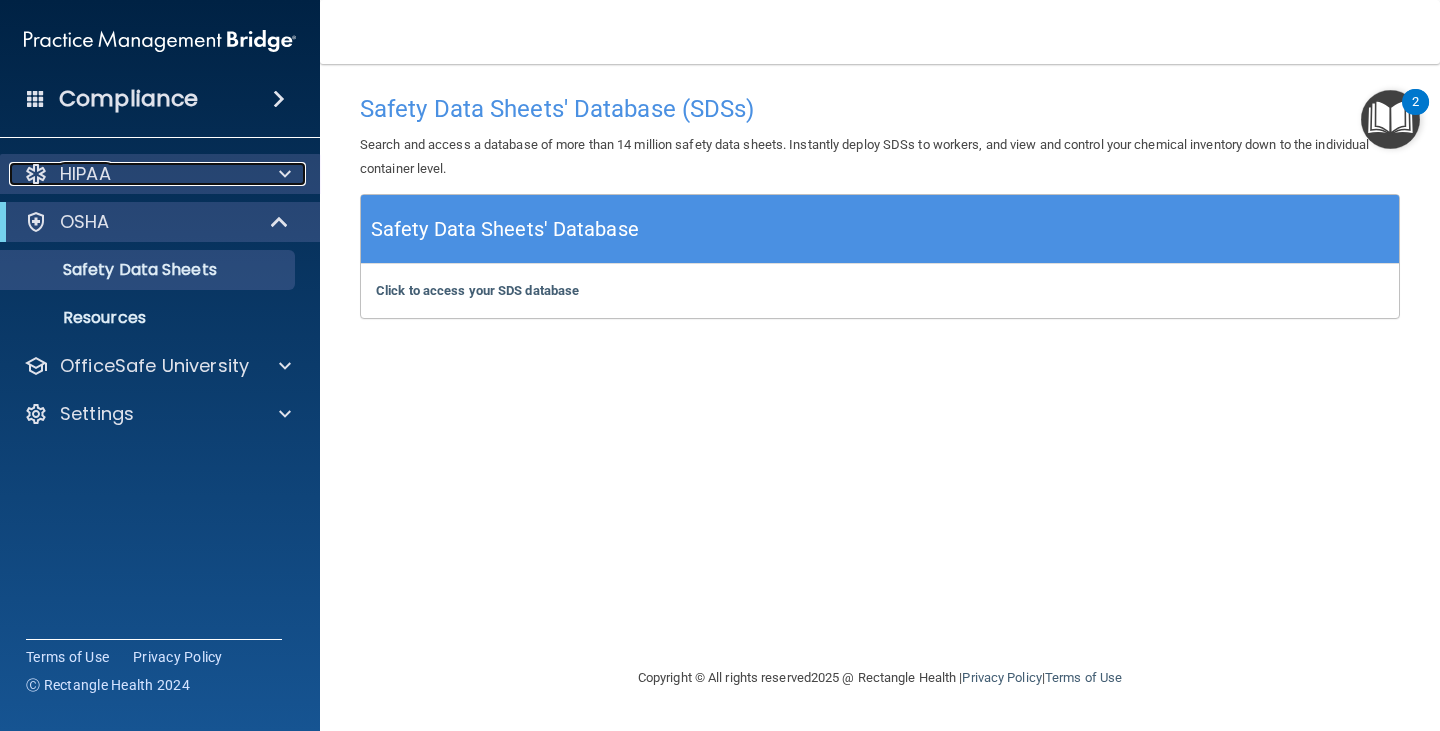 click on "HIPAA" at bounding box center [85, 174] 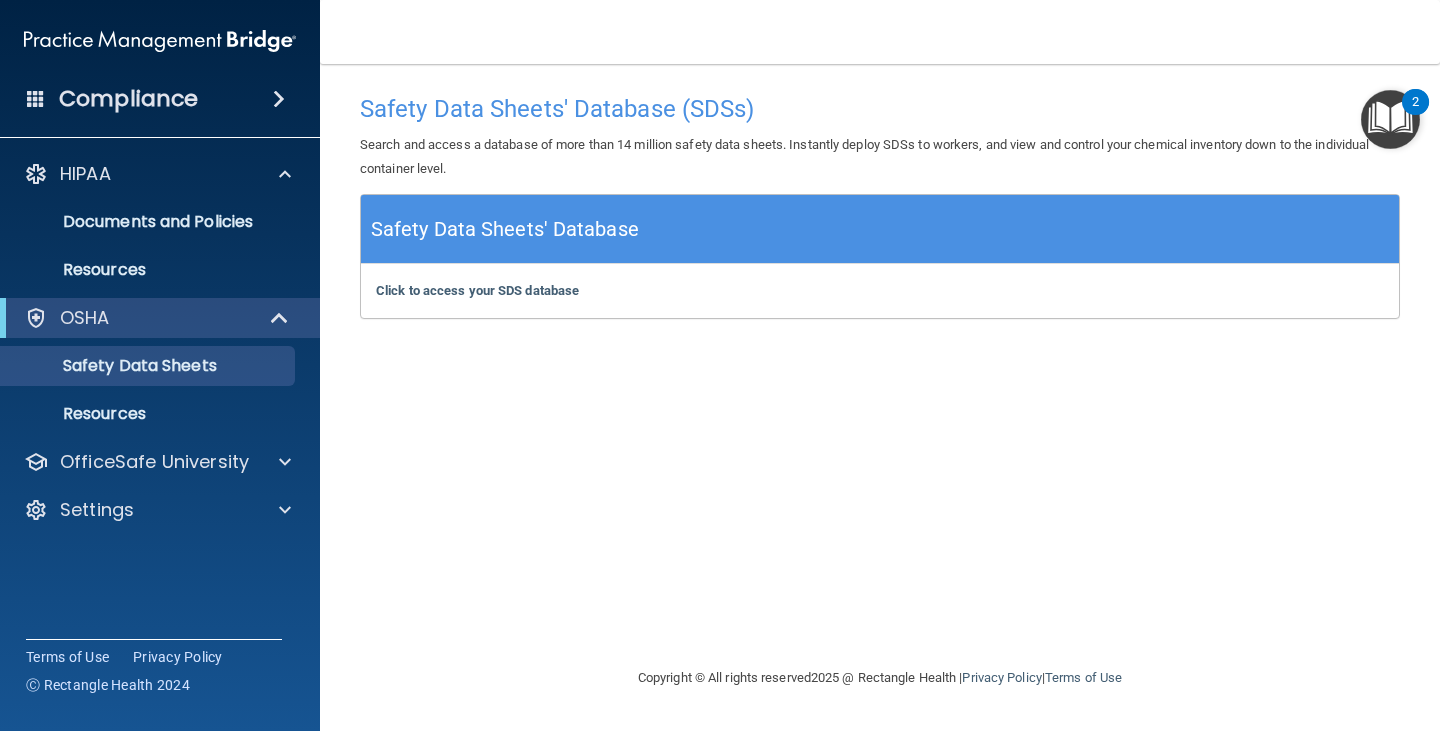 click on "Safety Data Sheets' Database" at bounding box center [880, 229] 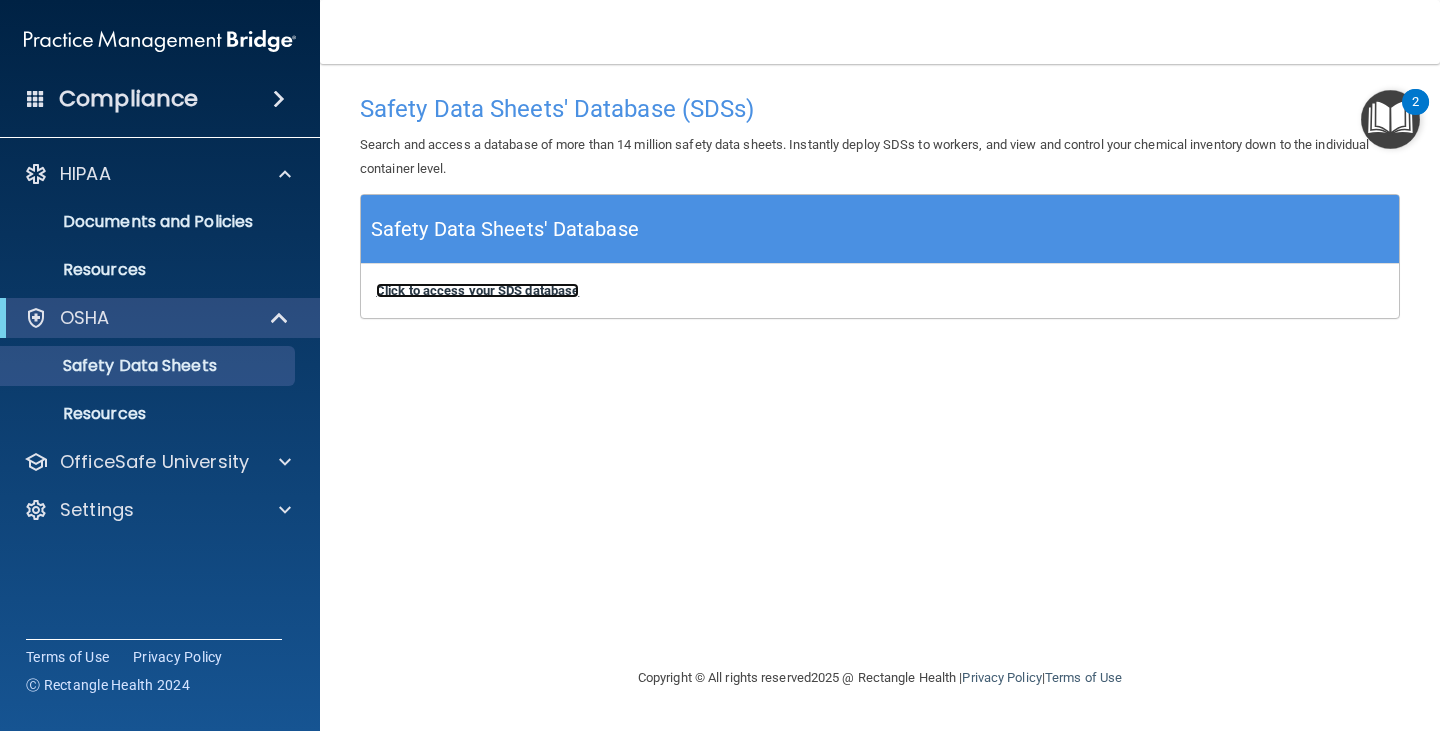 click on "Click to access your SDS database" at bounding box center [477, 290] 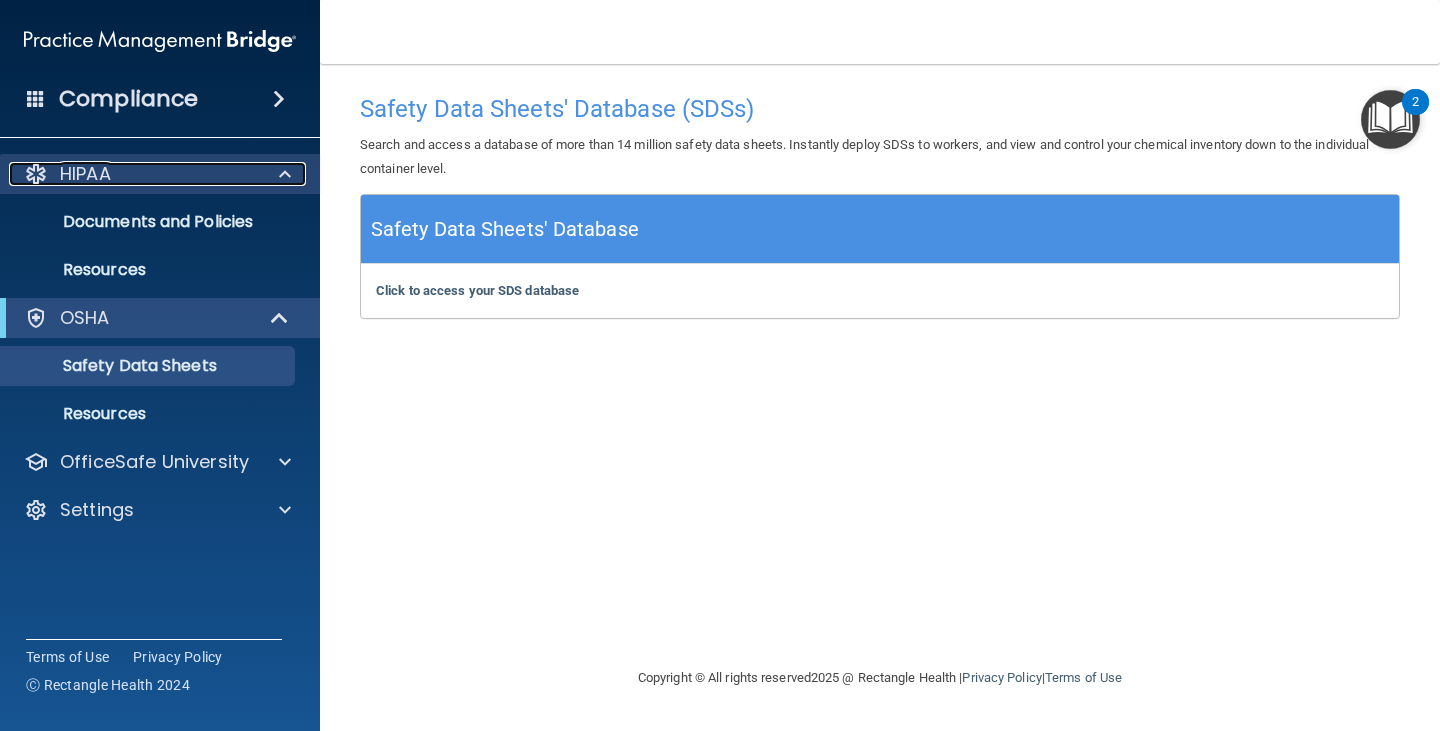 click on "HIPAA" at bounding box center [85, 174] 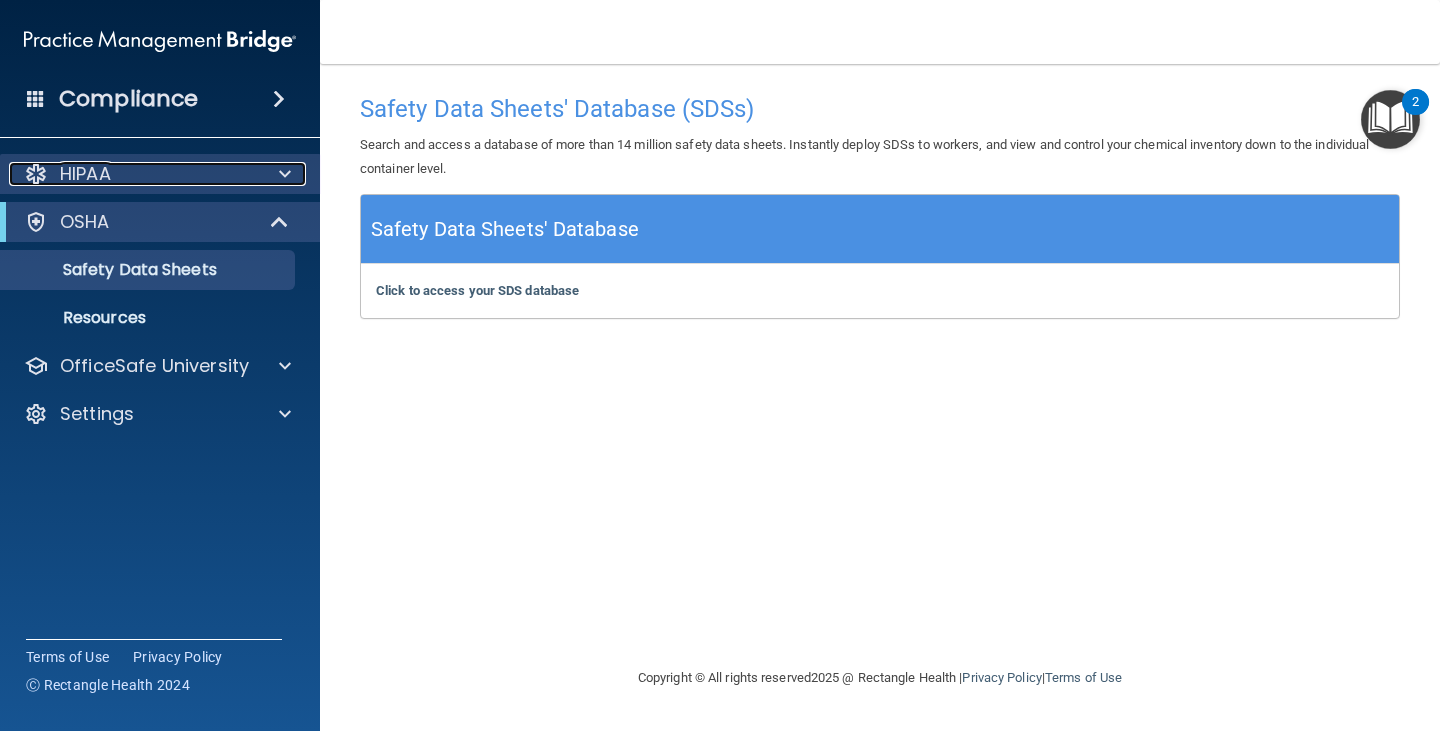 click on "HIPAA" at bounding box center [133, 174] 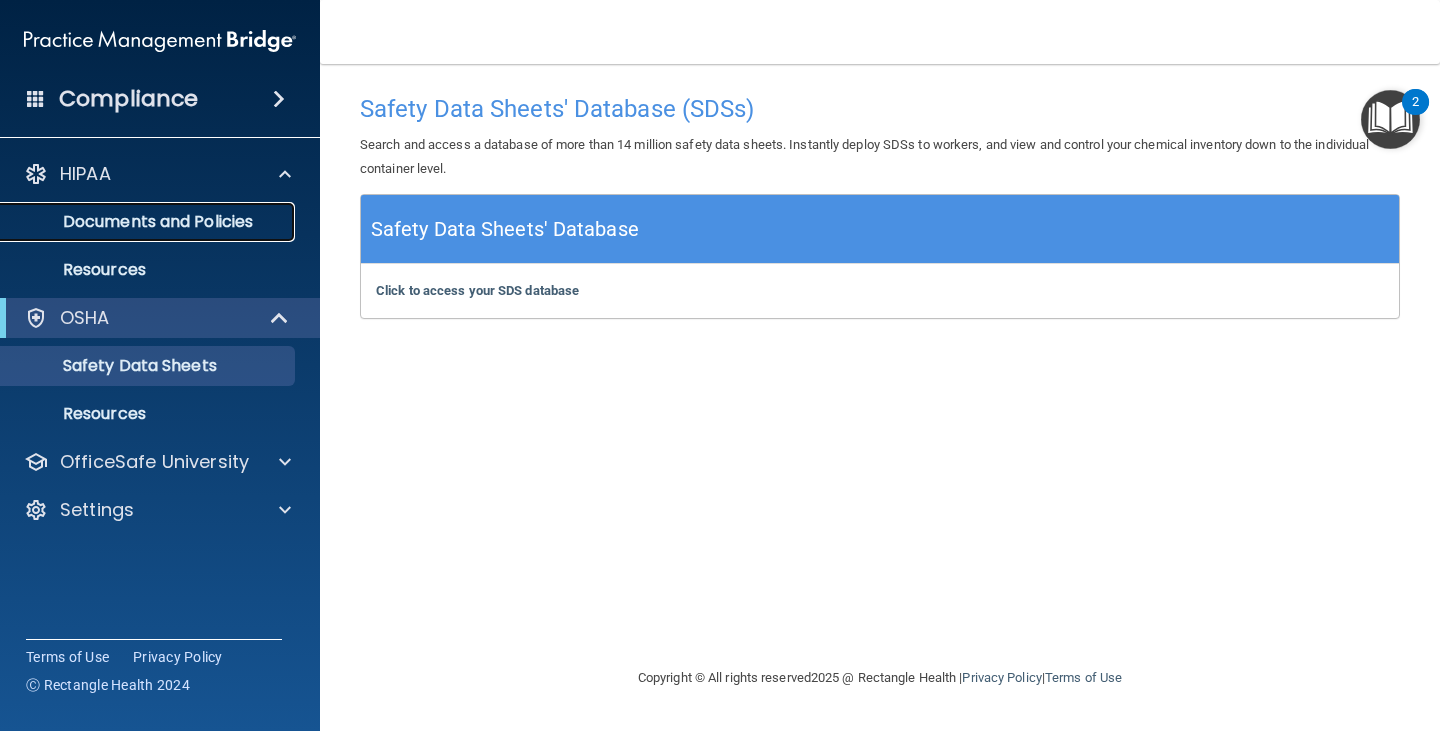 click on "Documents and Policies" at bounding box center [149, 222] 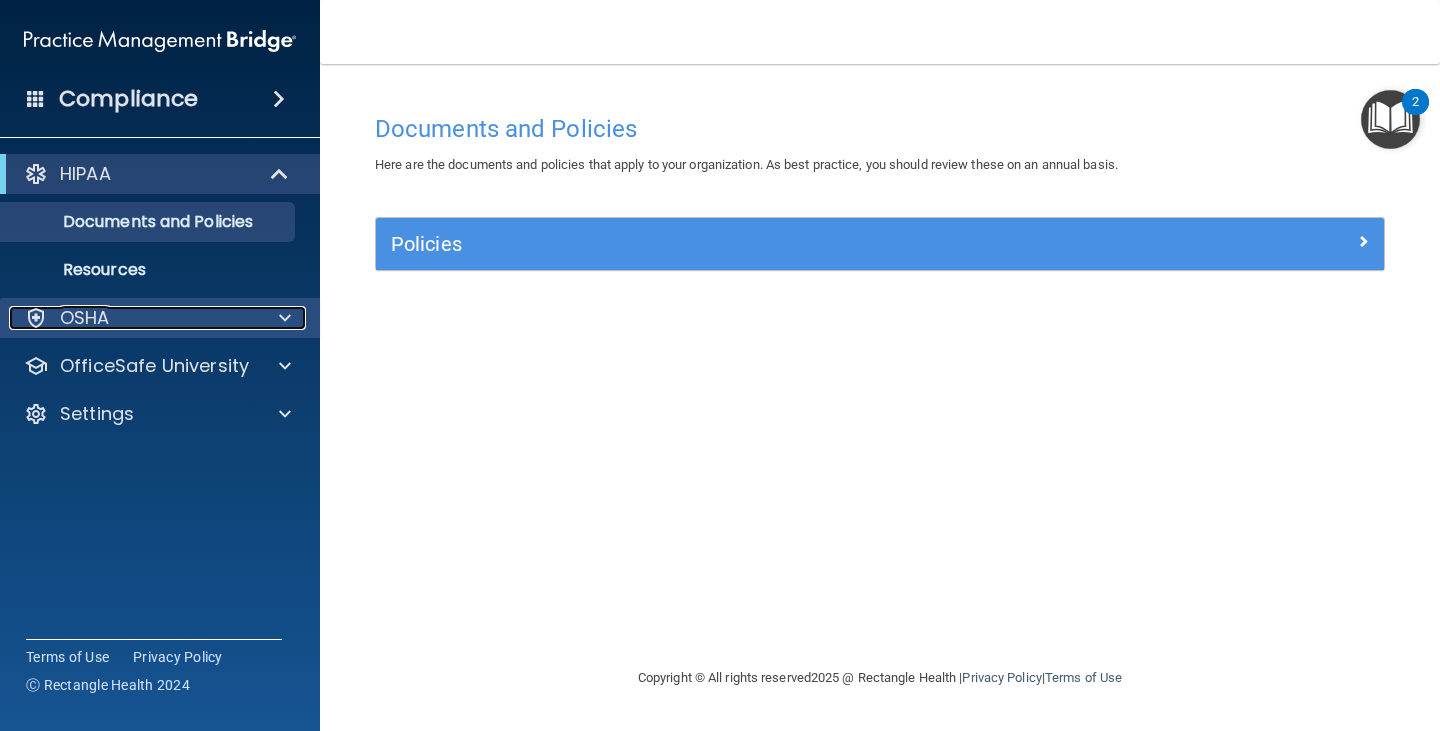 click on "OSHA" at bounding box center (85, 318) 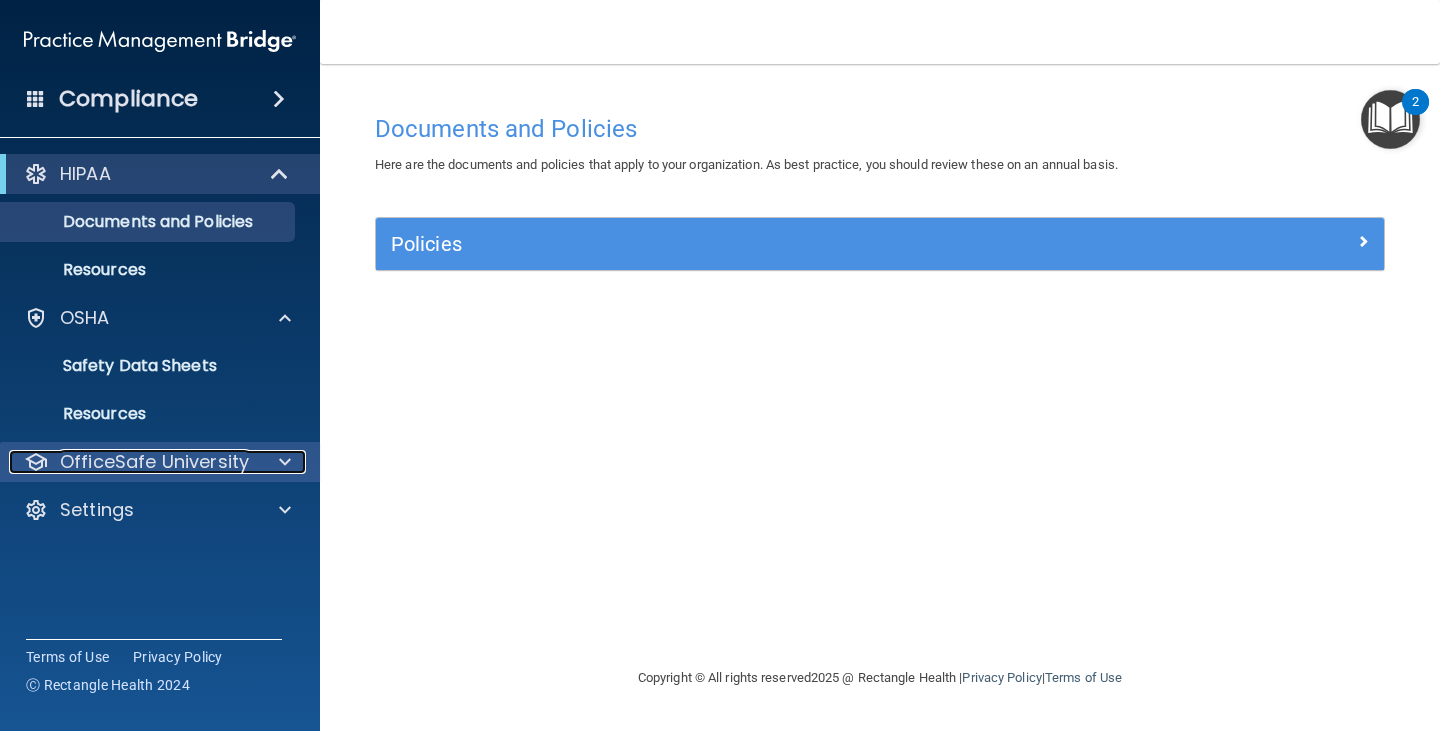 click on "OfficeSafe University" at bounding box center (154, 462) 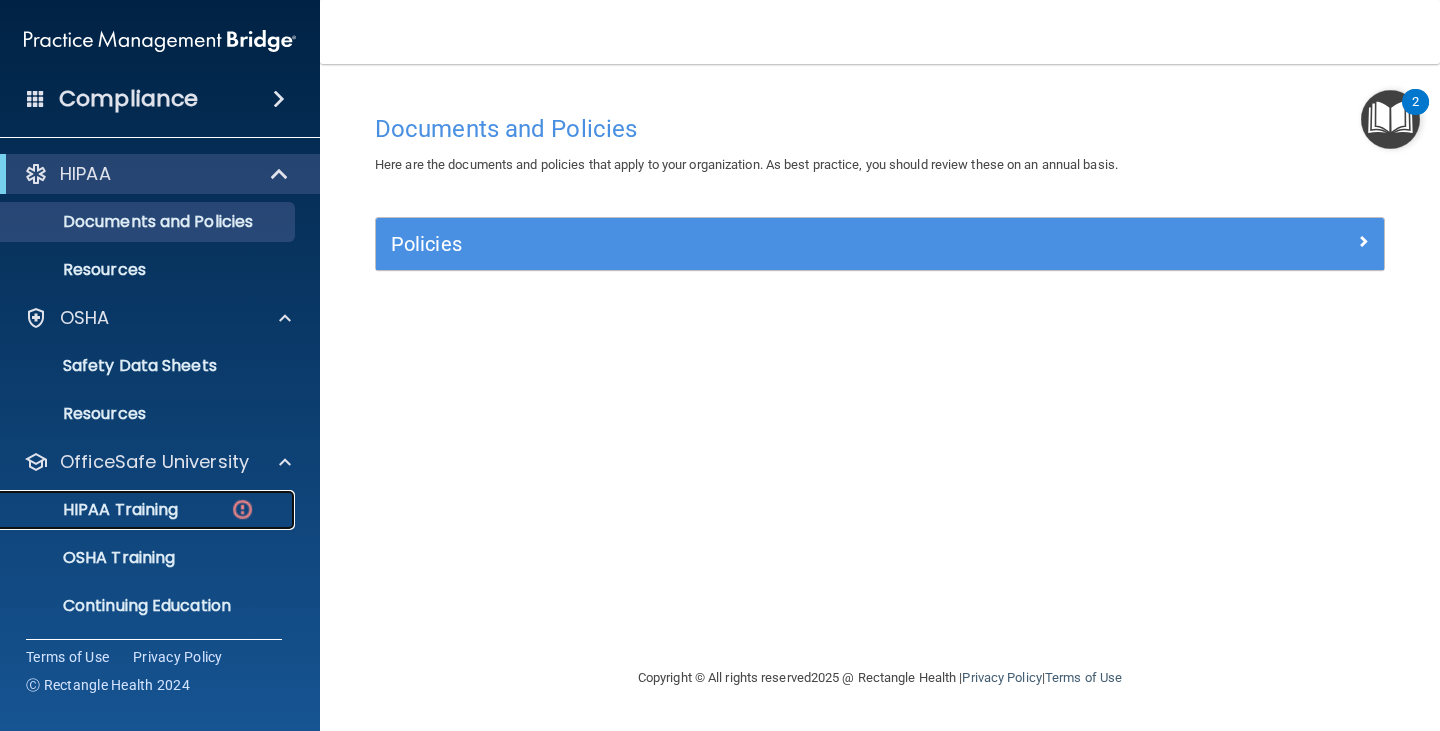 click on "HIPAA Training" at bounding box center (95, 510) 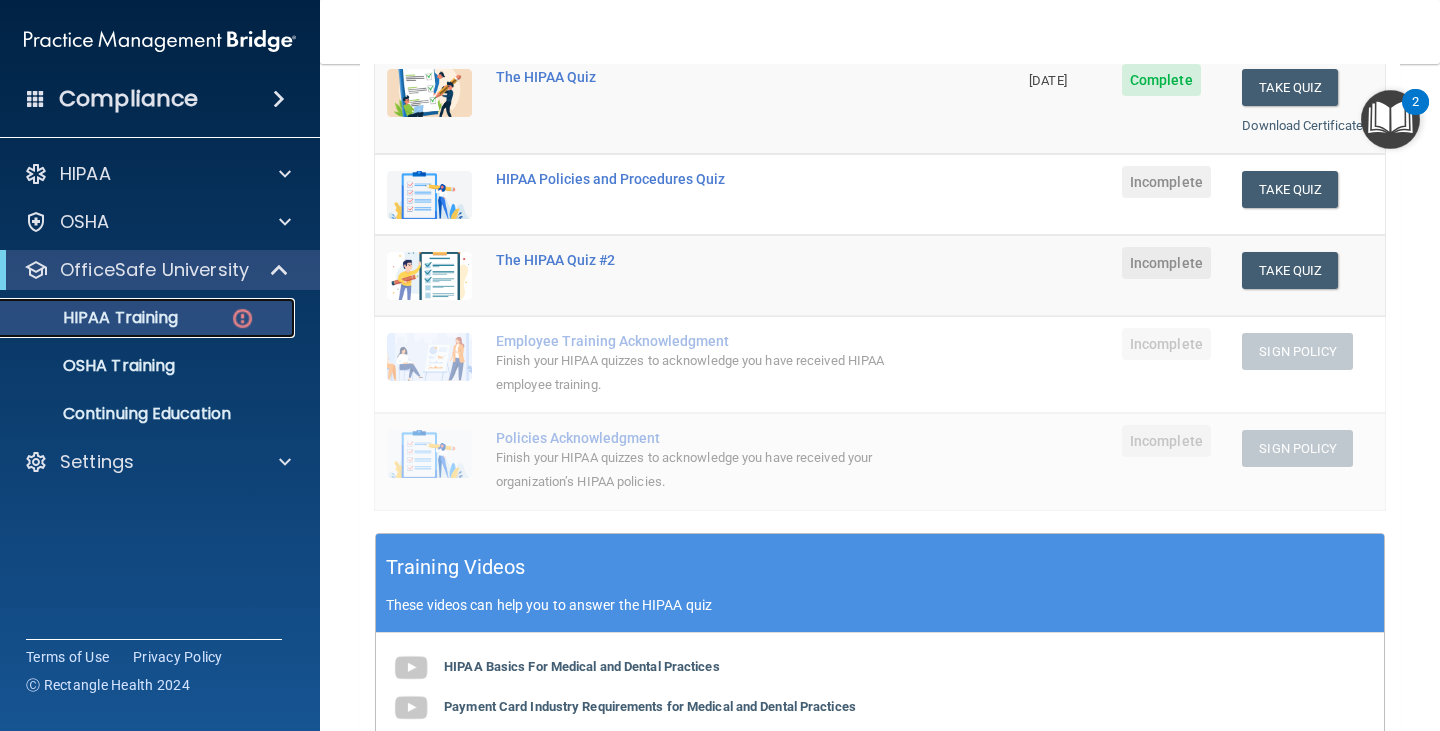 scroll, scrollTop: 200, scrollLeft: 0, axis: vertical 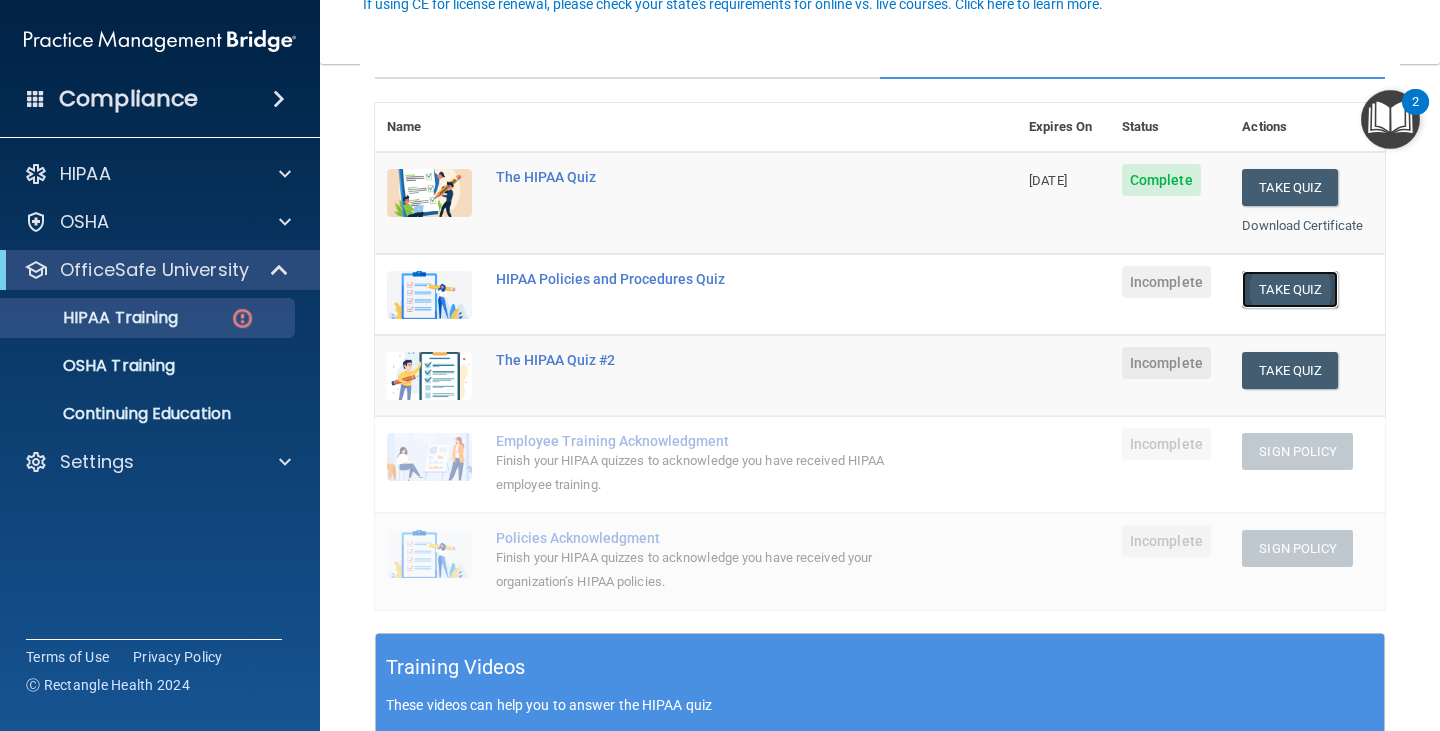 click on "Take Quiz" at bounding box center [1290, 289] 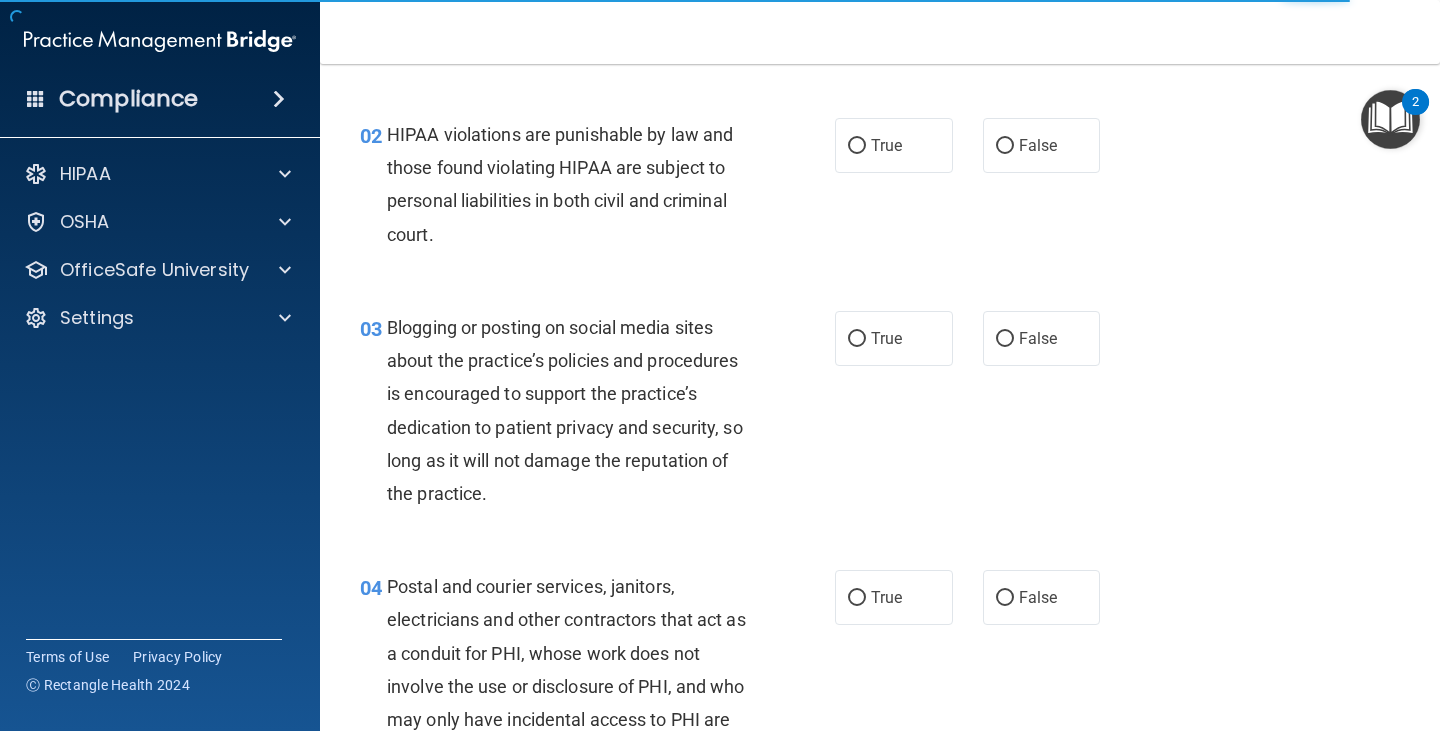 scroll, scrollTop: 0, scrollLeft: 0, axis: both 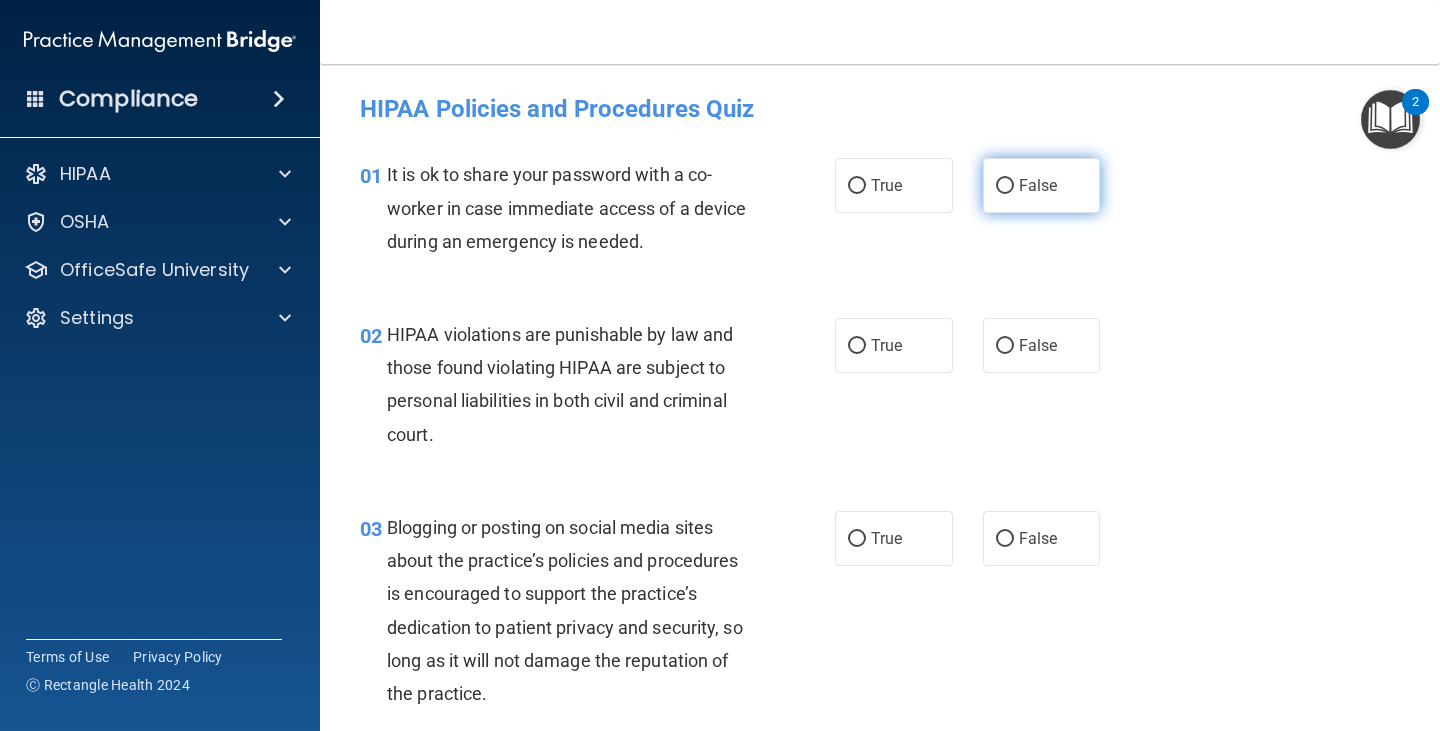 click on "False" at bounding box center (1042, 185) 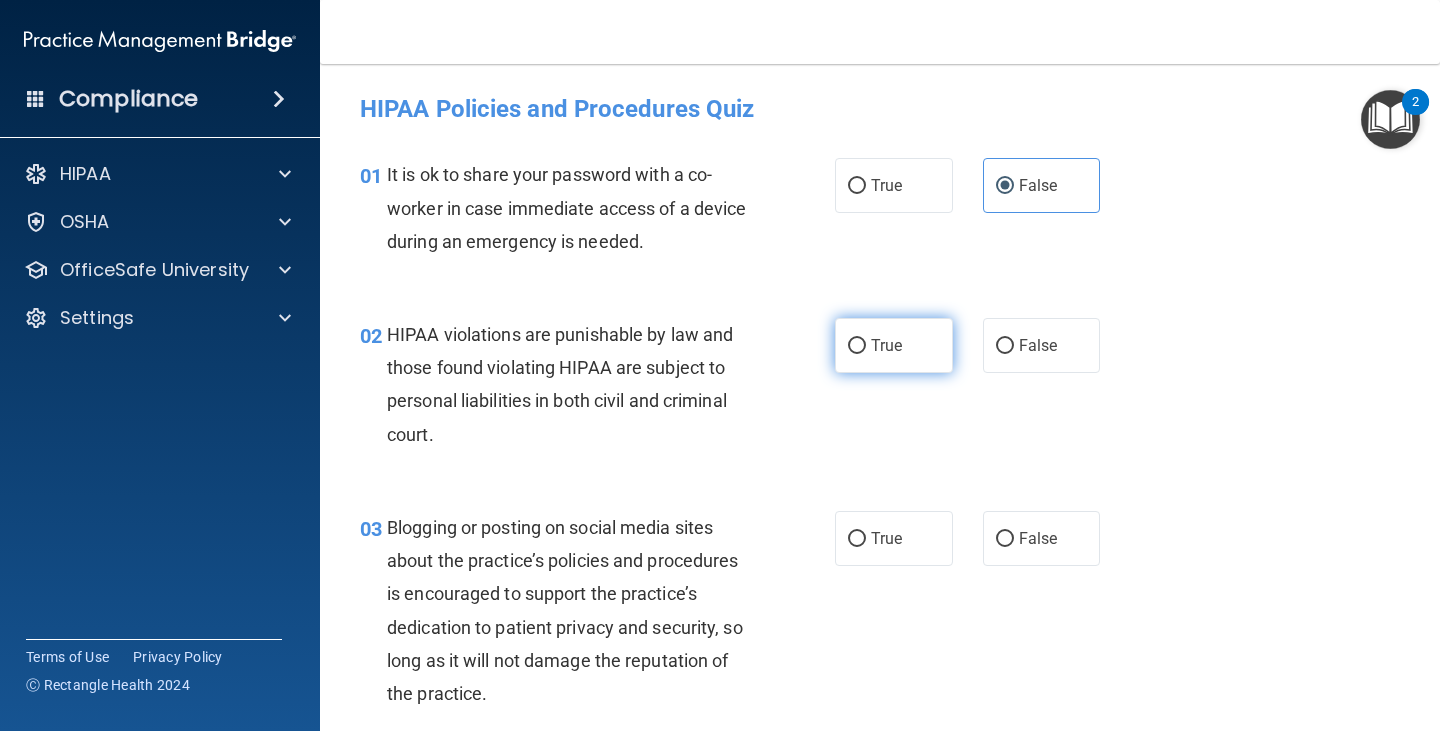 click on "True" at bounding box center [894, 345] 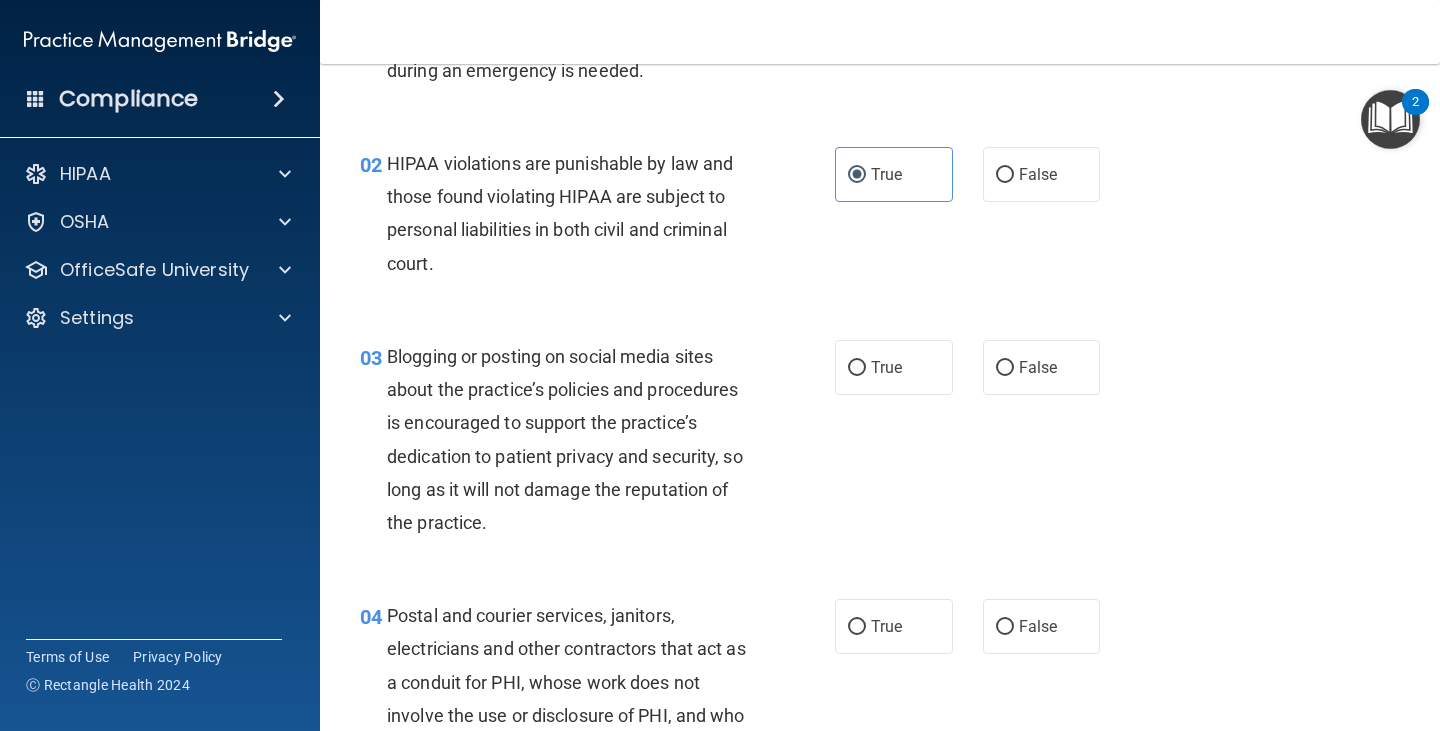 scroll, scrollTop: 200, scrollLeft: 0, axis: vertical 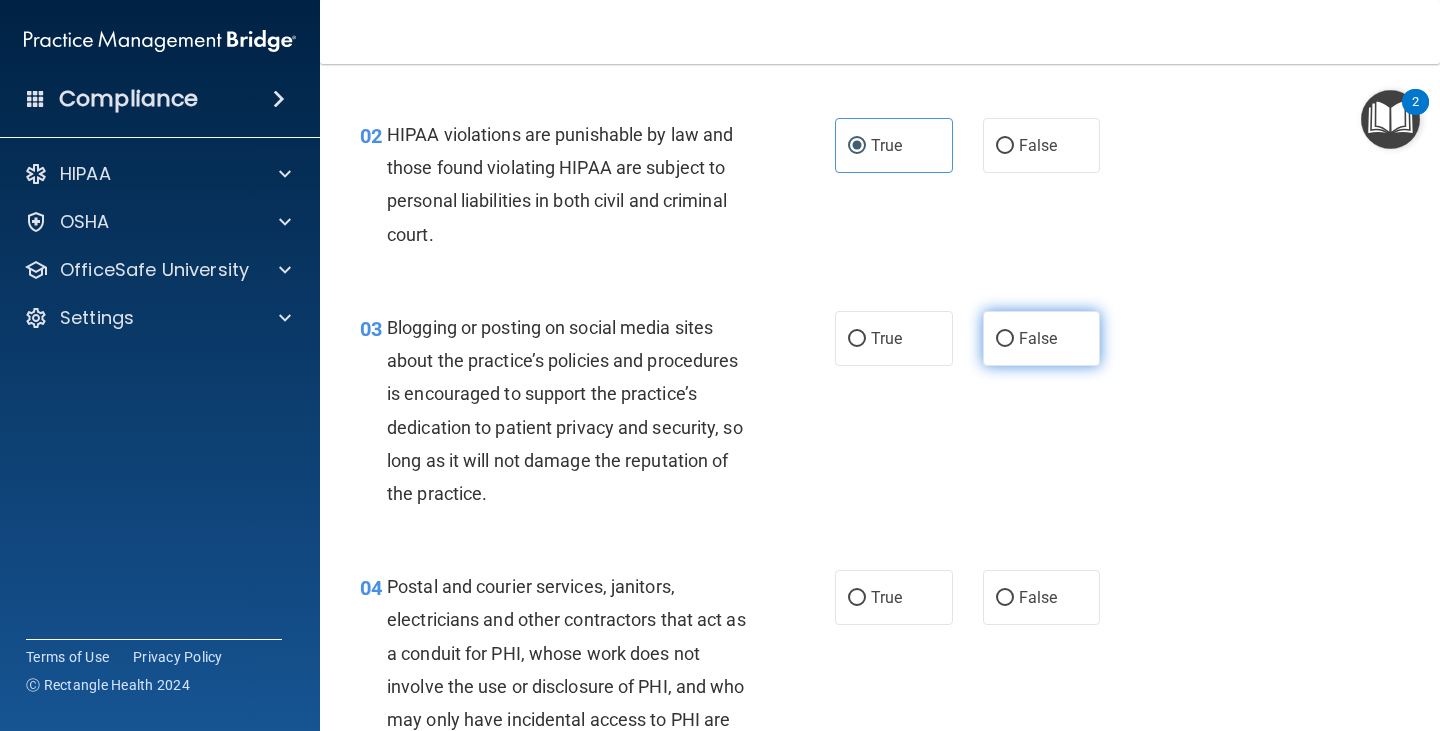 click on "False" at bounding box center [1042, 338] 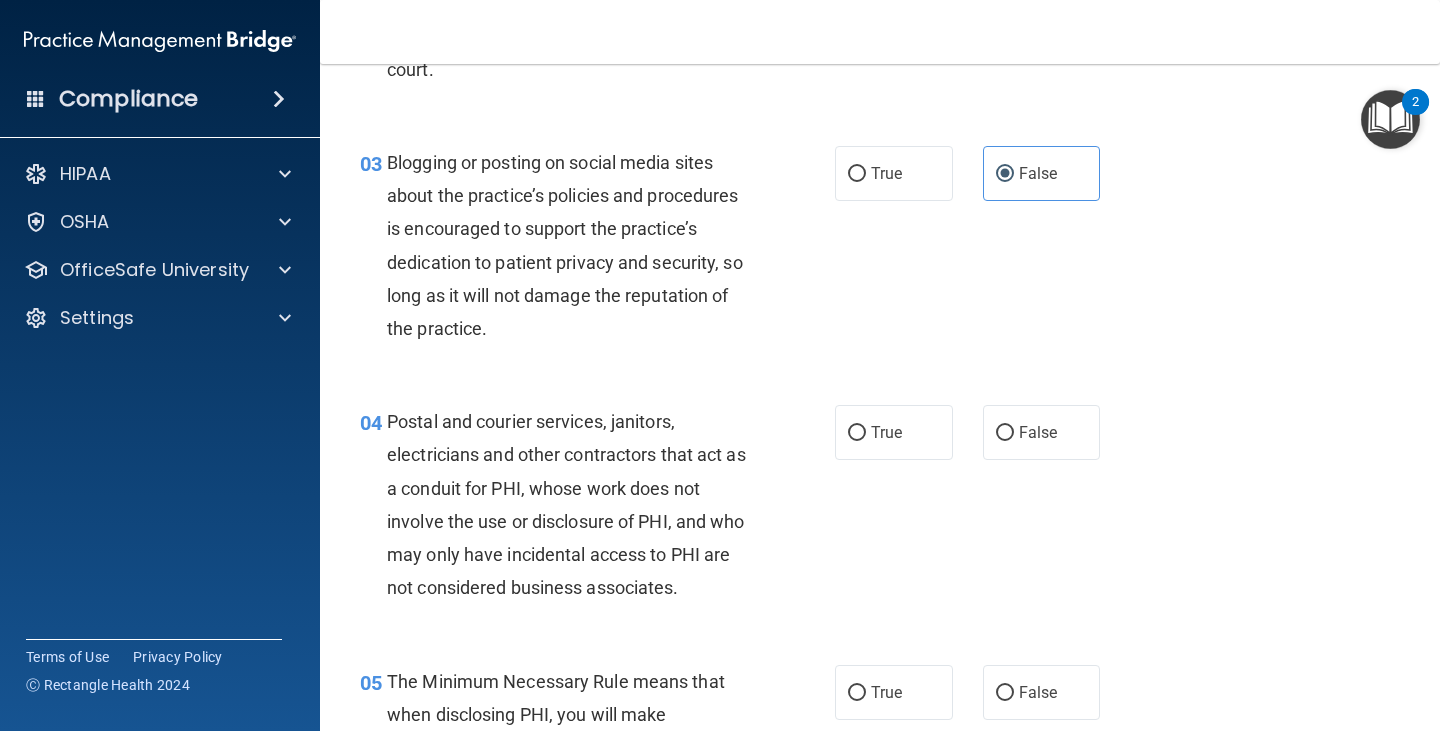 scroll, scrollTop: 400, scrollLeft: 0, axis: vertical 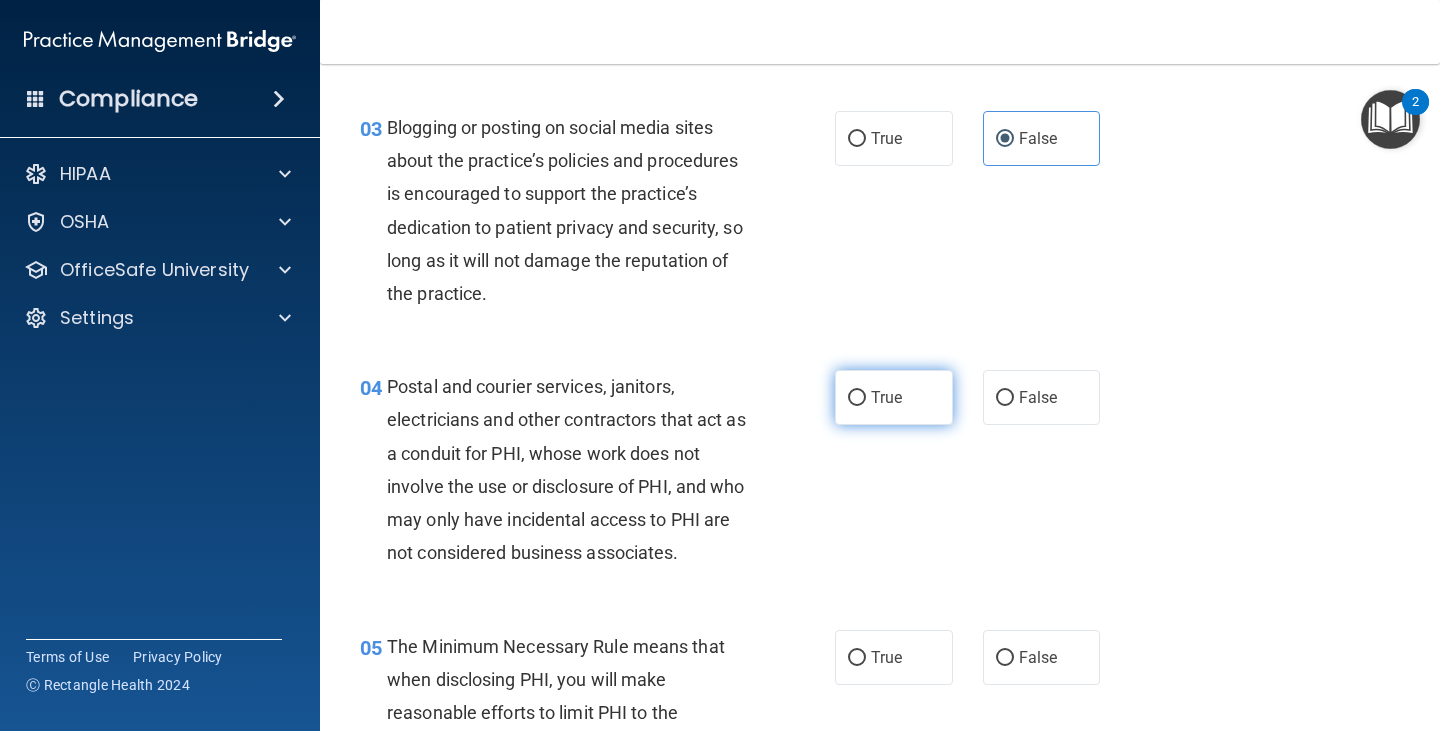 click on "True" at bounding box center (886, 397) 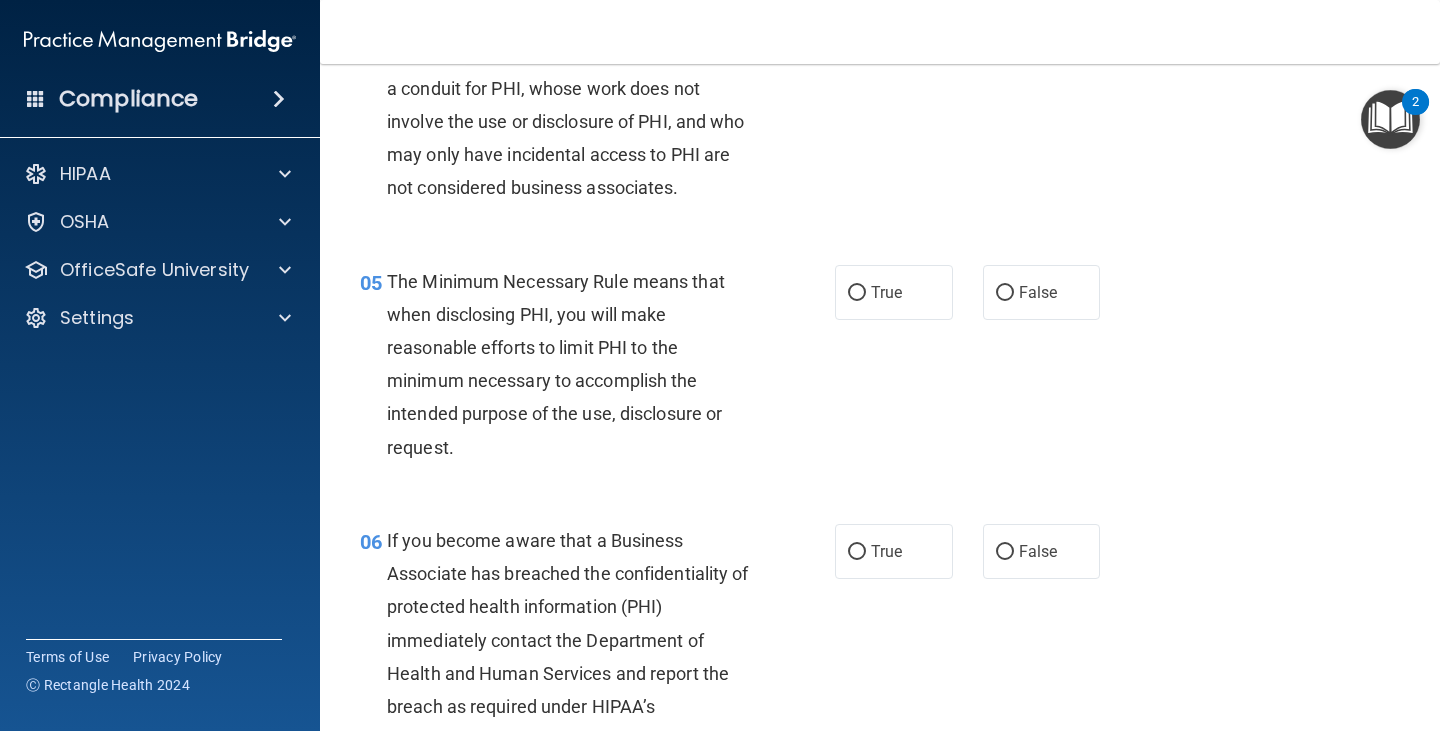scroll, scrollTop: 800, scrollLeft: 0, axis: vertical 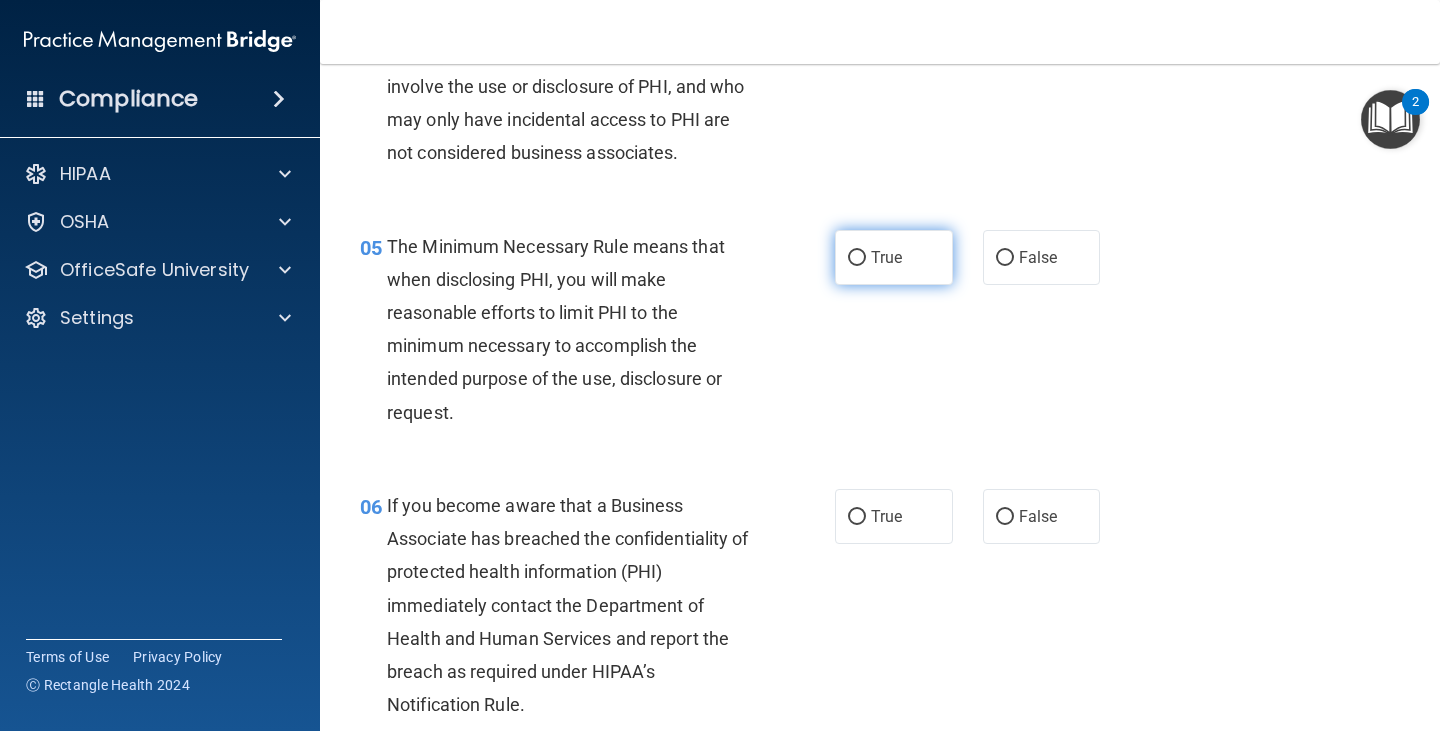 click on "True" at bounding box center [886, 257] 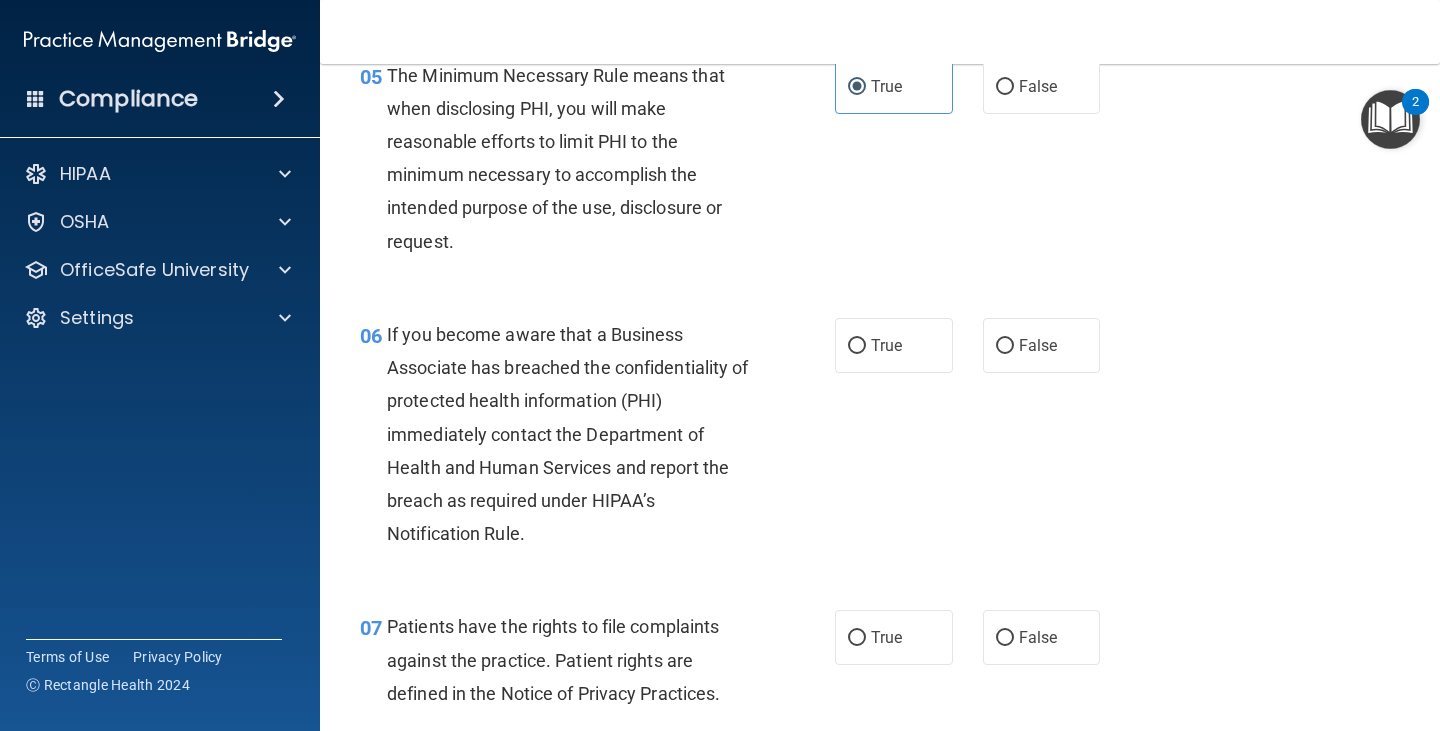 scroll, scrollTop: 1000, scrollLeft: 0, axis: vertical 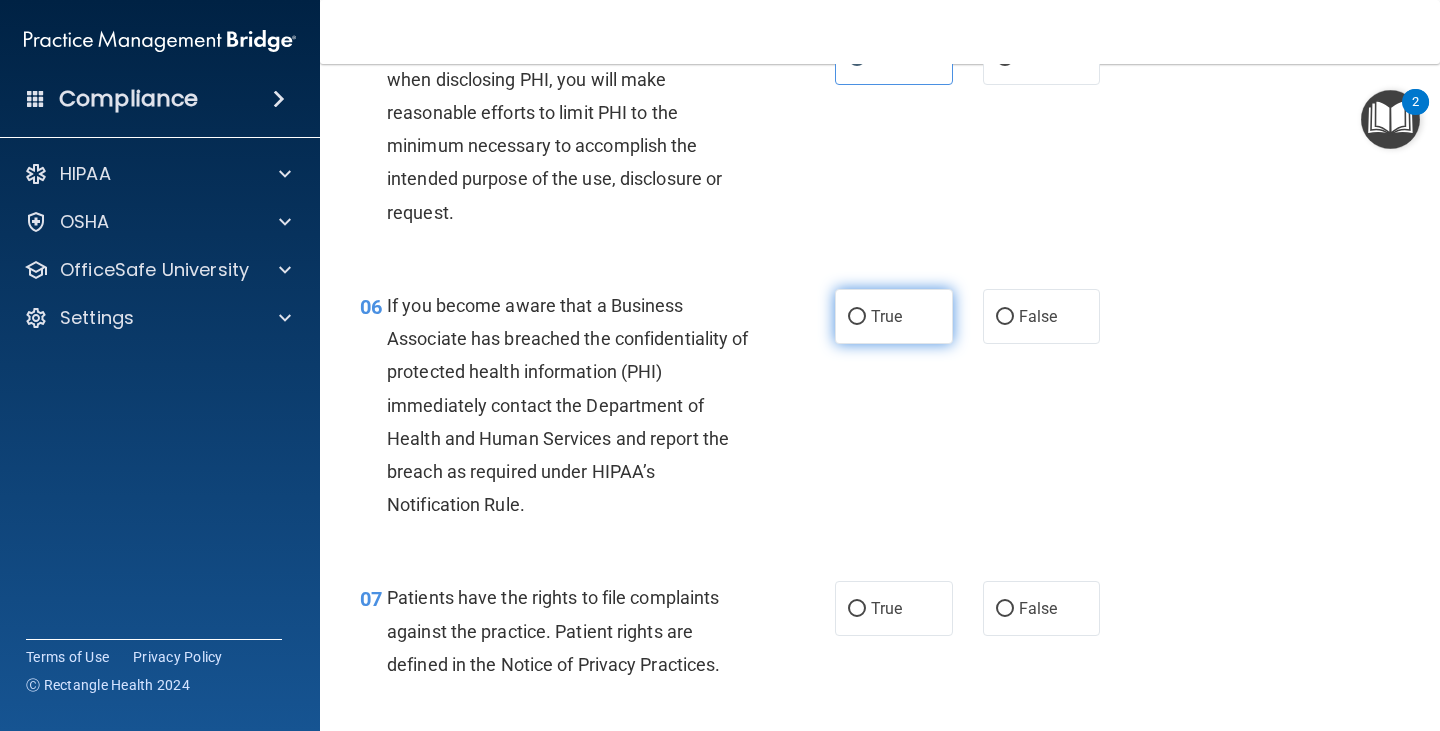 click on "True" at bounding box center [894, 316] 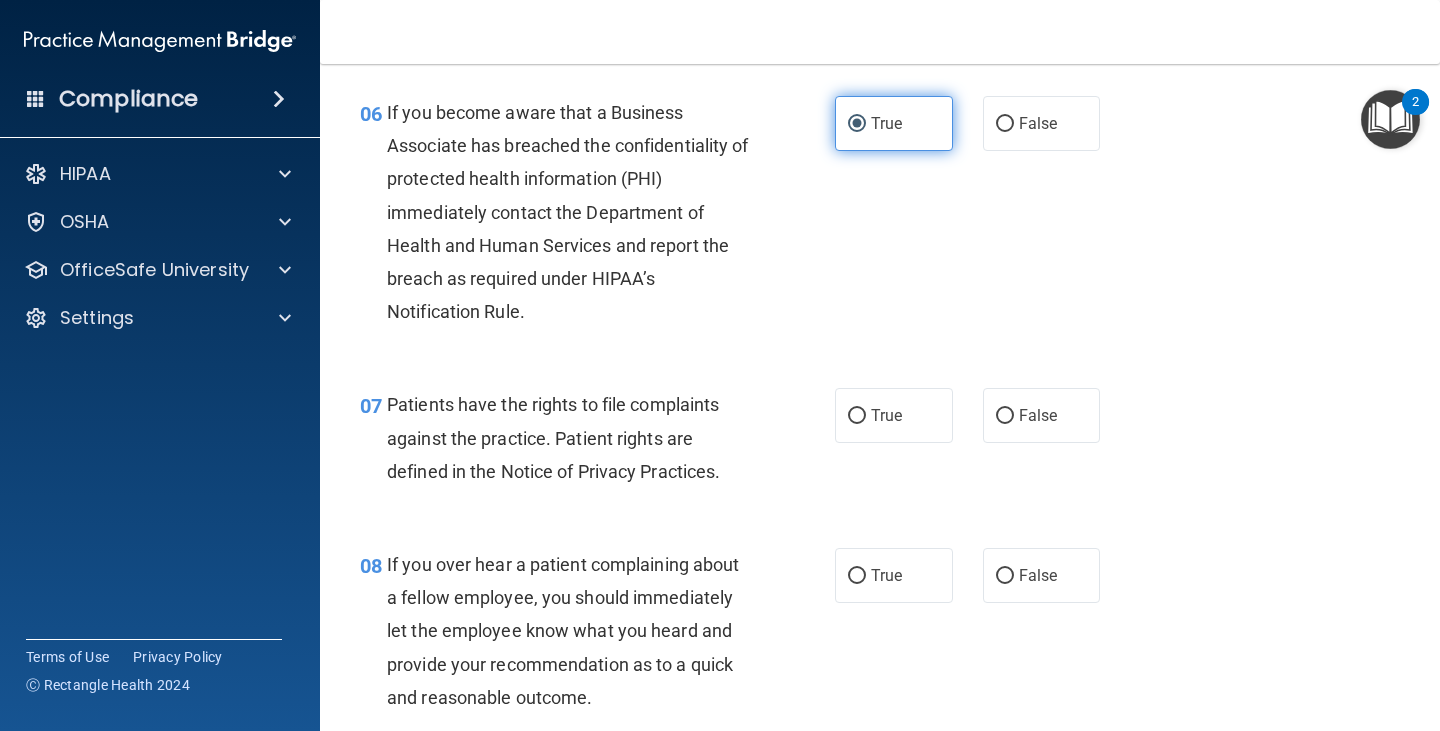 scroll, scrollTop: 1200, scrollLeft: 0, axis: vertical 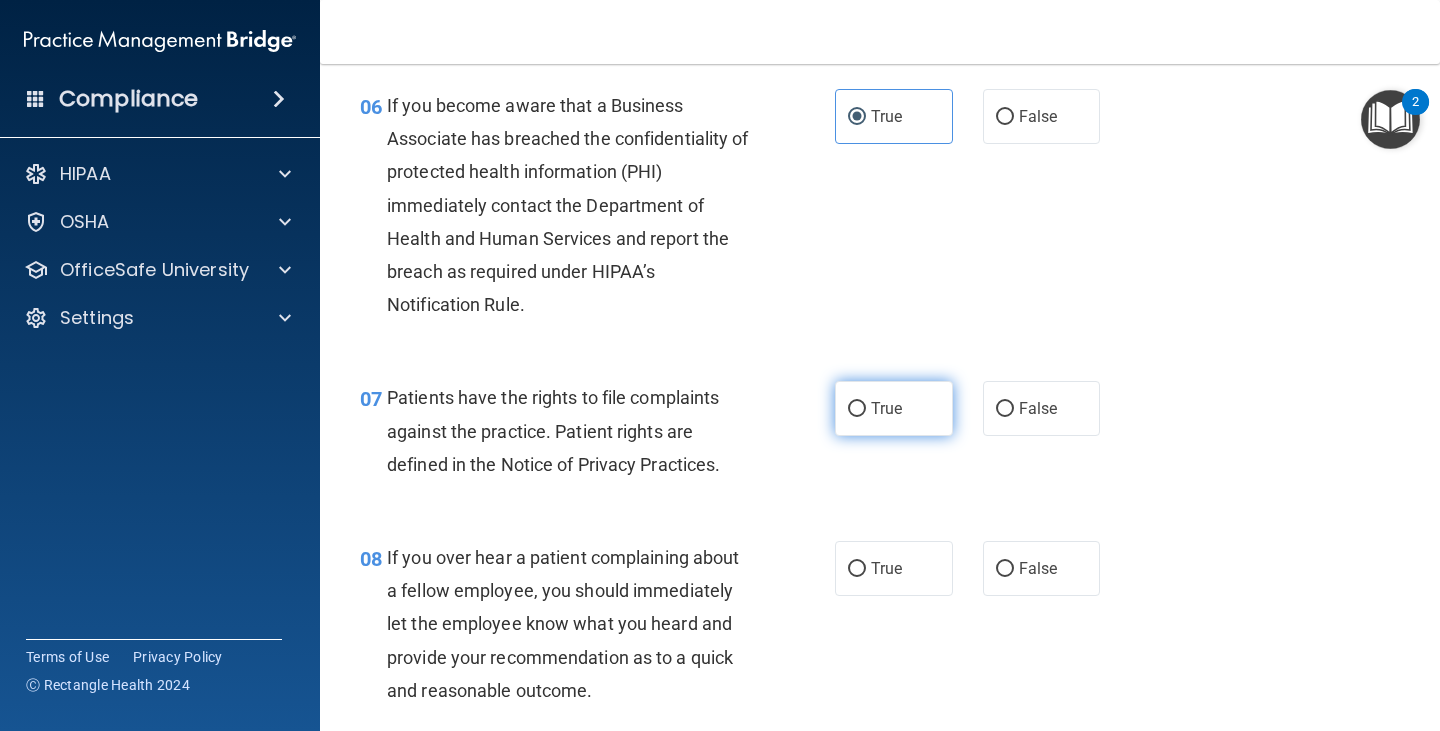 click on "True" at bounding box center [894, 408] 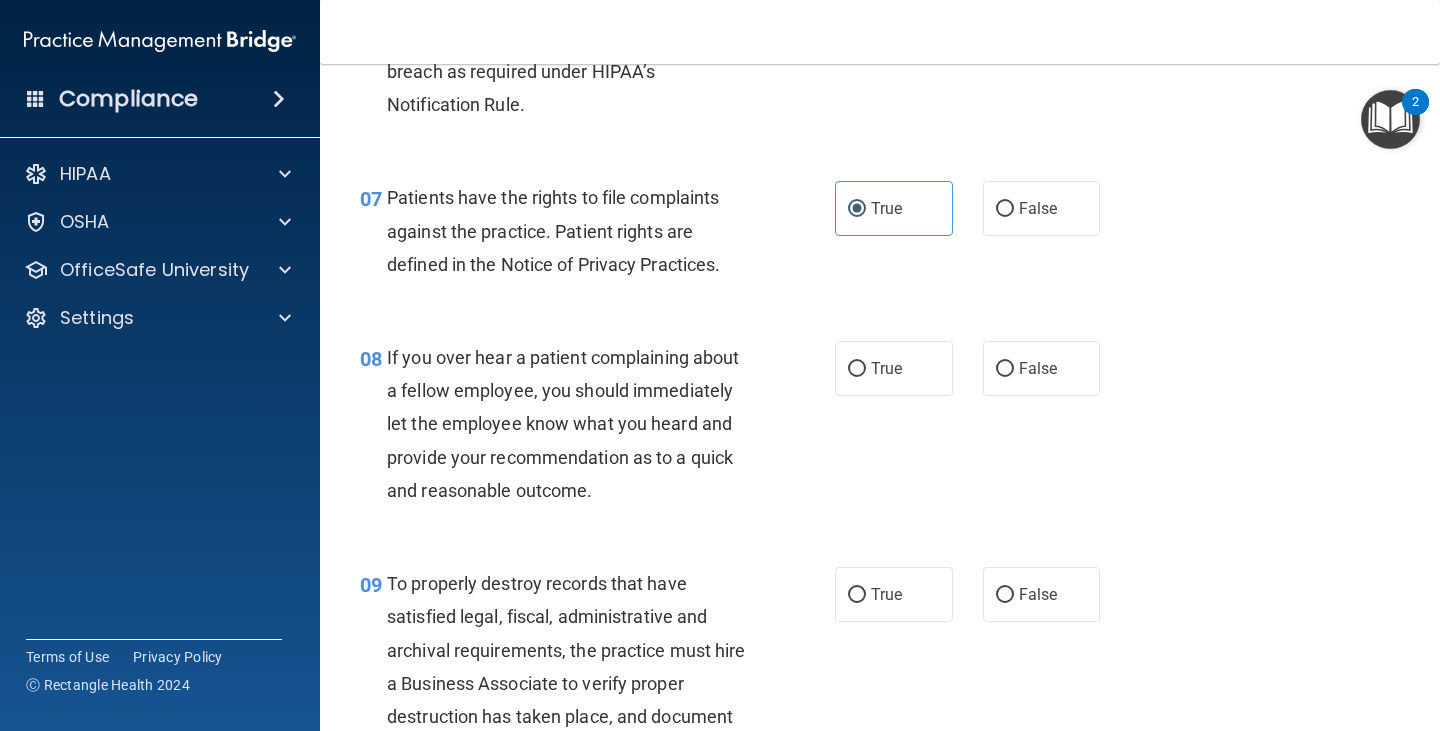 scroll, scrollTop: 1500, scrollLeft: 0, axis: vertical 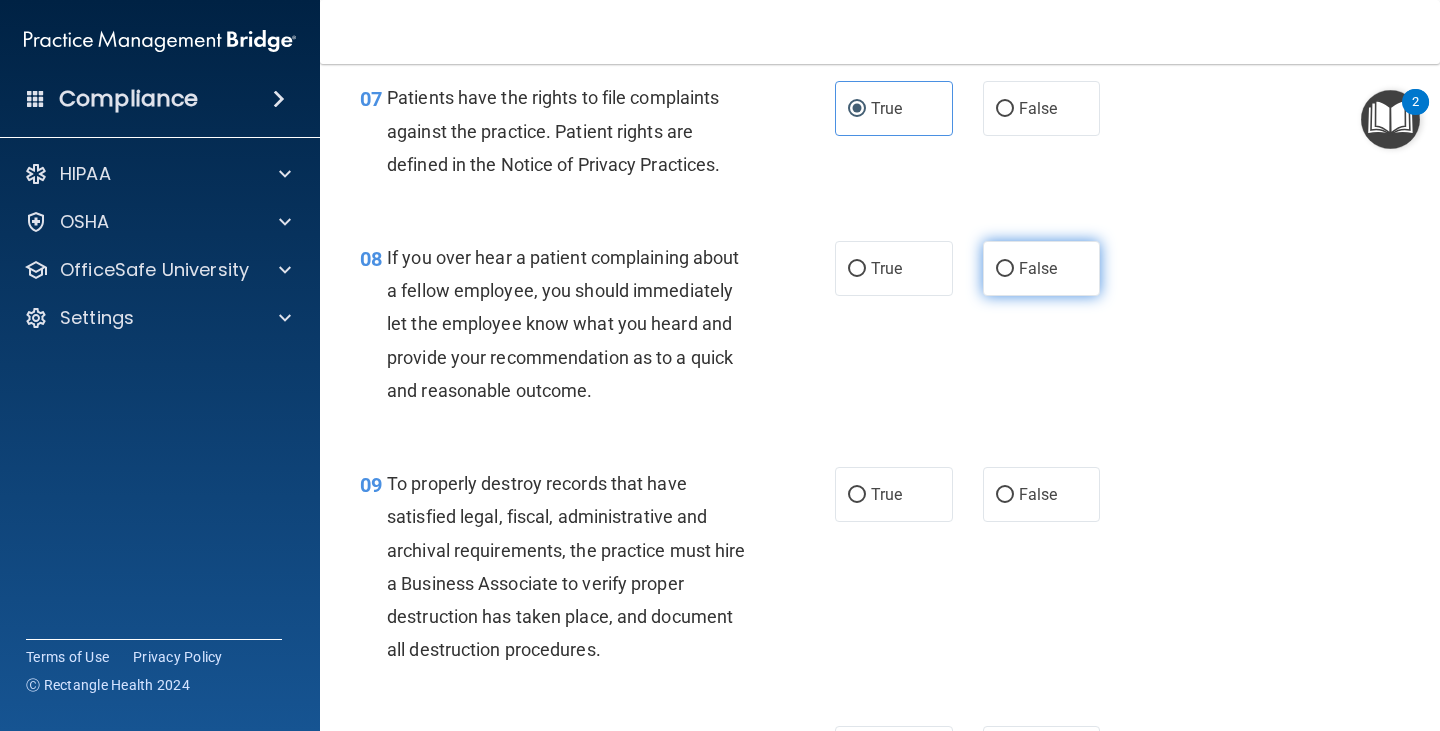 click on "False" at bounding box center [1038, 268] 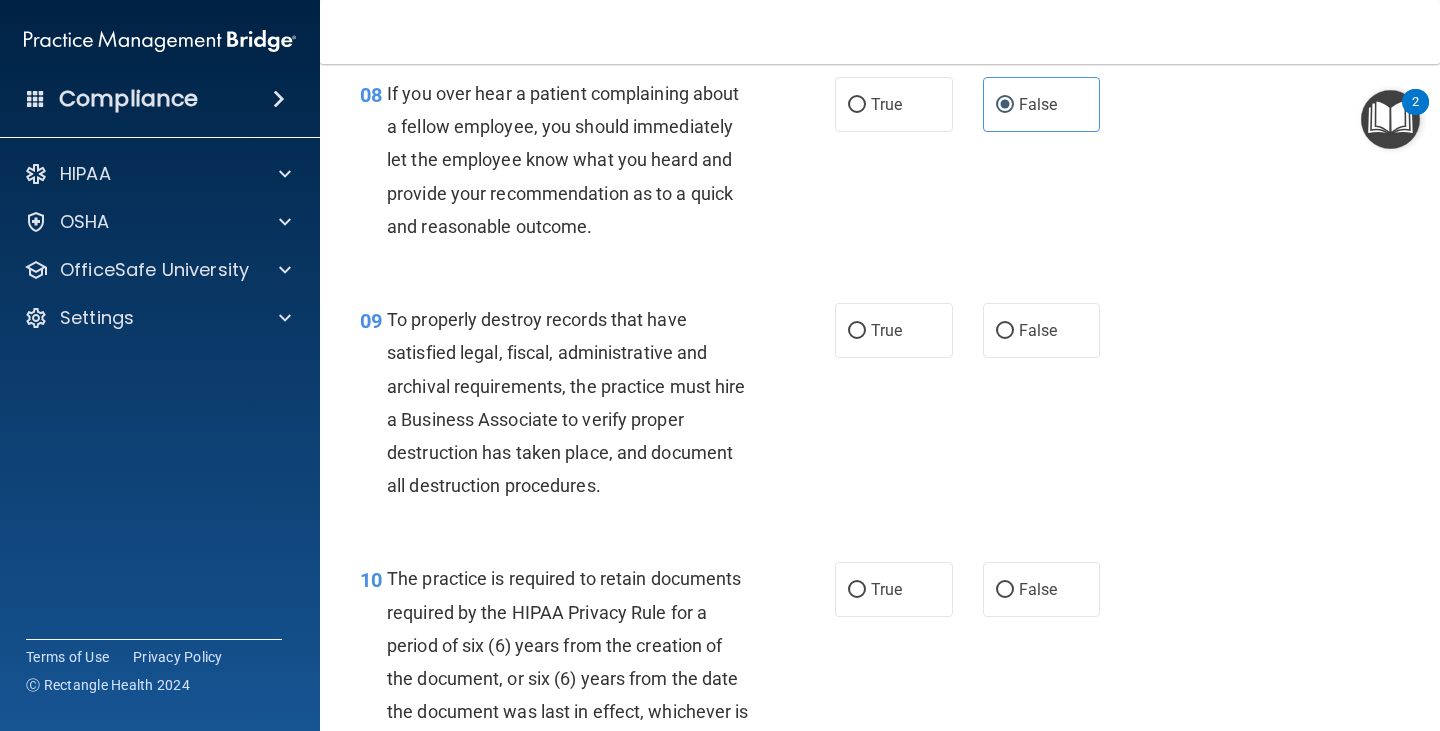 scroll, scrollTop: 1700, scrollLeft: 0, axis: vertical 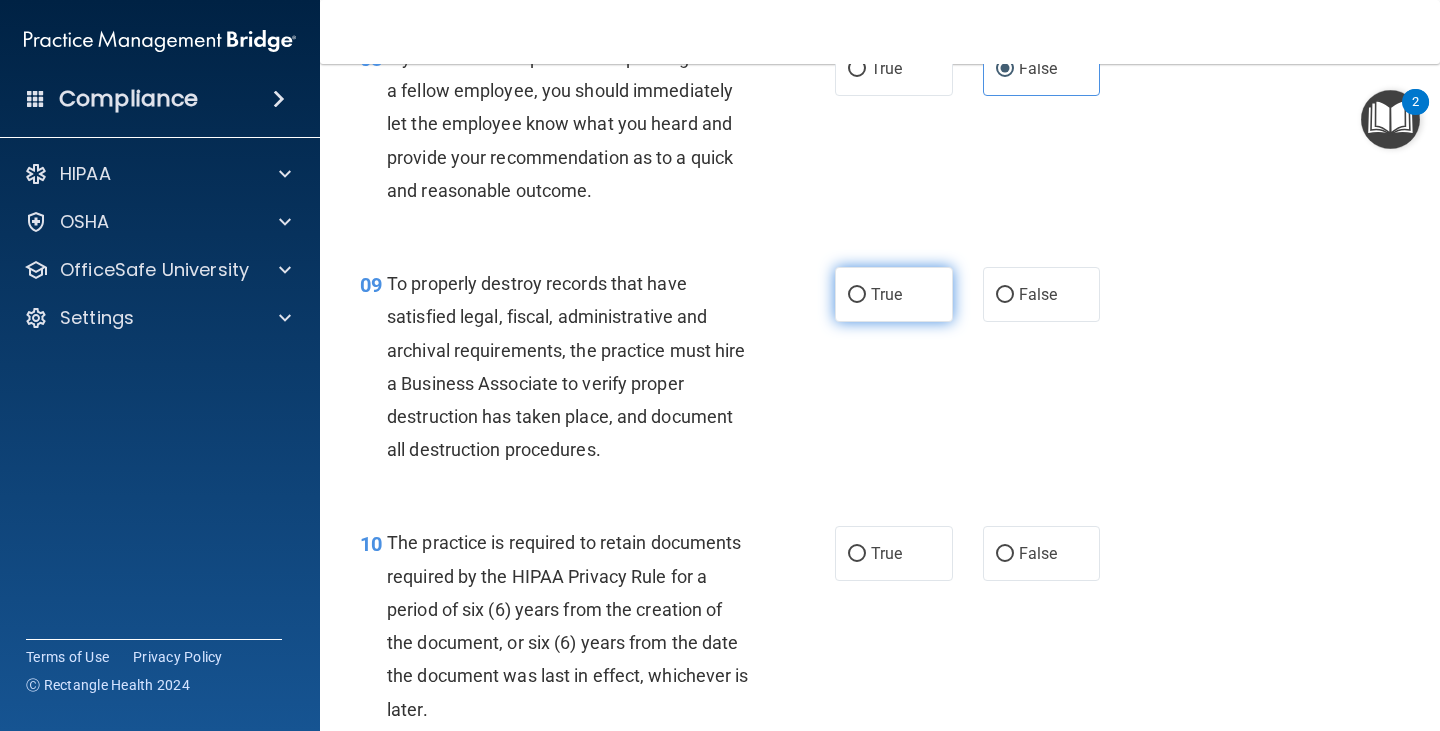click on "True" at bounding box center (857, 295) 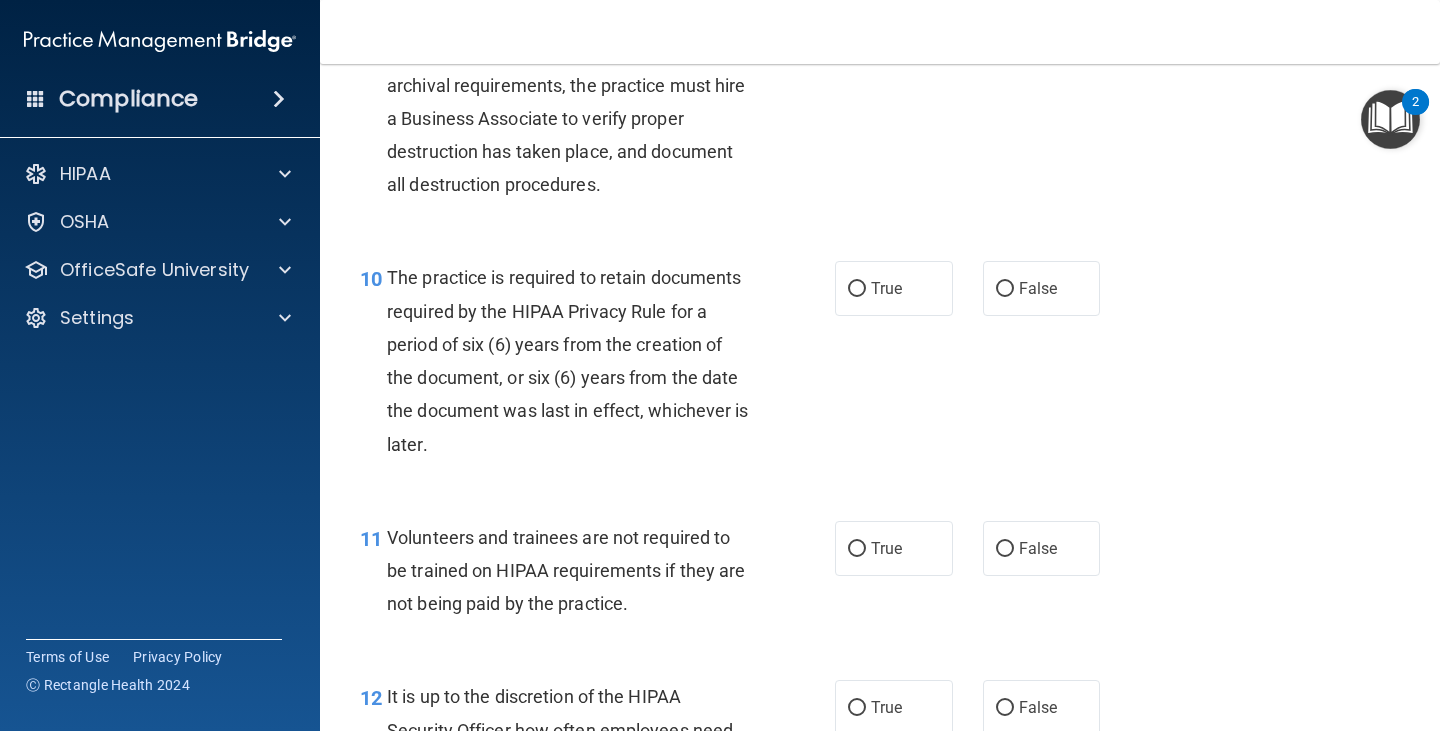 scroll, scrollTop: 2000, scrollLeft: 0, axis: vertical 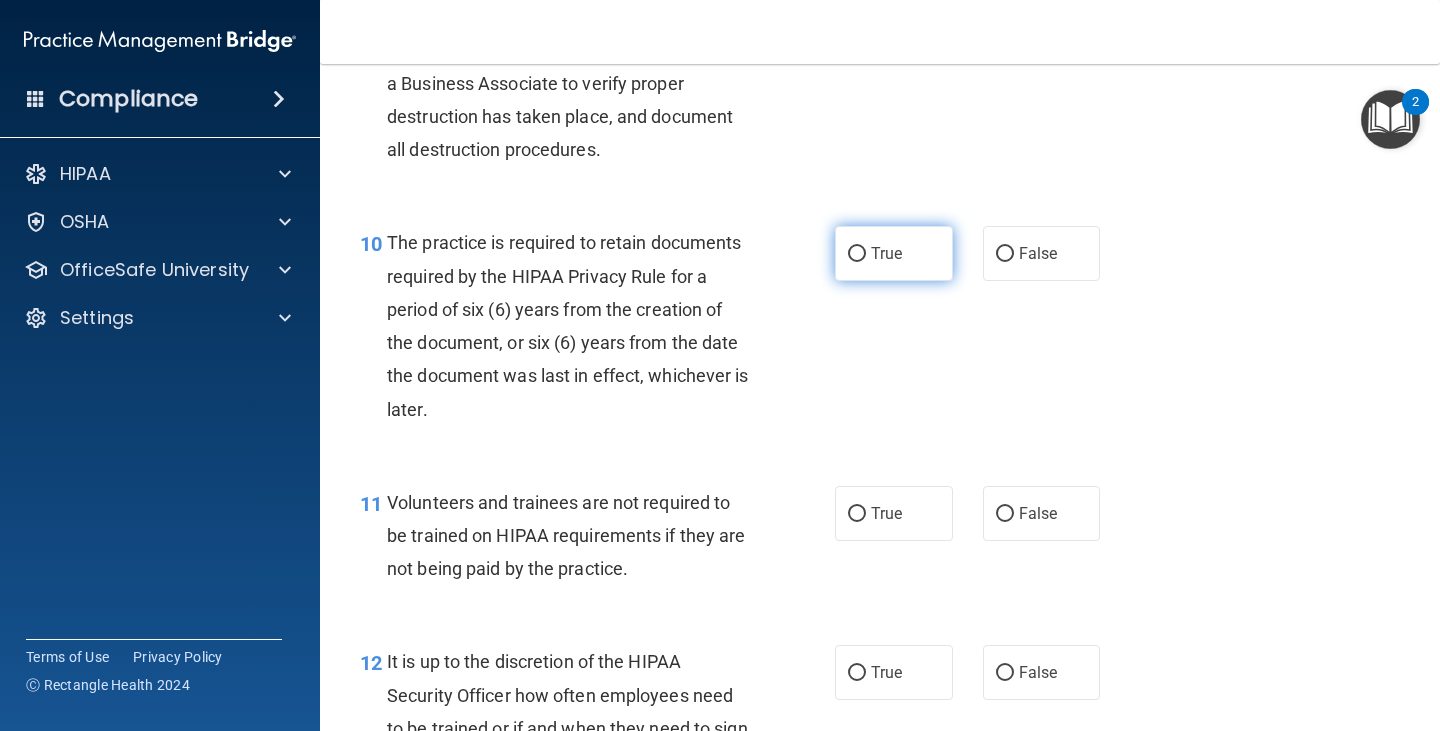 click on "True" at bounding box center [894, 253] 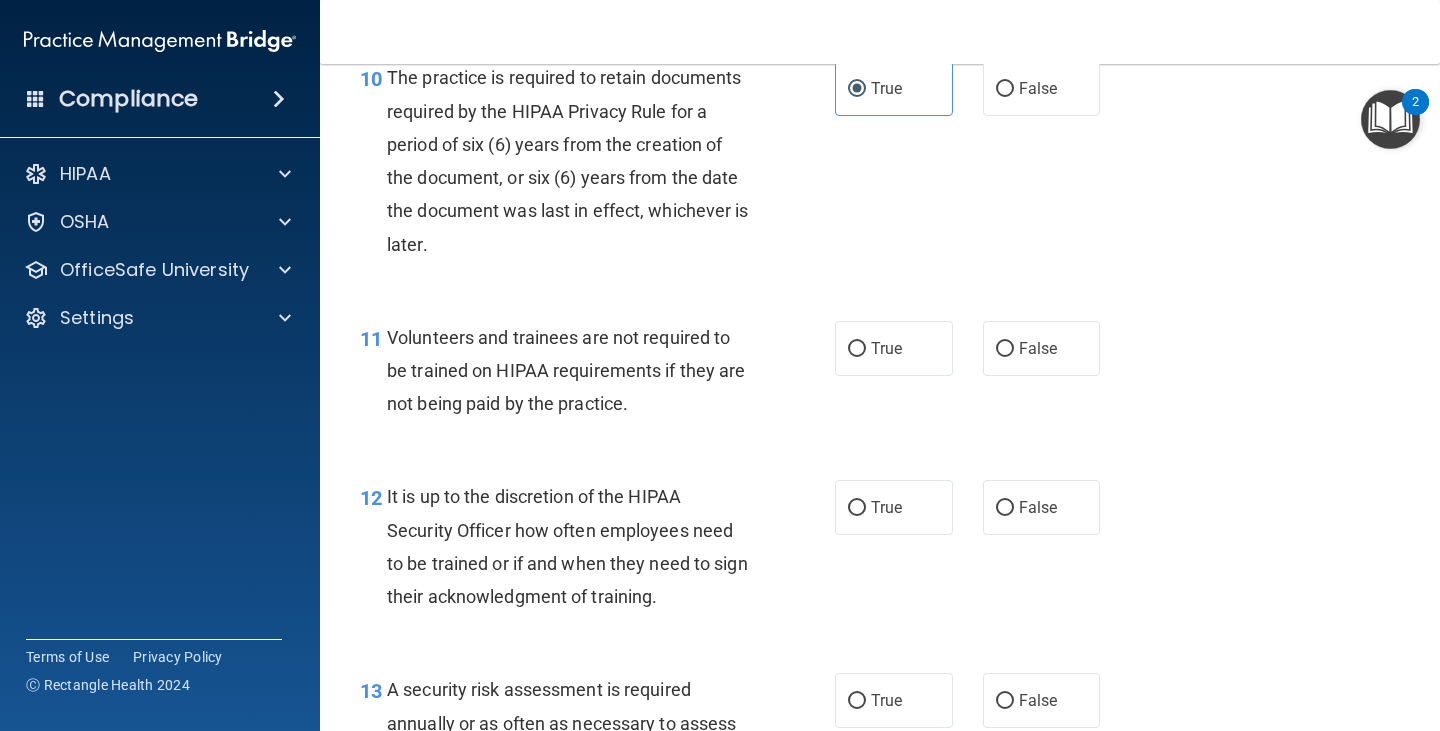 scroll, scrollTop: 2200, scrollLeft: 0, axis: vertical 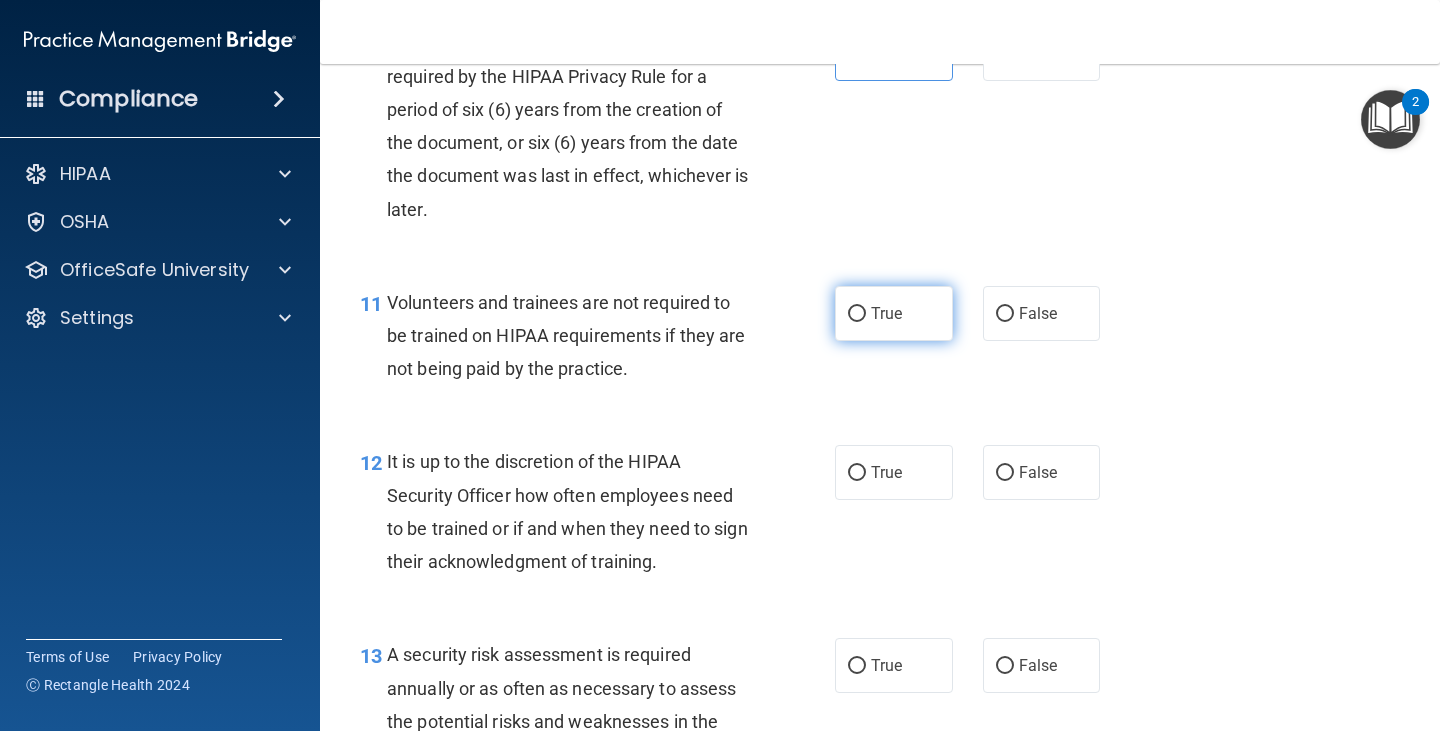 drag, startPoint x: 878, startPoint y: 299, endPoint x: 878, endPoint y: 286, distance: 13 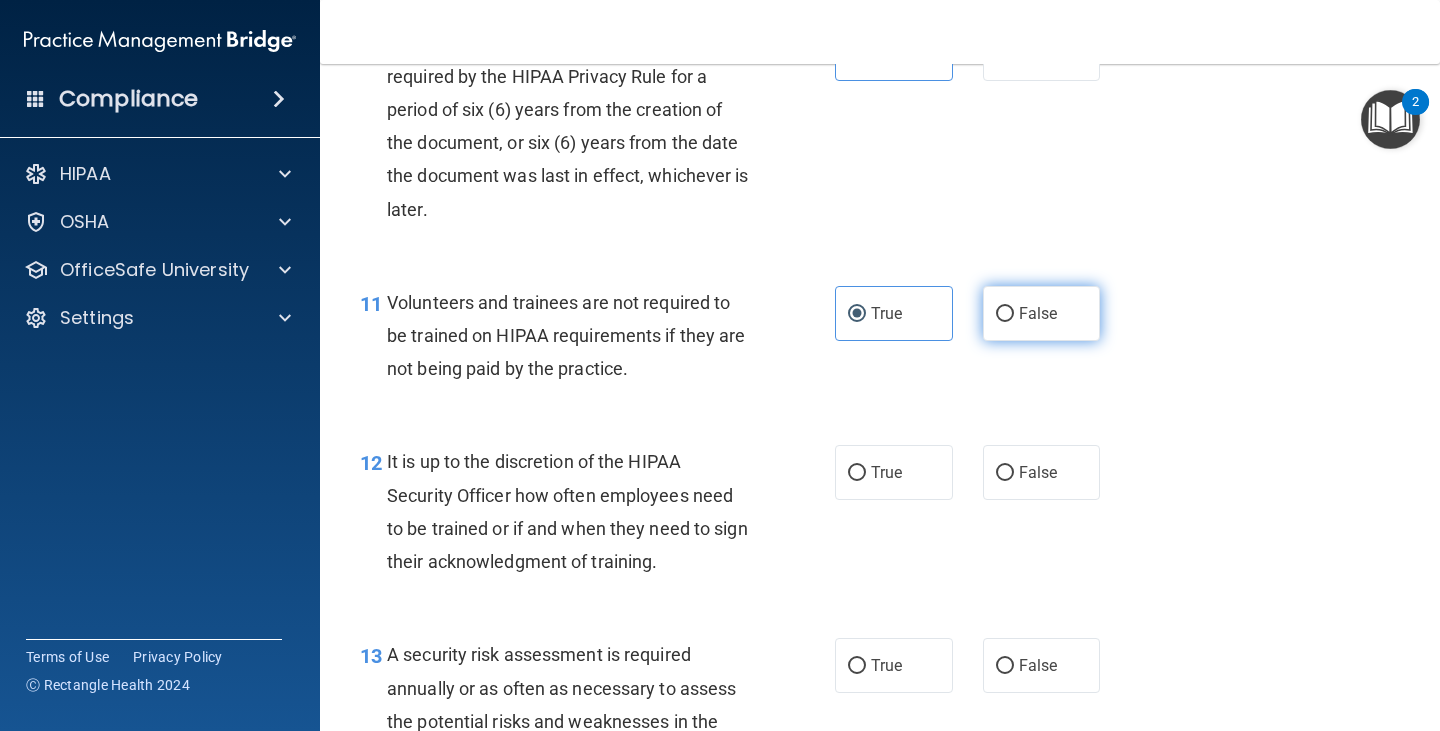 click on "False" at bounding box center (1038, 313) 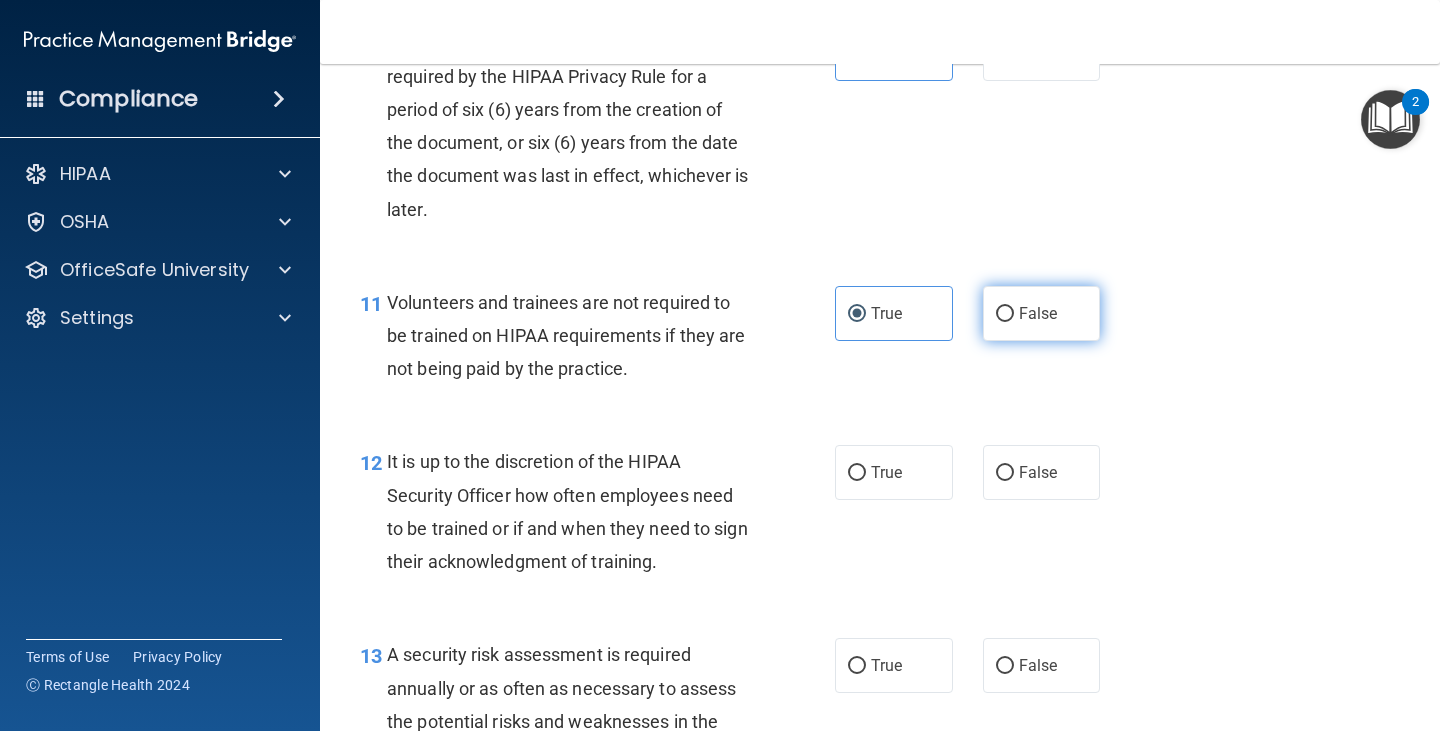 radio on "true" 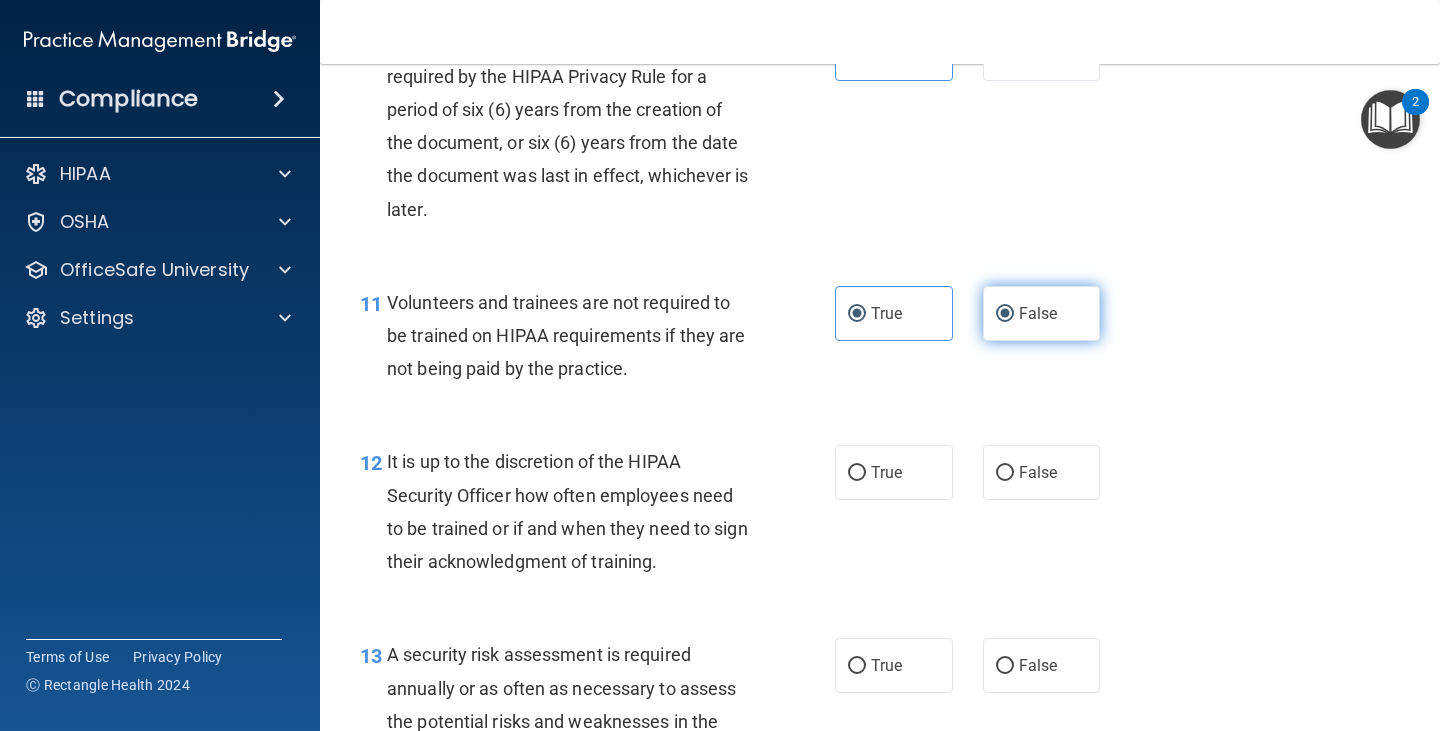radio on "false" 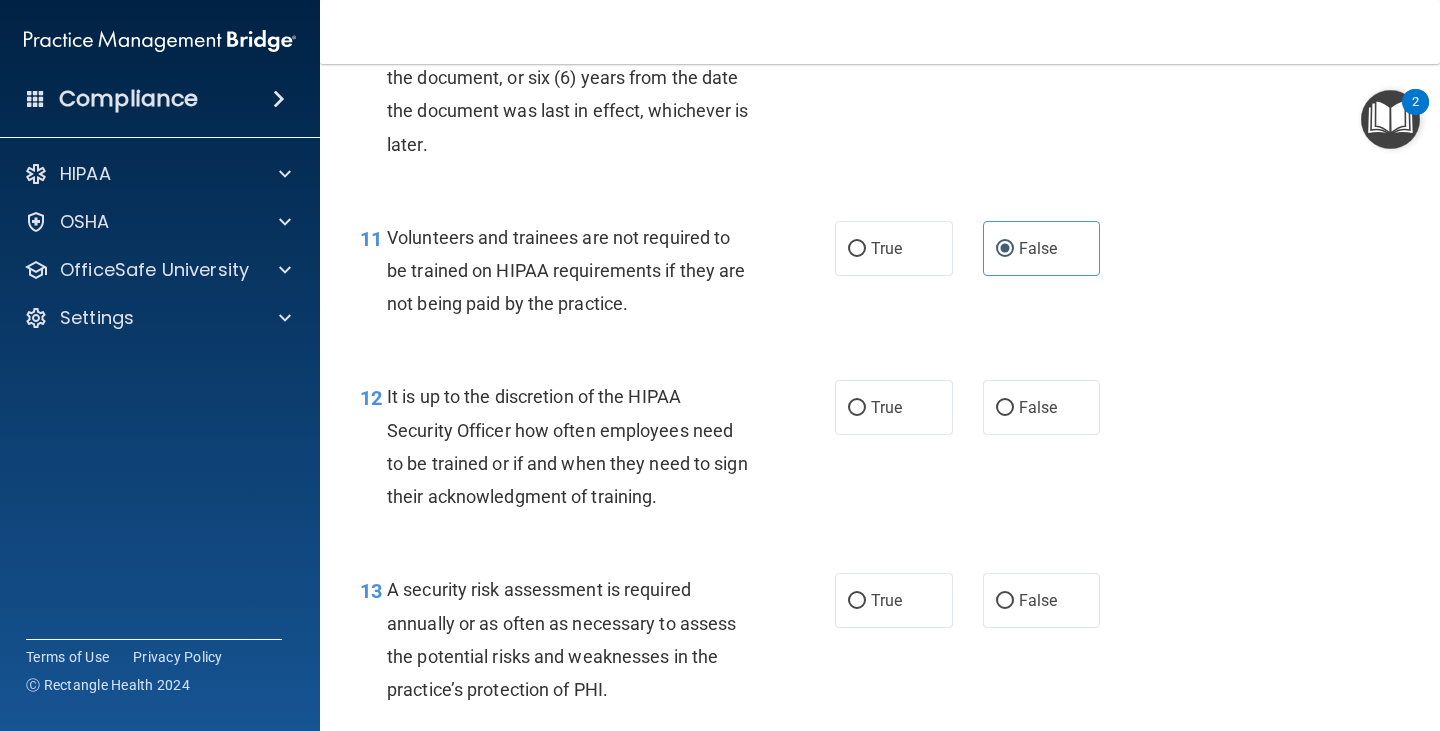 scroll, scrollTop: 2300, scrollLeft: 0, axis: vertical 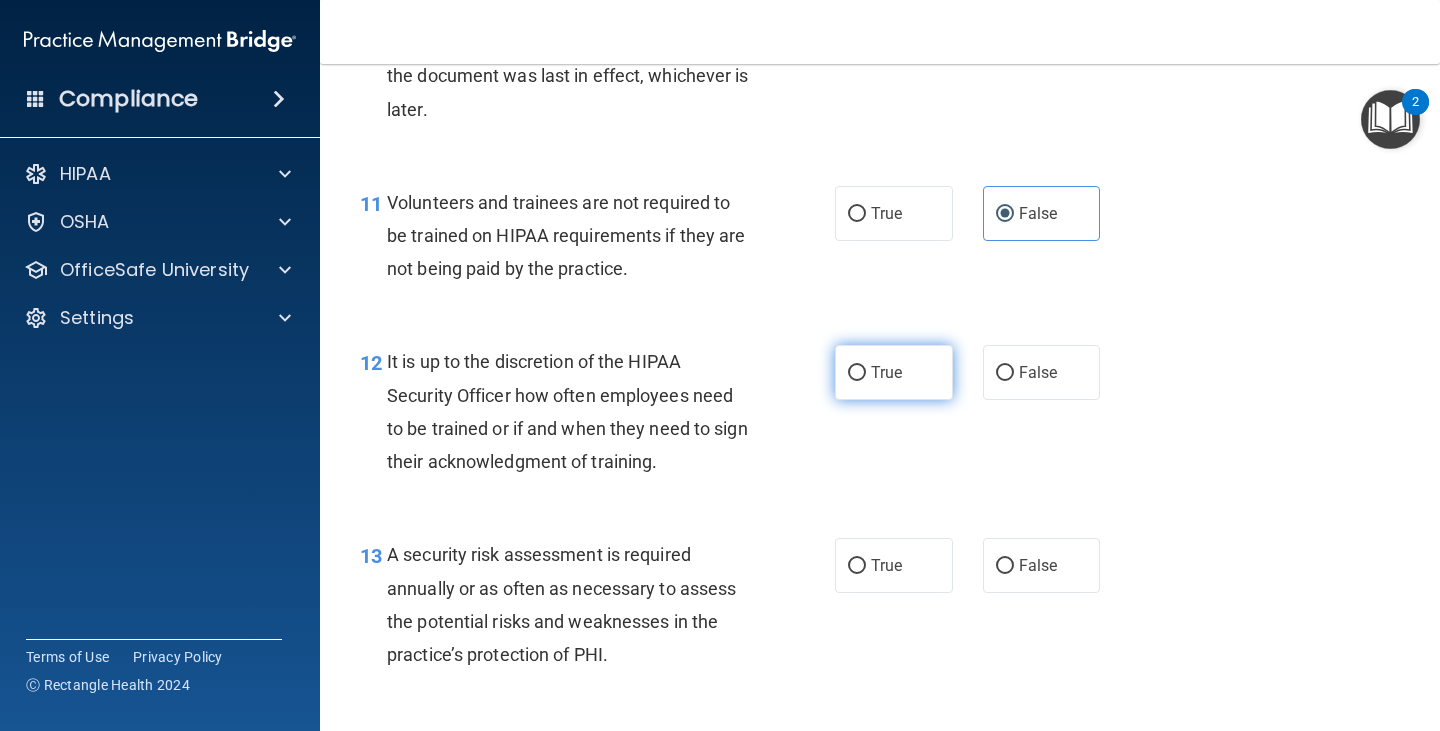click on "True" at bounding box center (886, 372) 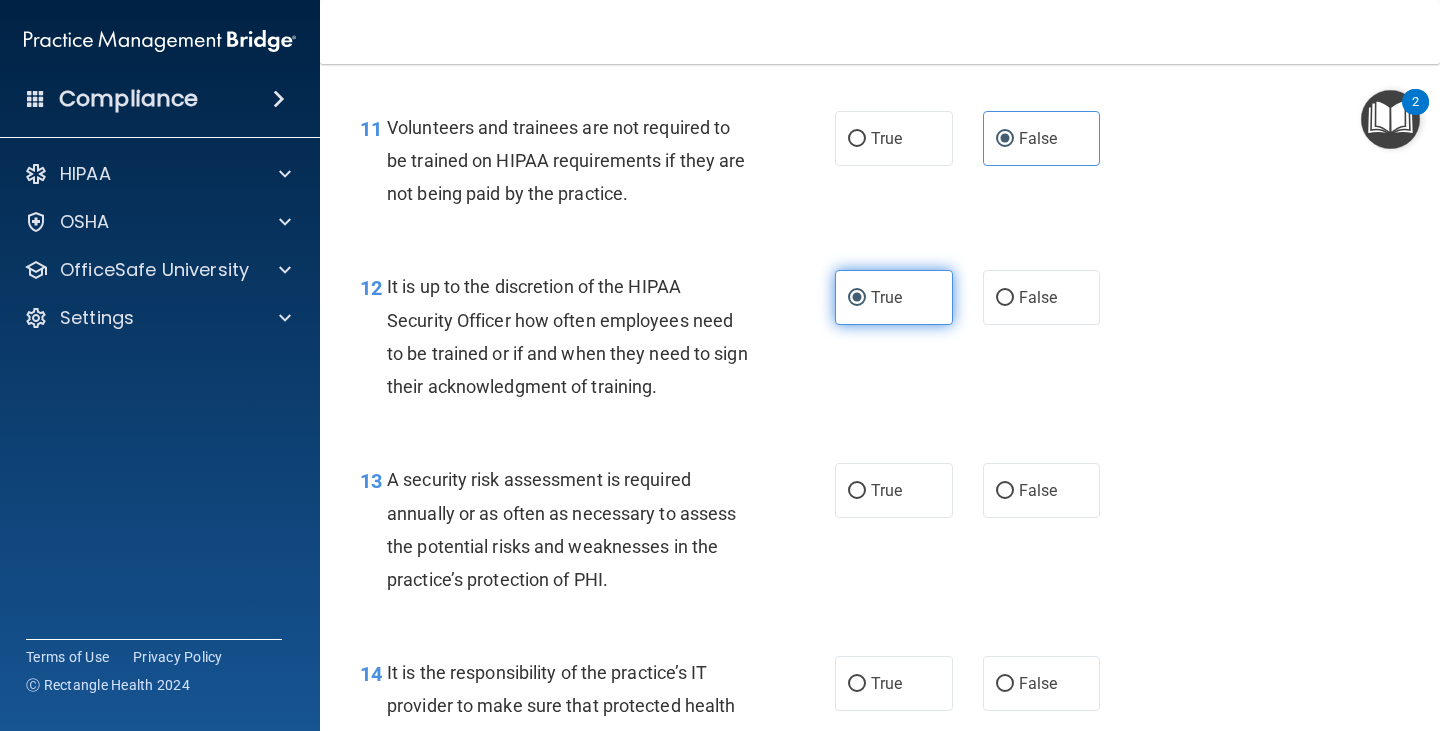 scroll, scrollTop: 2500, scrollLeft: 0, axis: vertical 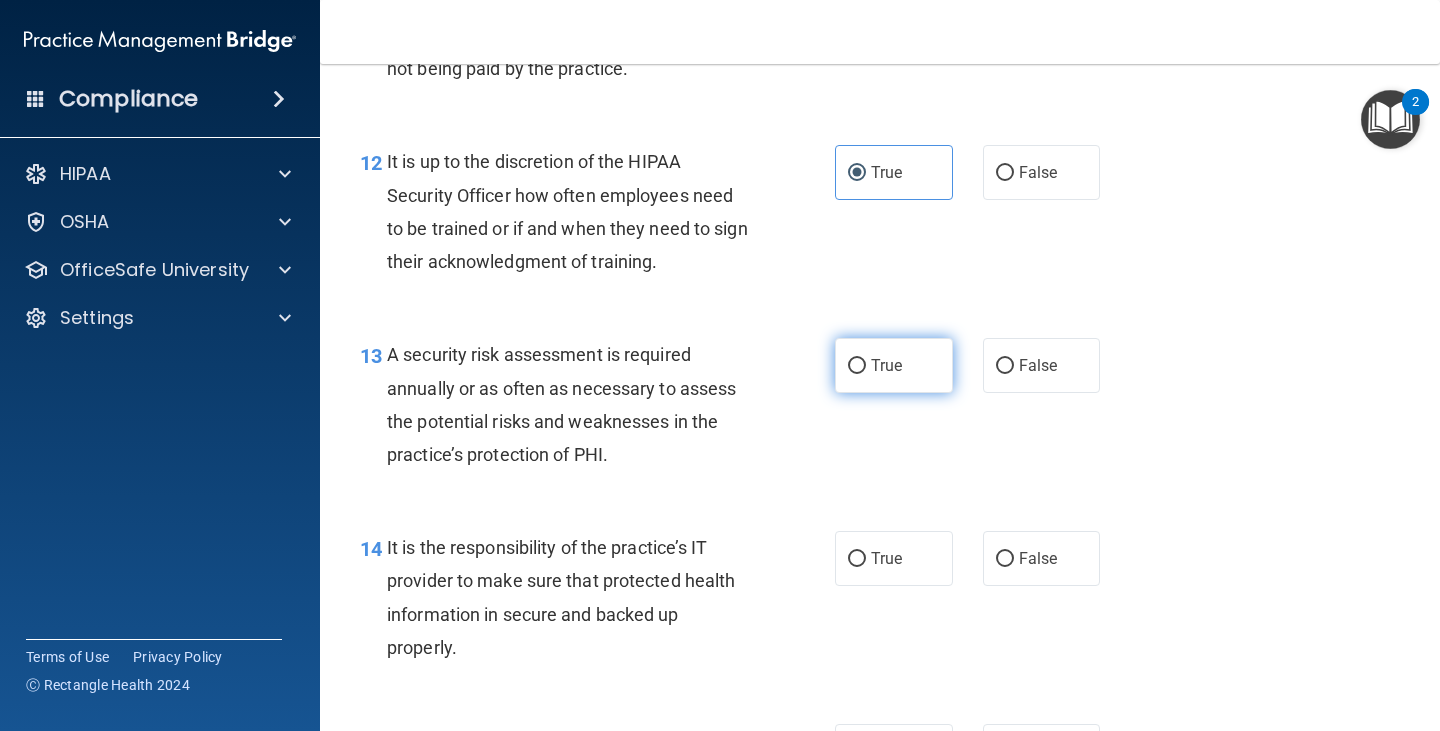 click on "True" at bounding box center (894, 365) 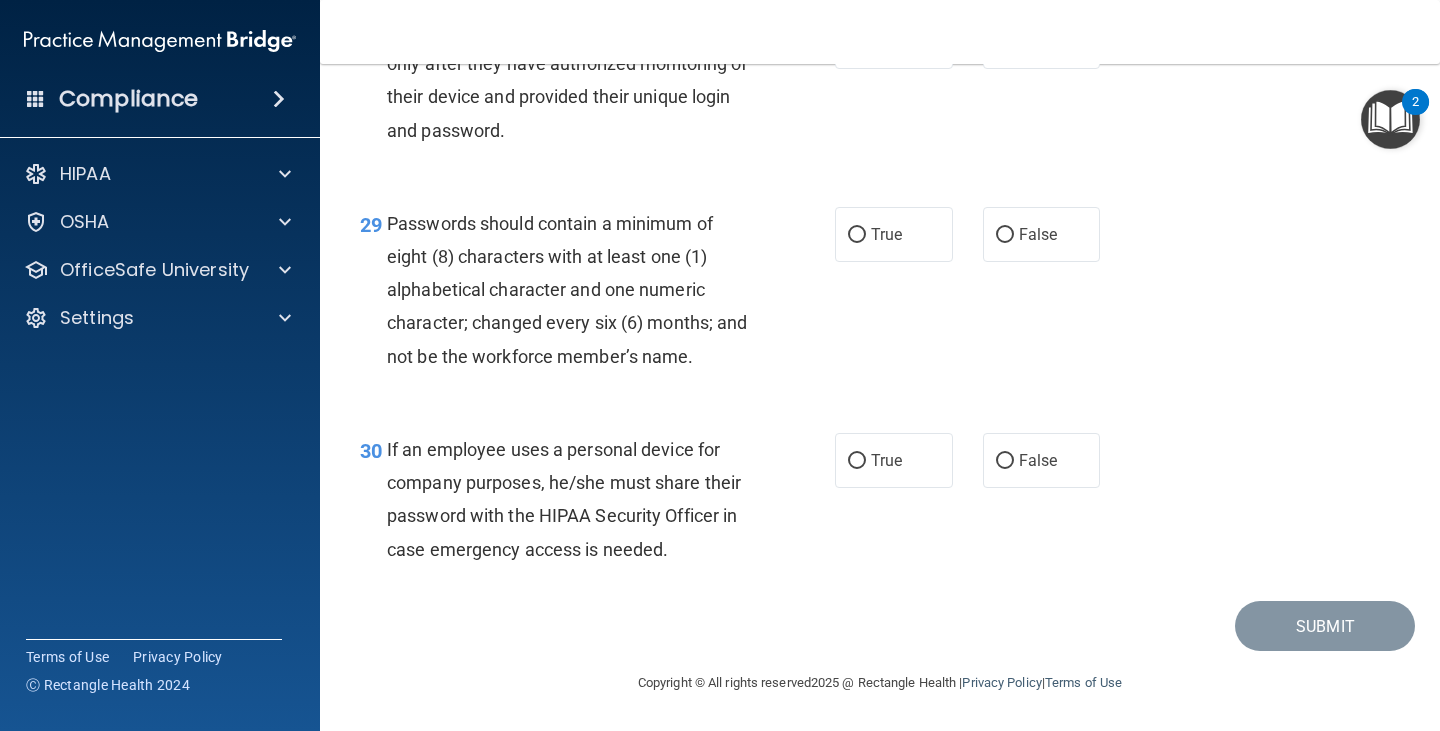 scroll, scrollTop: 5518, scrollLeft: 0, axis: vertical 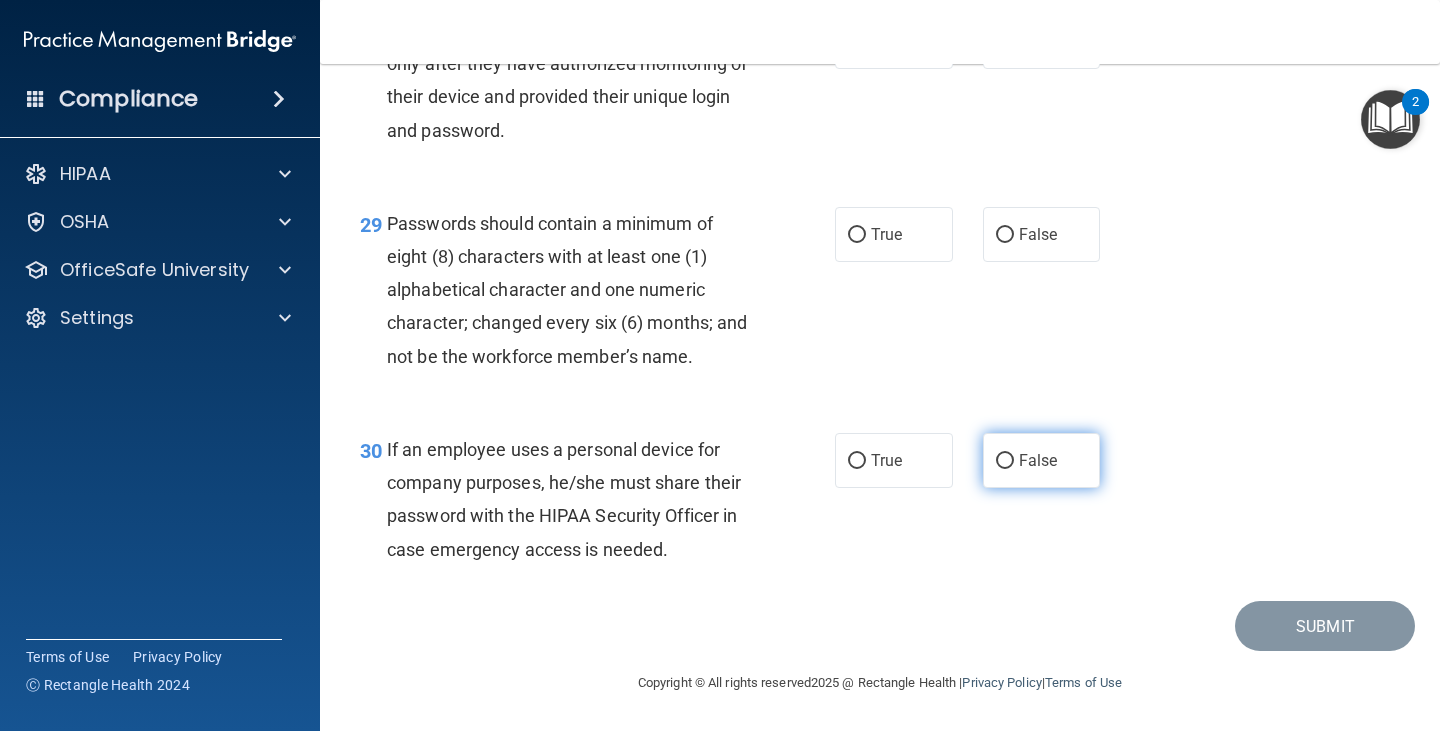 click on "False" at bounding box center [1042, 460] 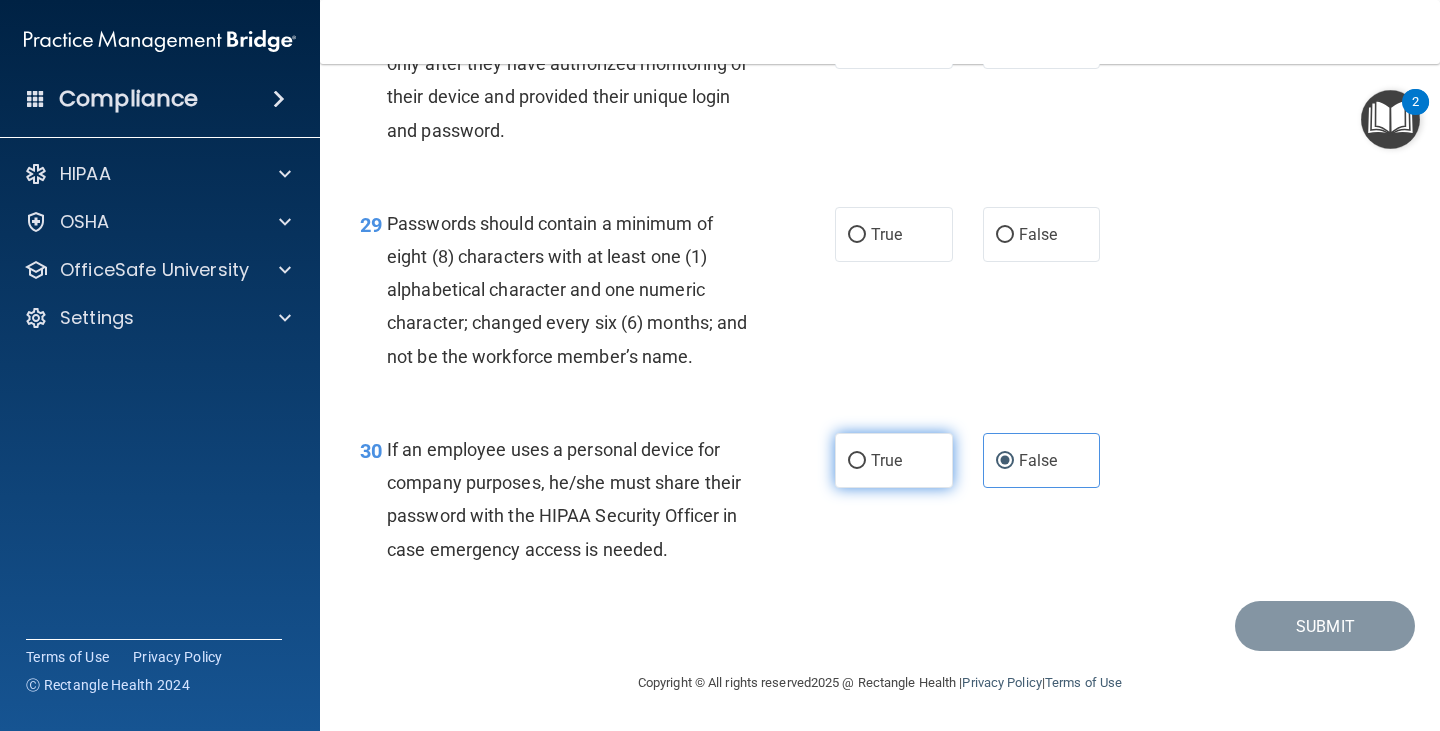 click on "True" at bounding box center (894, 460) 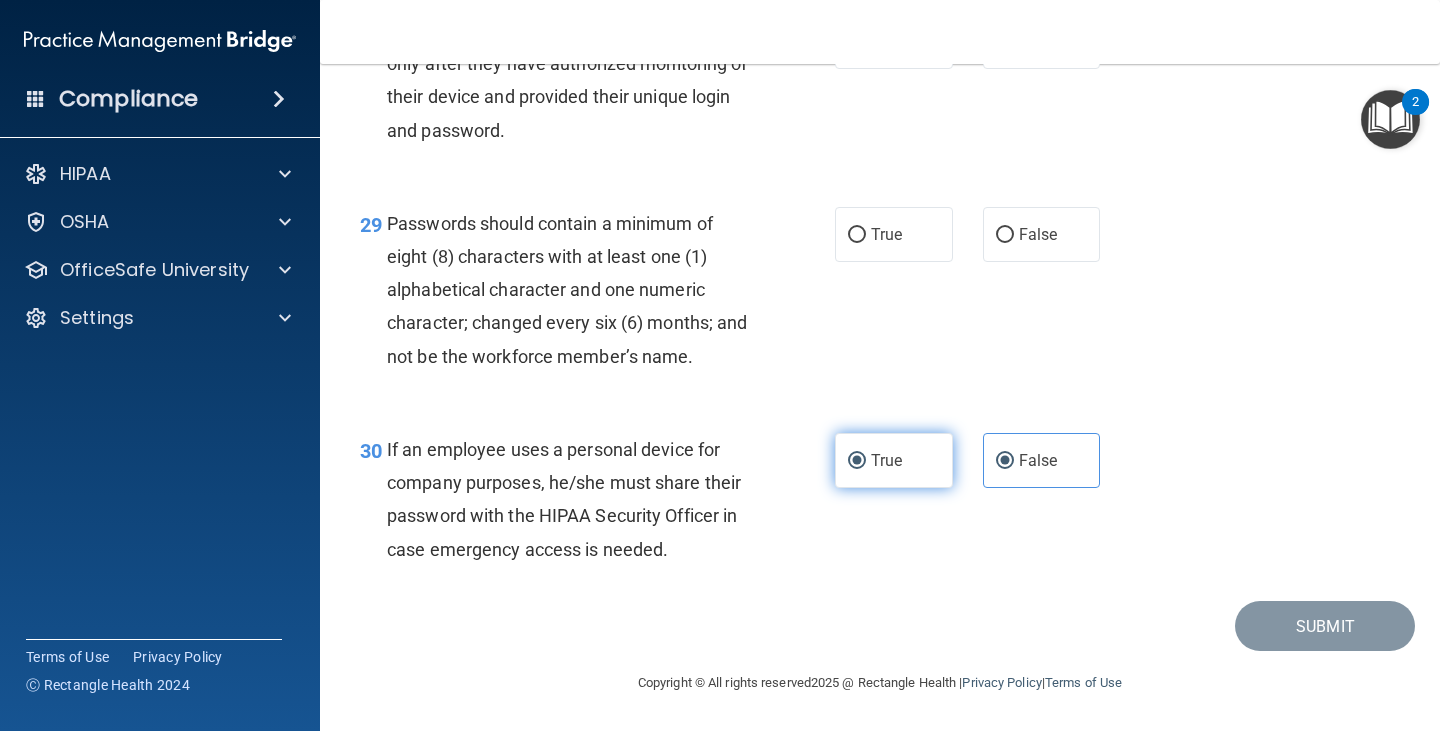 radio on "false" 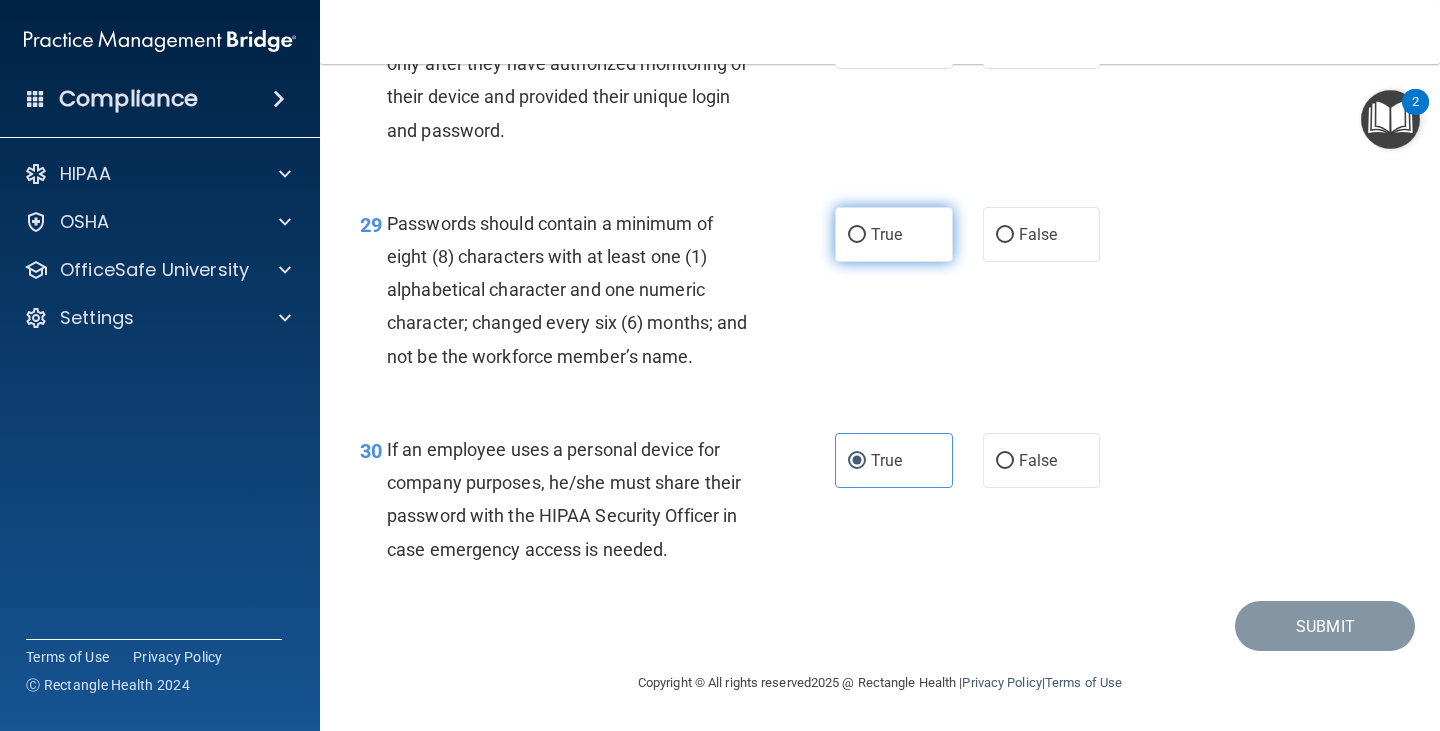 click on "True" at bounding box center (886, 234) 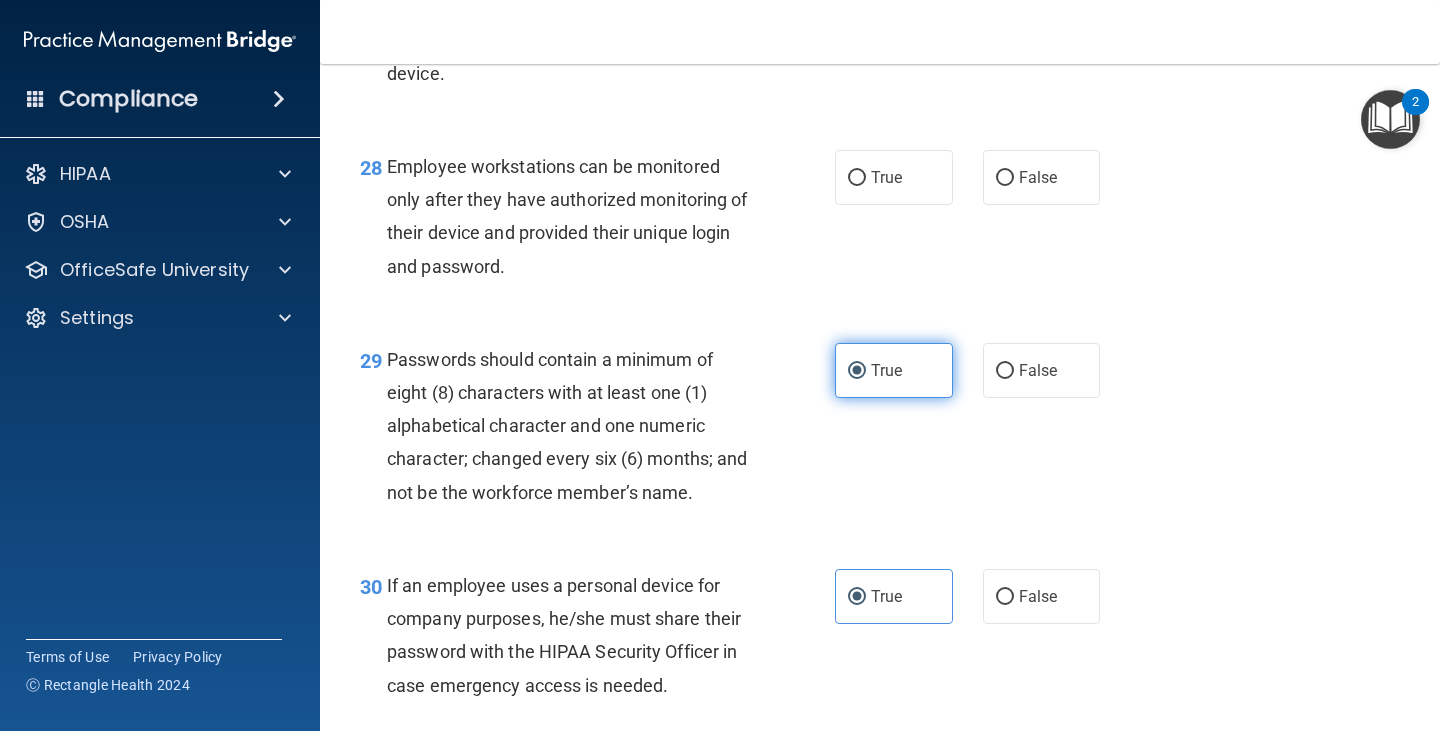 scroll, scrollTop: 5318, scrollLeft: 0, axis: vertical 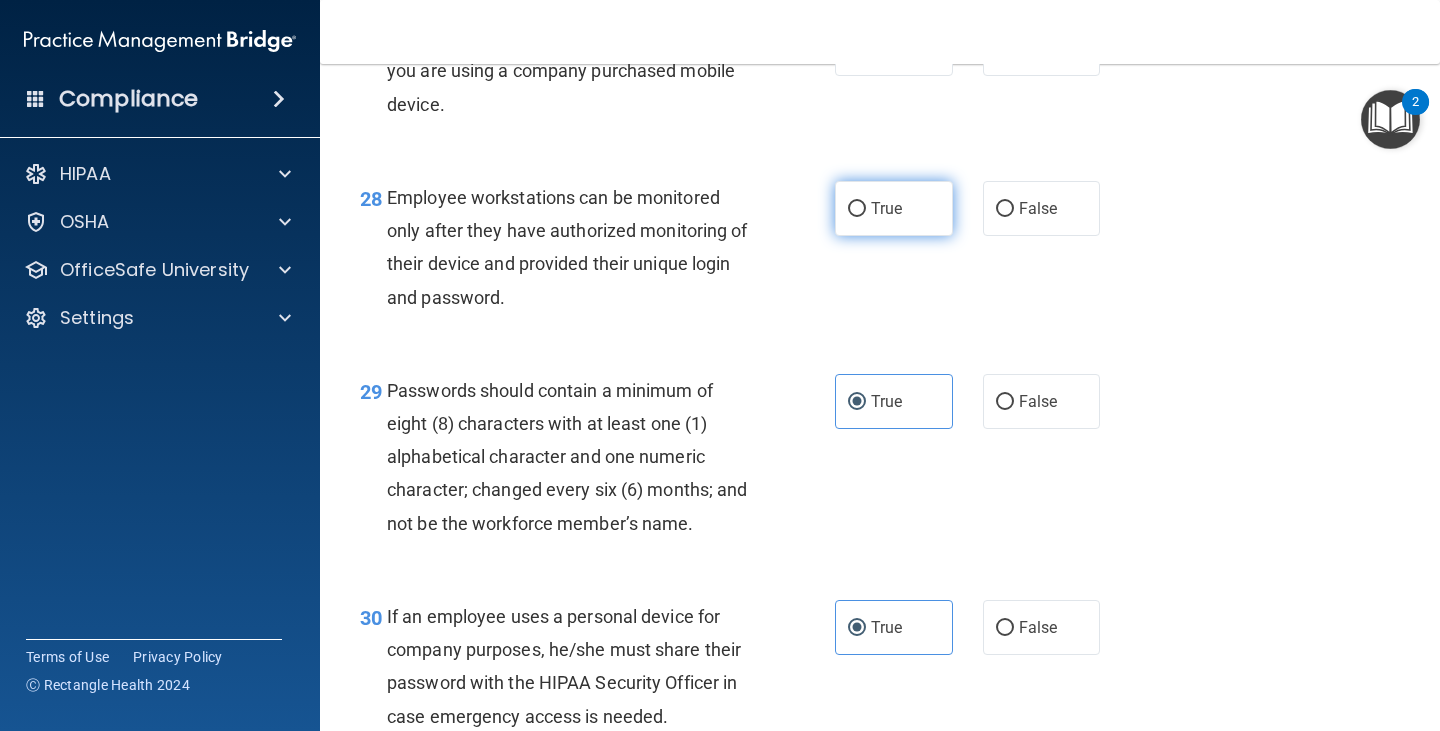 click on "True" at bounding box center (894, 208) 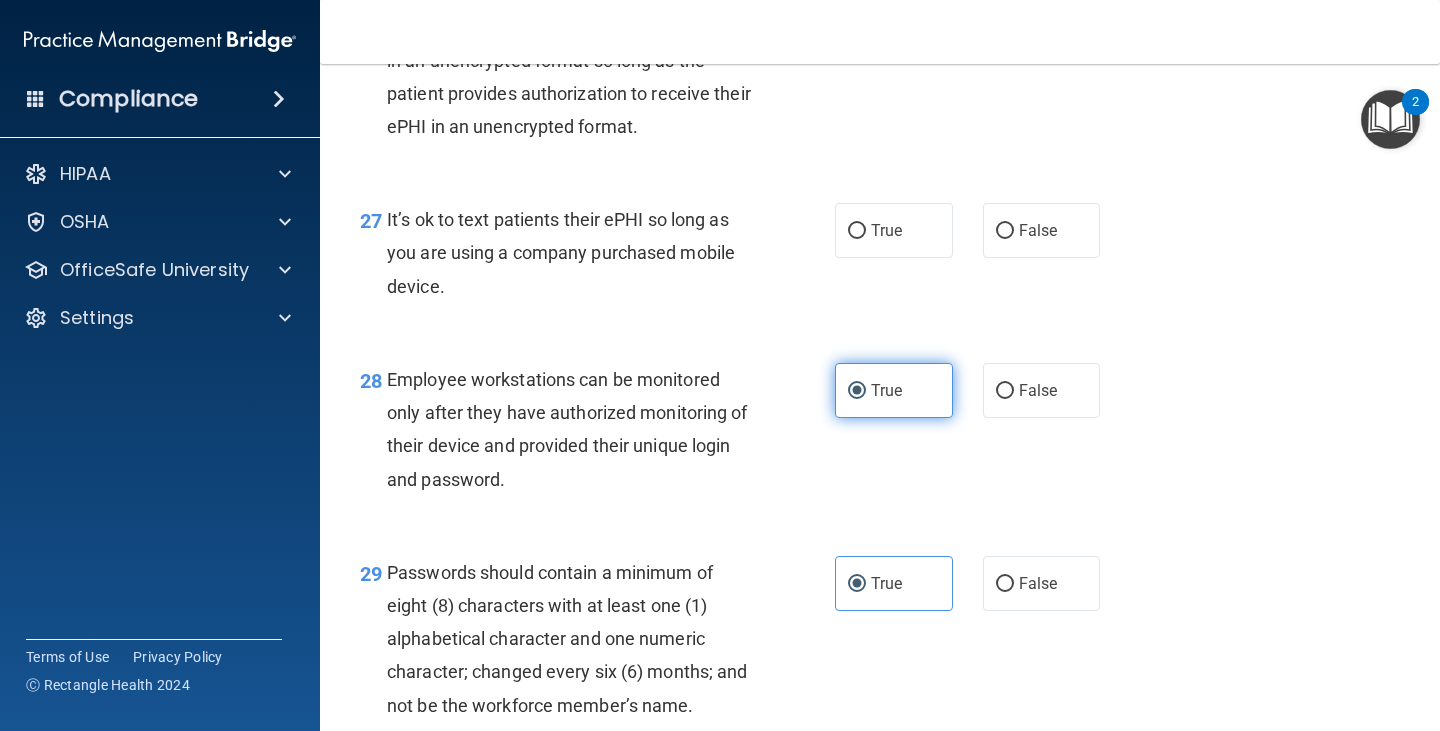 scroll, scrollTop: 5118, scrollLeft: 0, axis: vertical 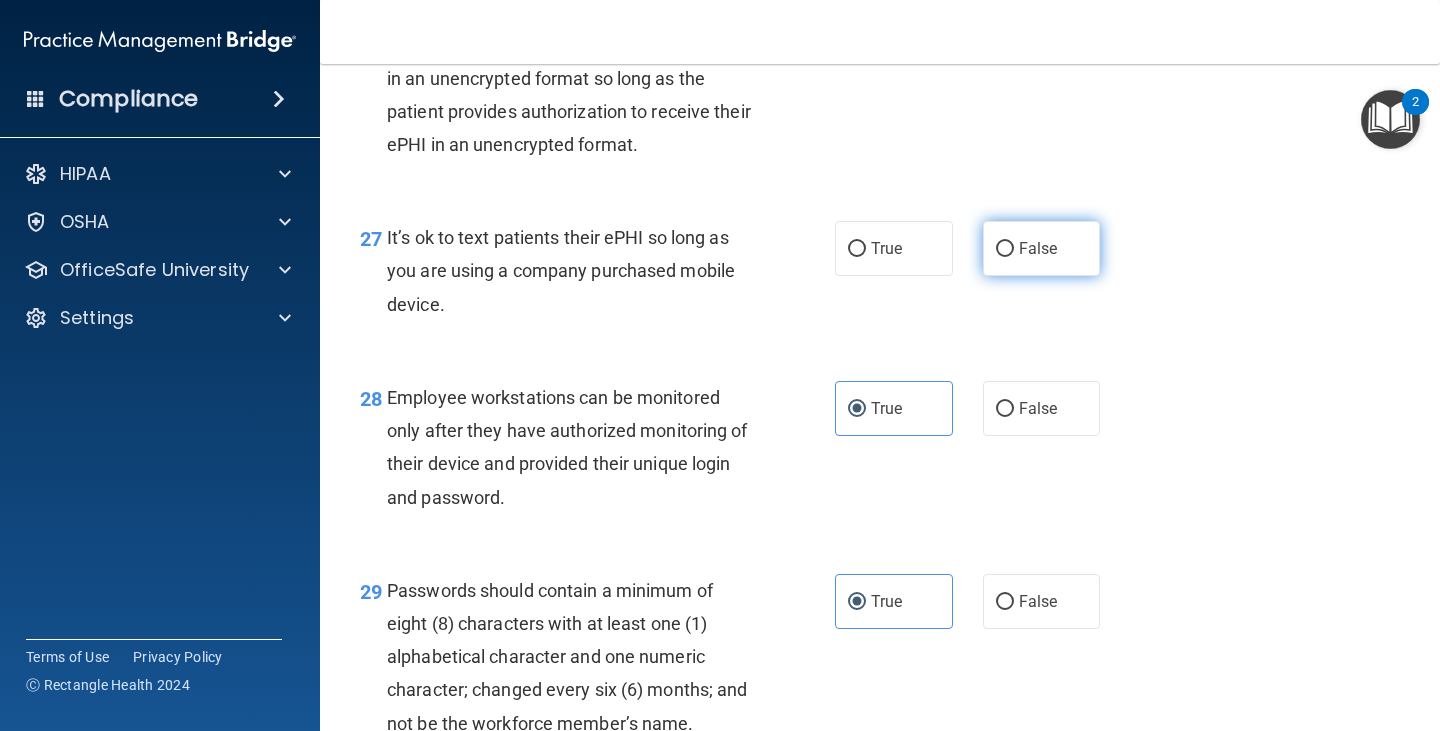 click on "False" at bounding box center (1038, 248) 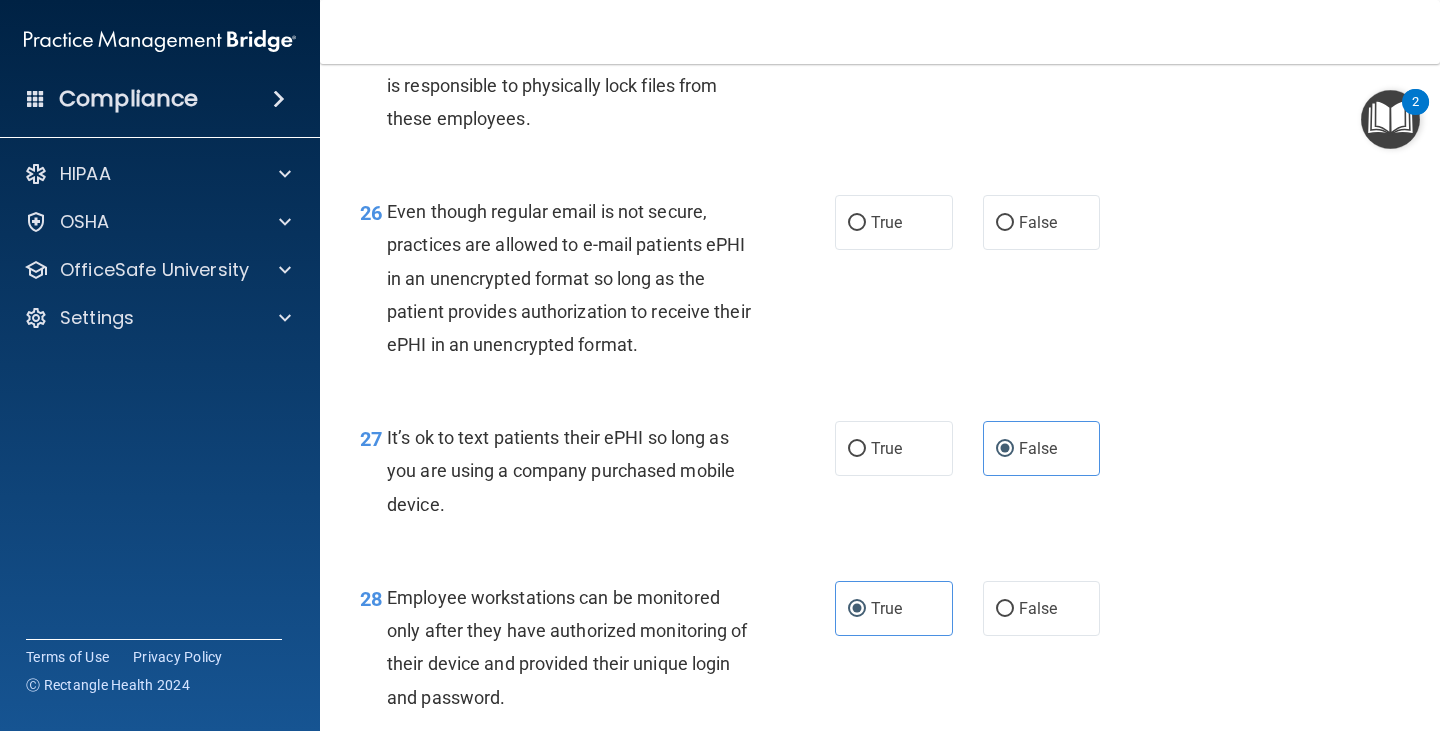 scroll, scrollTop: 4818, scrollLeft: 0, axis: vertical 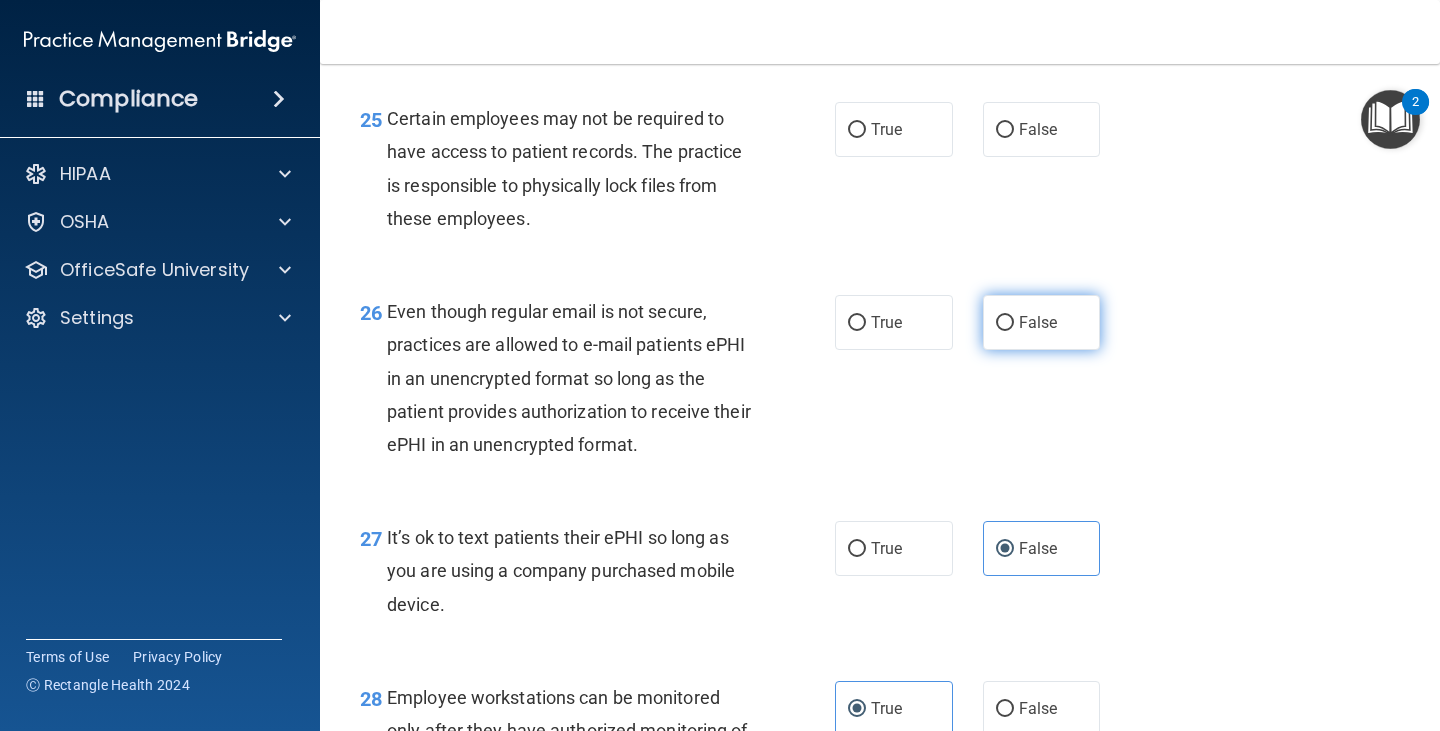 click on "False" at bounding box center (1042, 322) 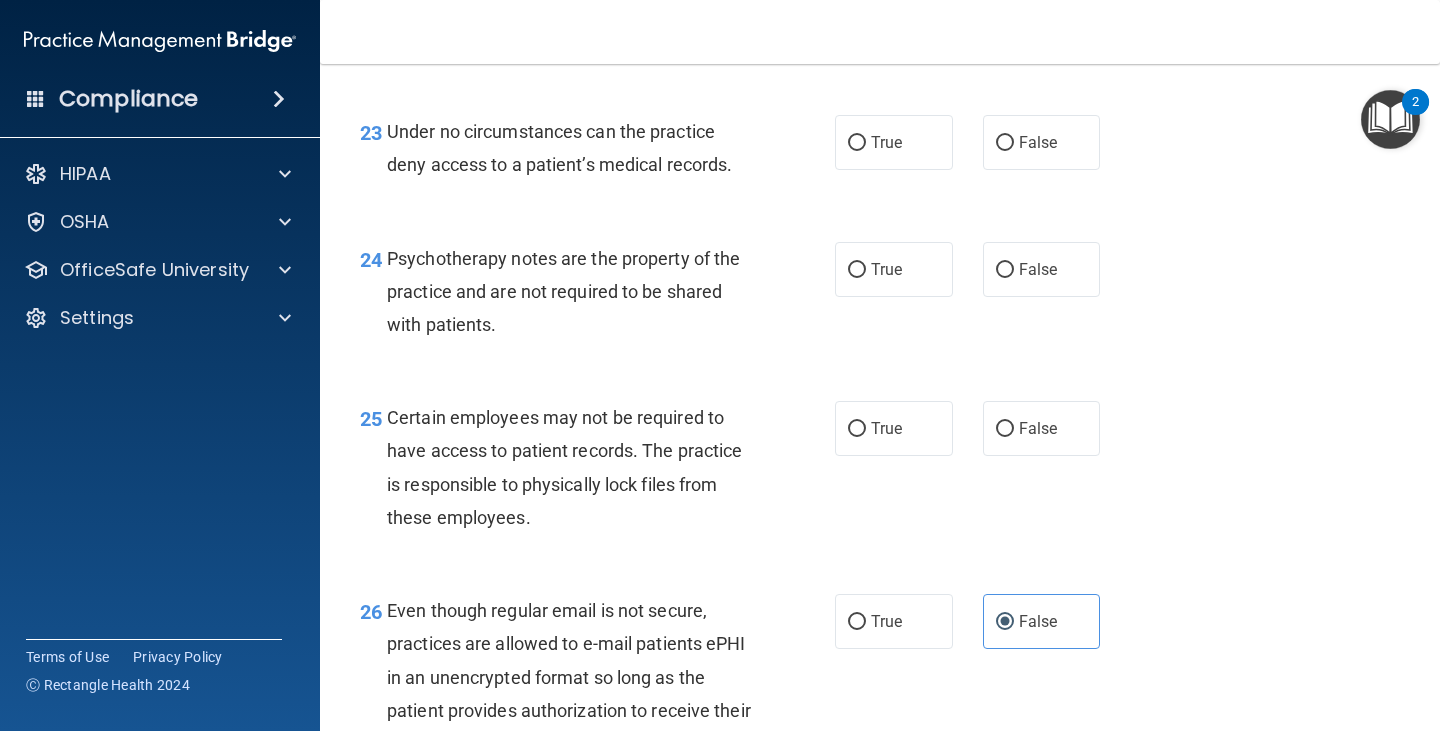 scroll, scrollTop: 4518, scrollLeft: 0, axis: vertical 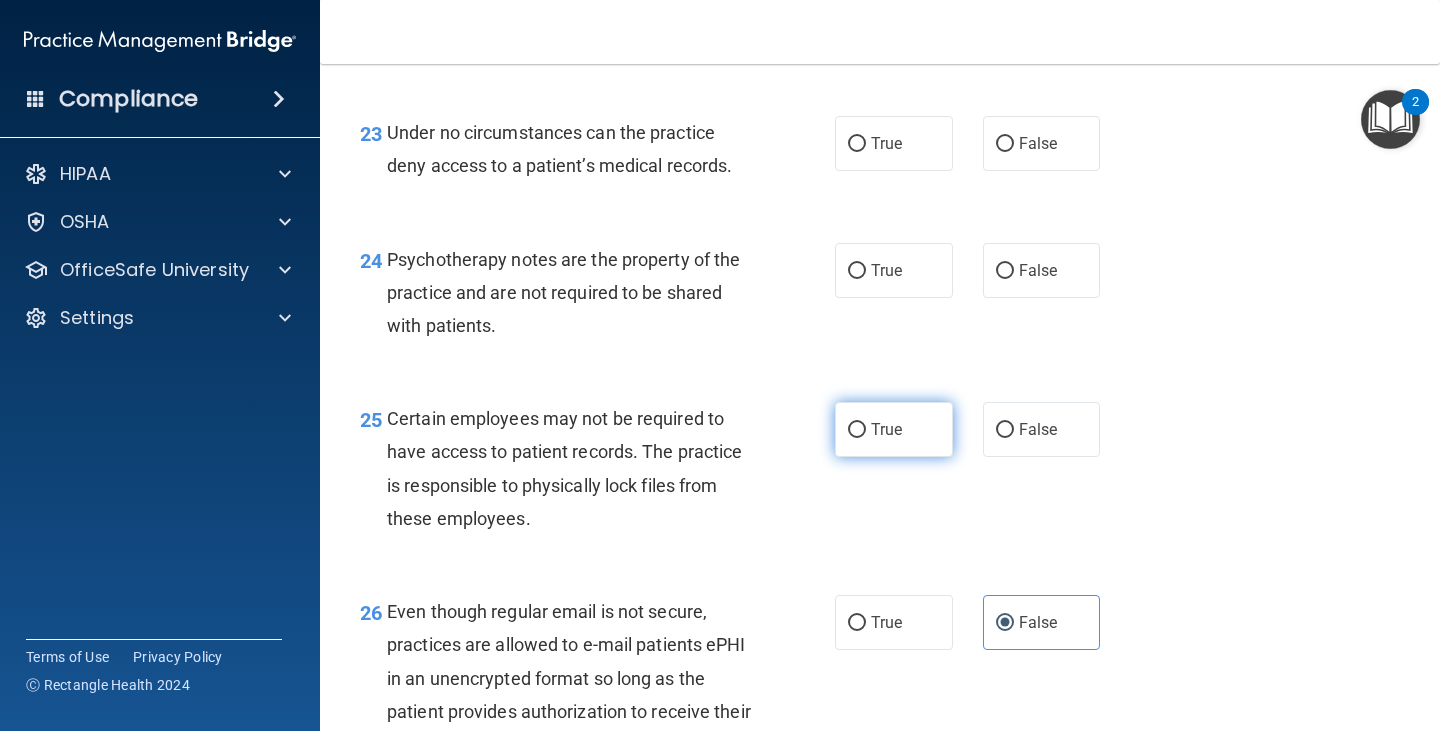 click on "True" at bounding box center (894, 429) 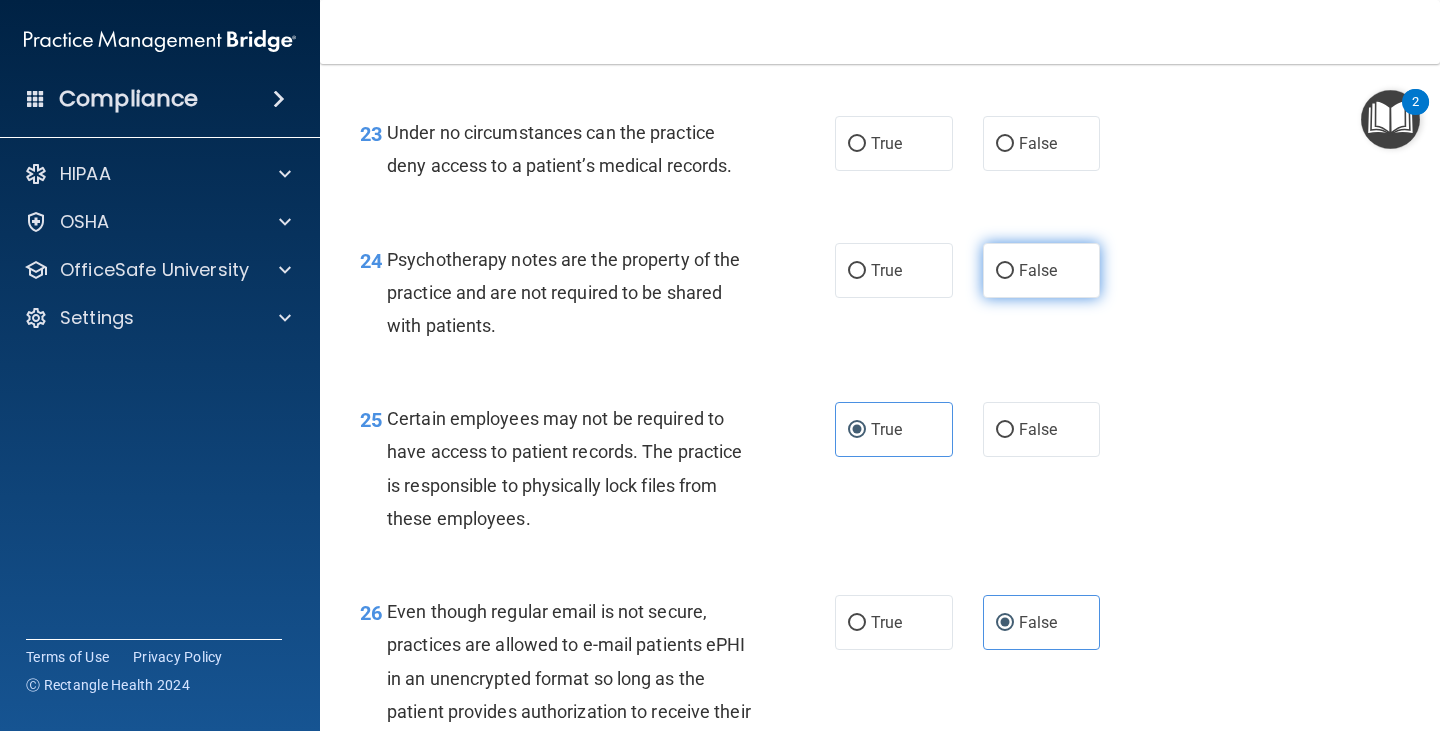 click on "False" at bounding box center (1005, 271) 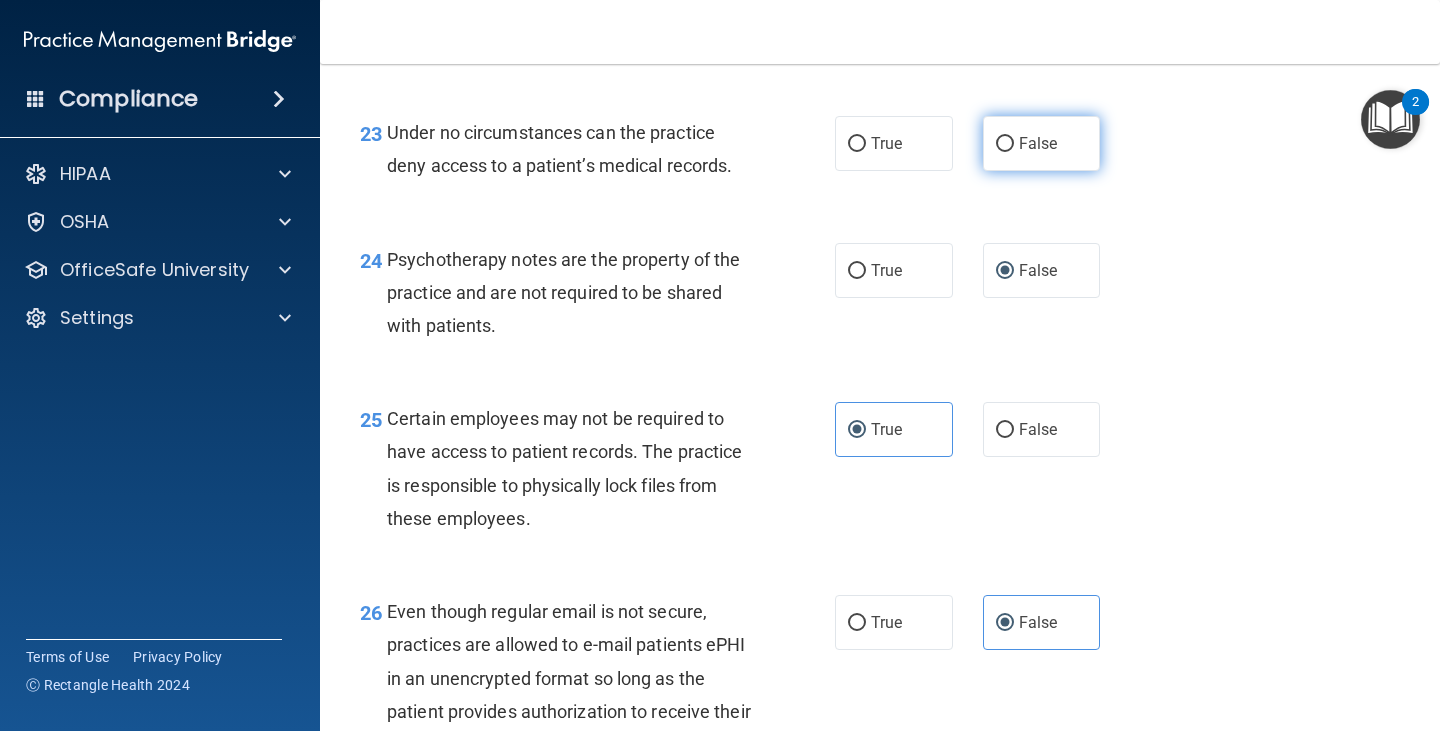 click on "False" at bounding box center (1005, 144) 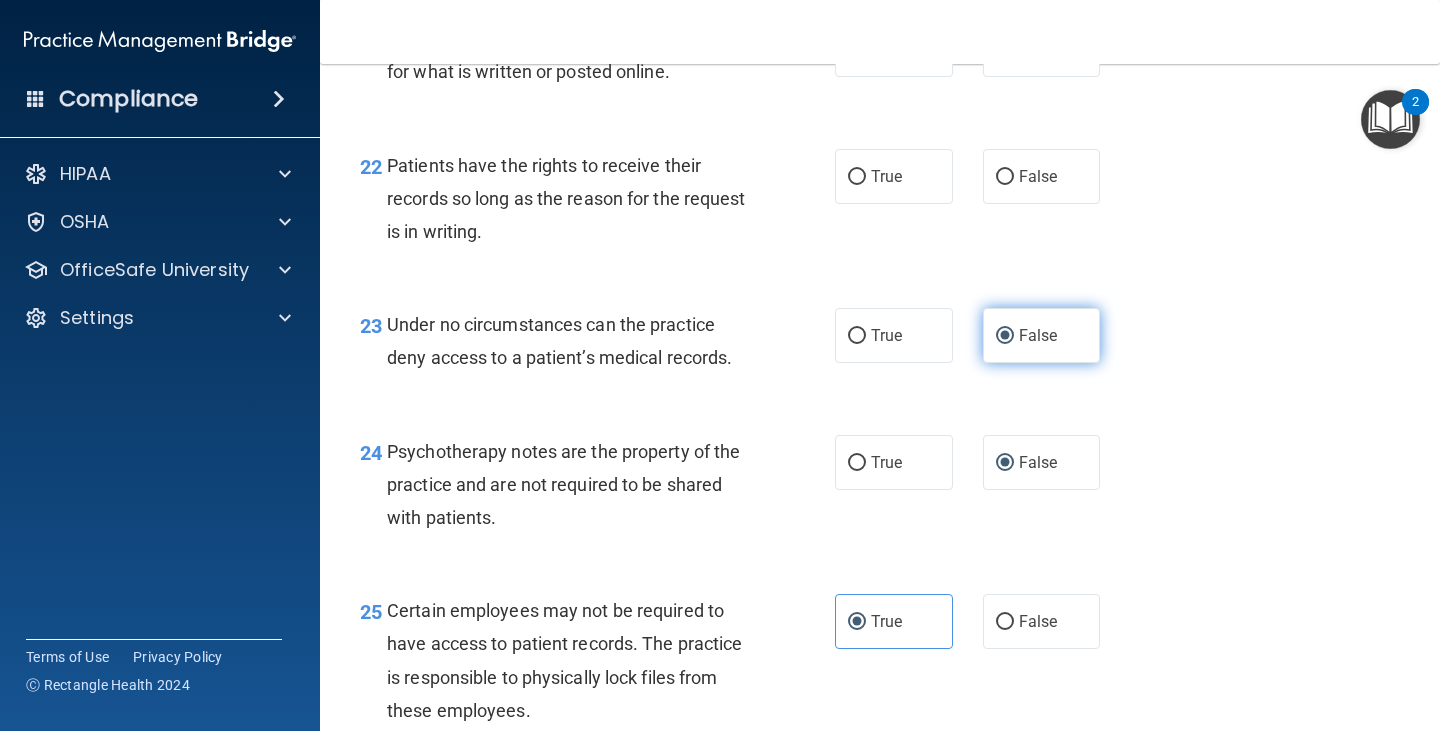 scroll, scrollTop: 4318, scrollLeft: 0, axis: vertical 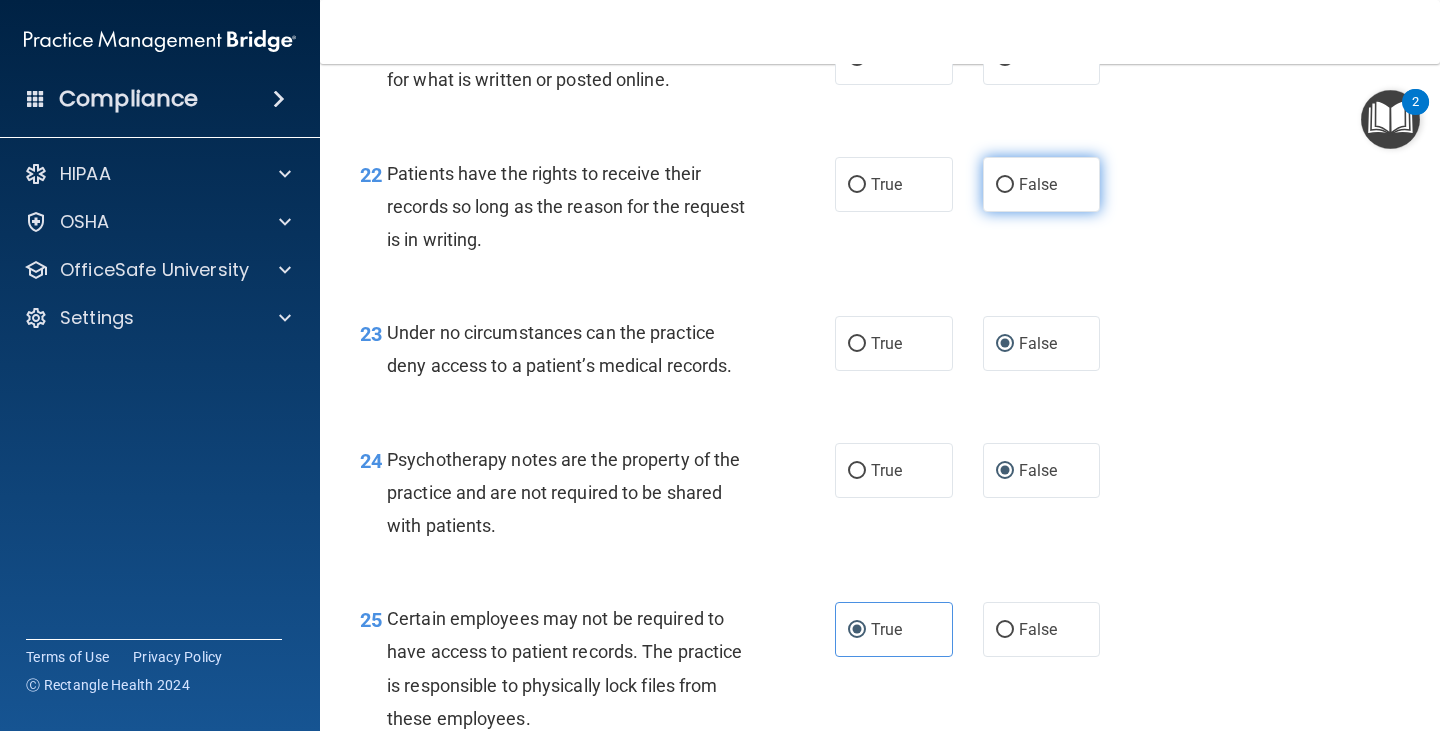 click on "False" at bounding box center (1042, 184) 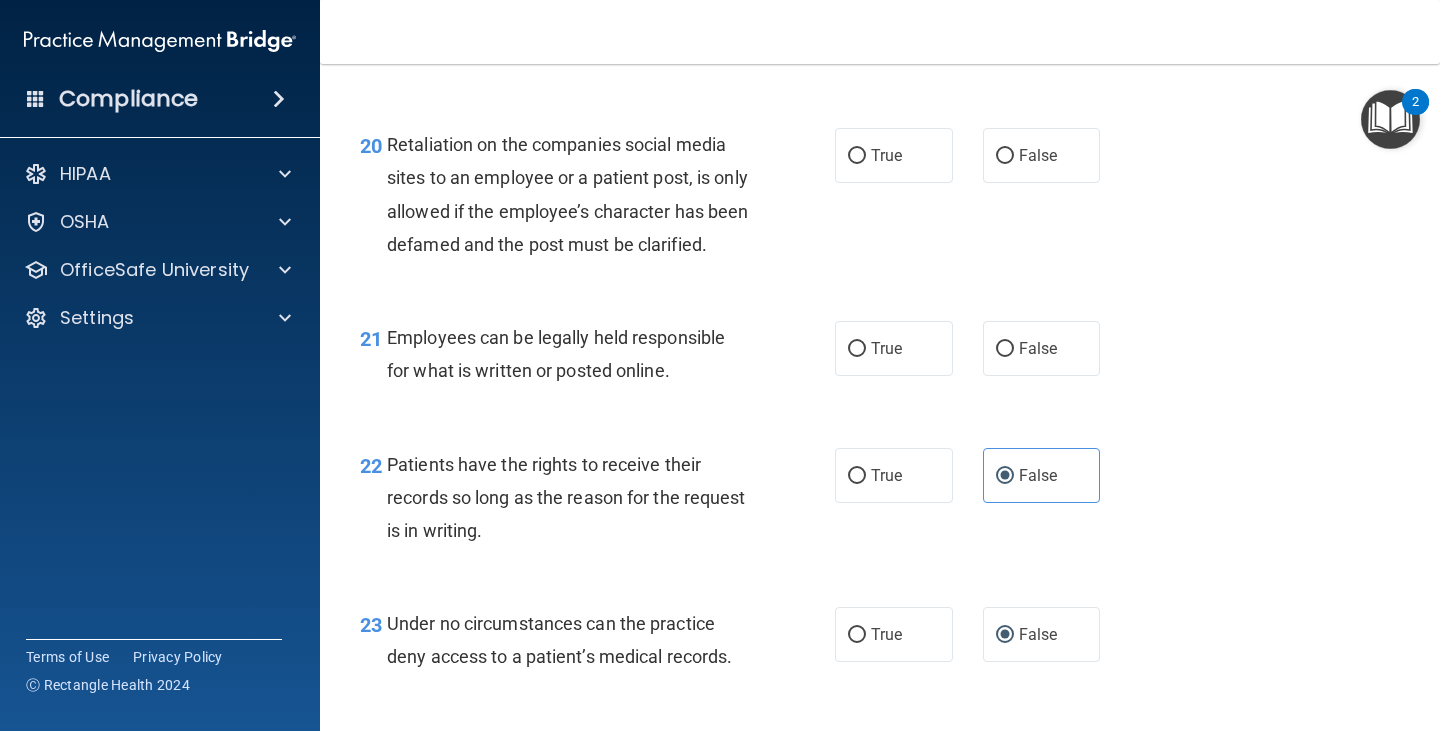 scroll, scrollTop: 4018, scrollLeft: 0, axis: vertical 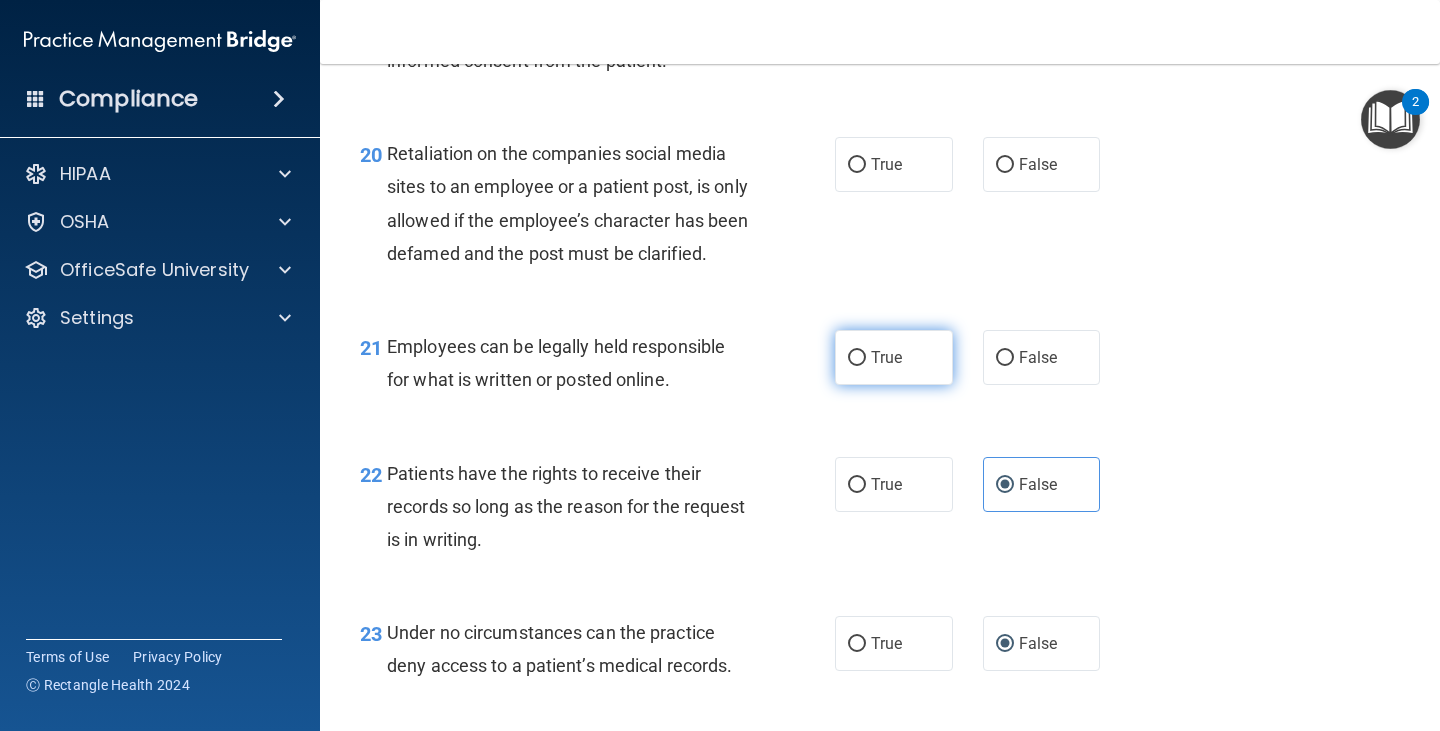 click on "True" at bounding box center [894, 357] 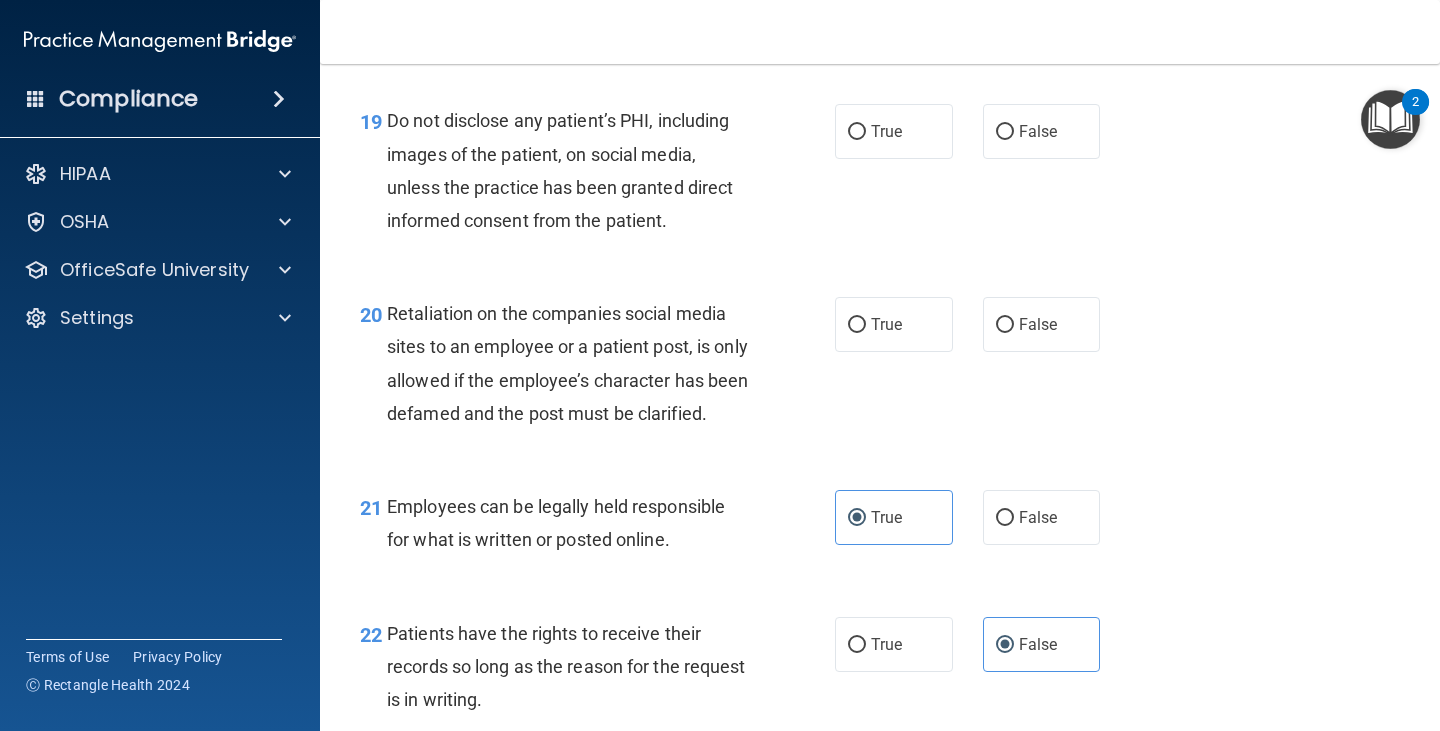 scroll, scrollTop: 3818, scrollLeft: 0, axis: vertical 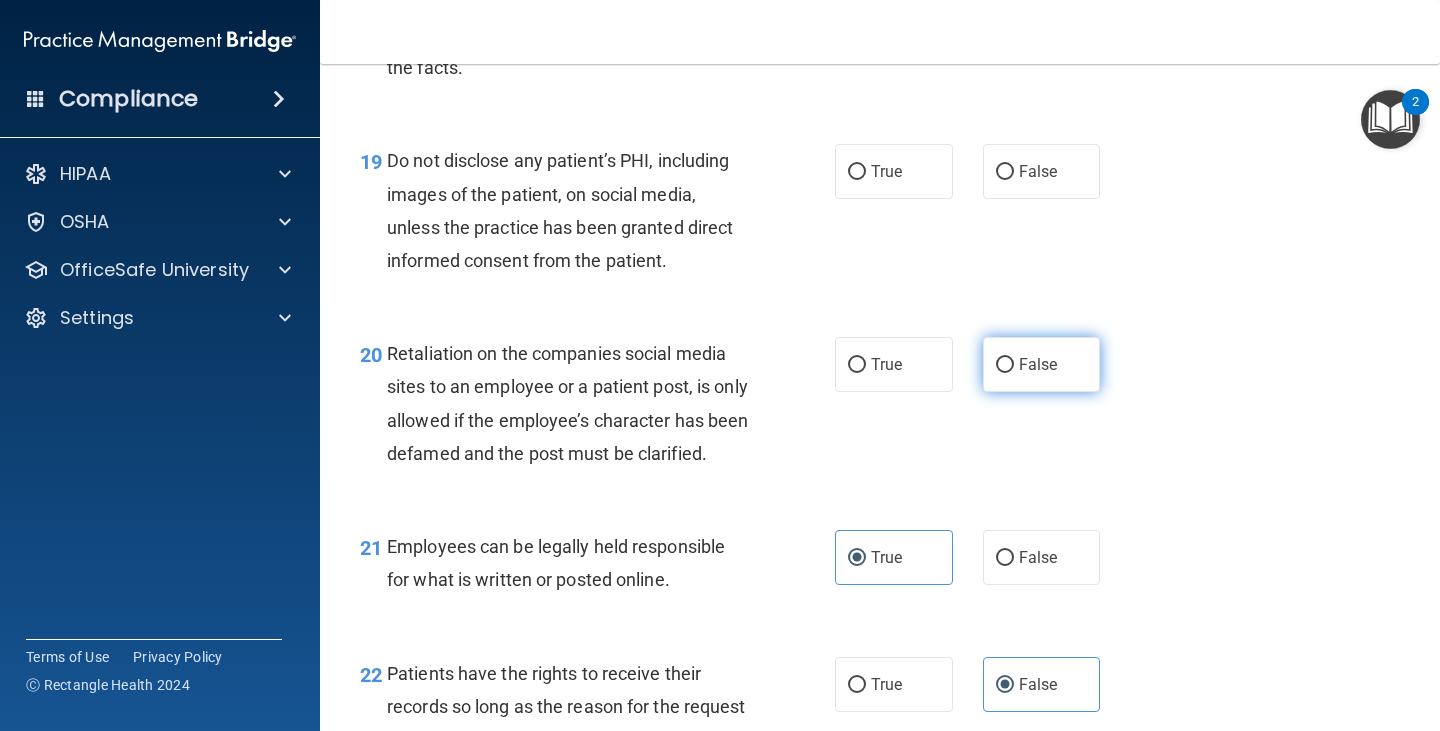 click on "False" at bounding box center (1042, 364) 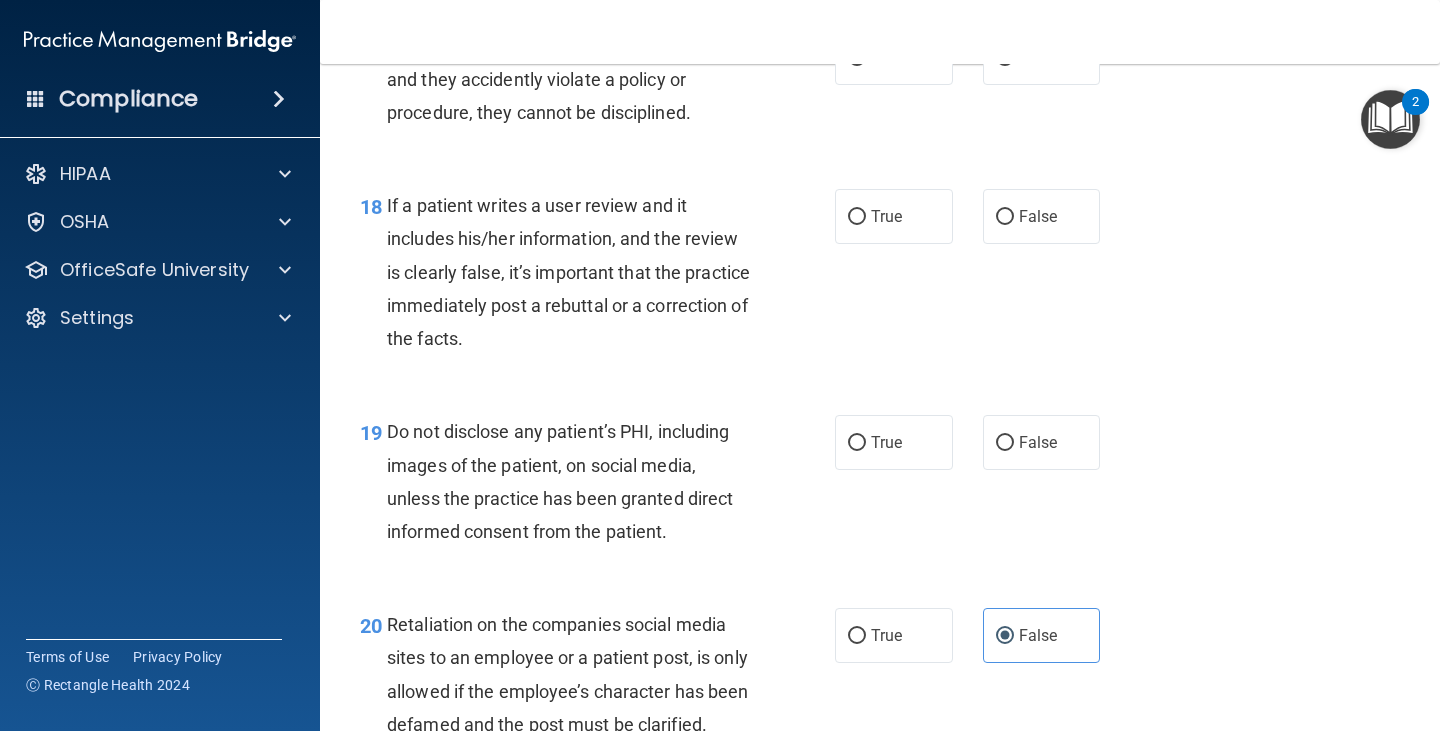 scroll, scrollTop: 3418, scrollLeft: 0, axis: vertical 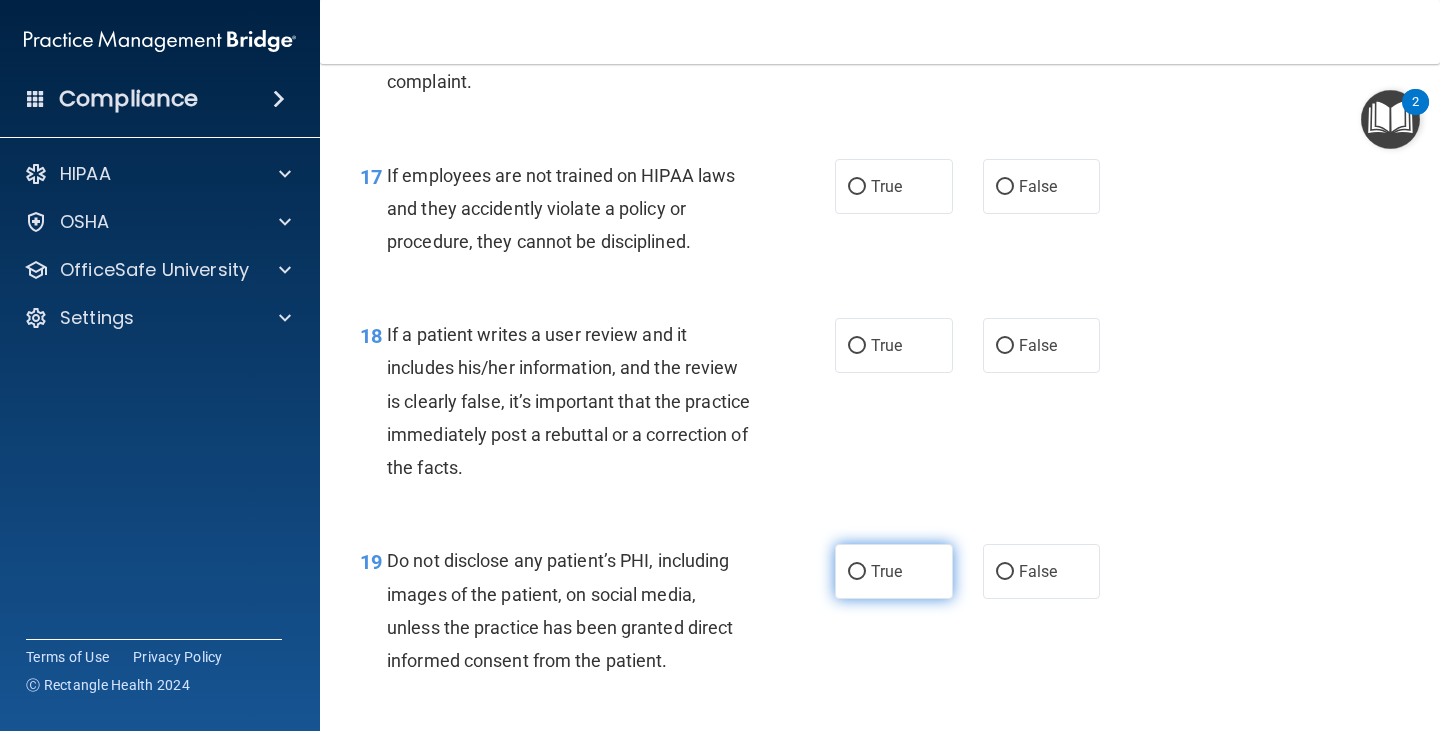 click on "True" at bounding box center (894, 571) 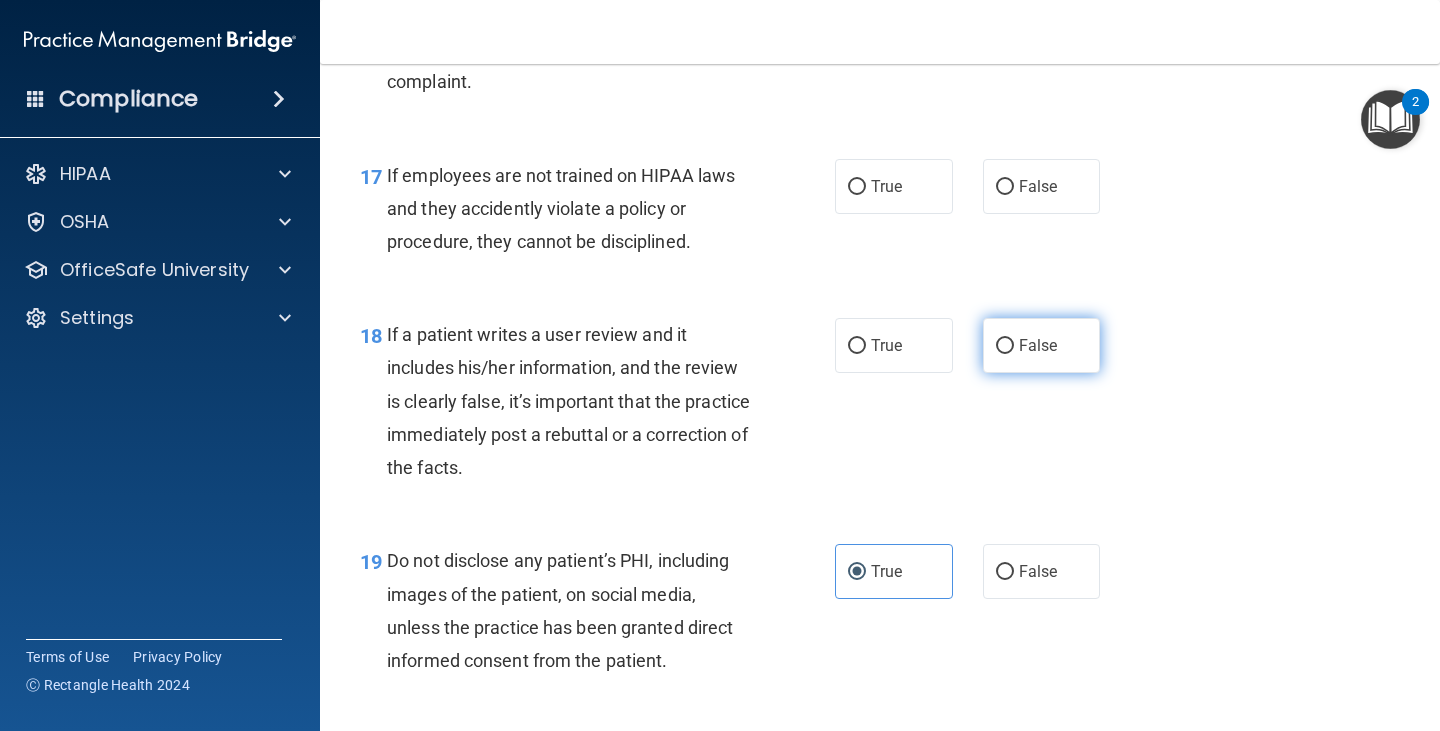 click on "False" at bounding box center (1042, 345) 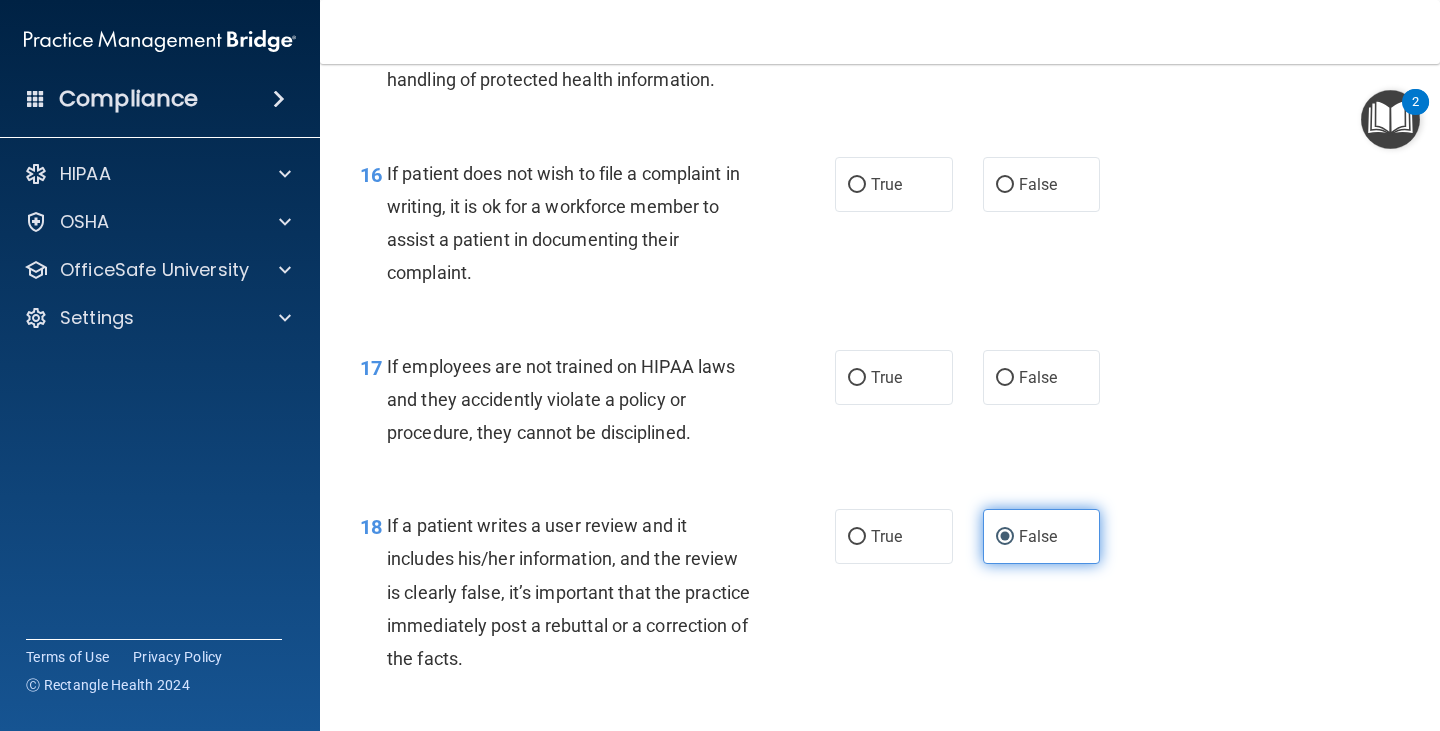 scroll, scrollTop: 3218, scrollLeft: 0, axis: vertical 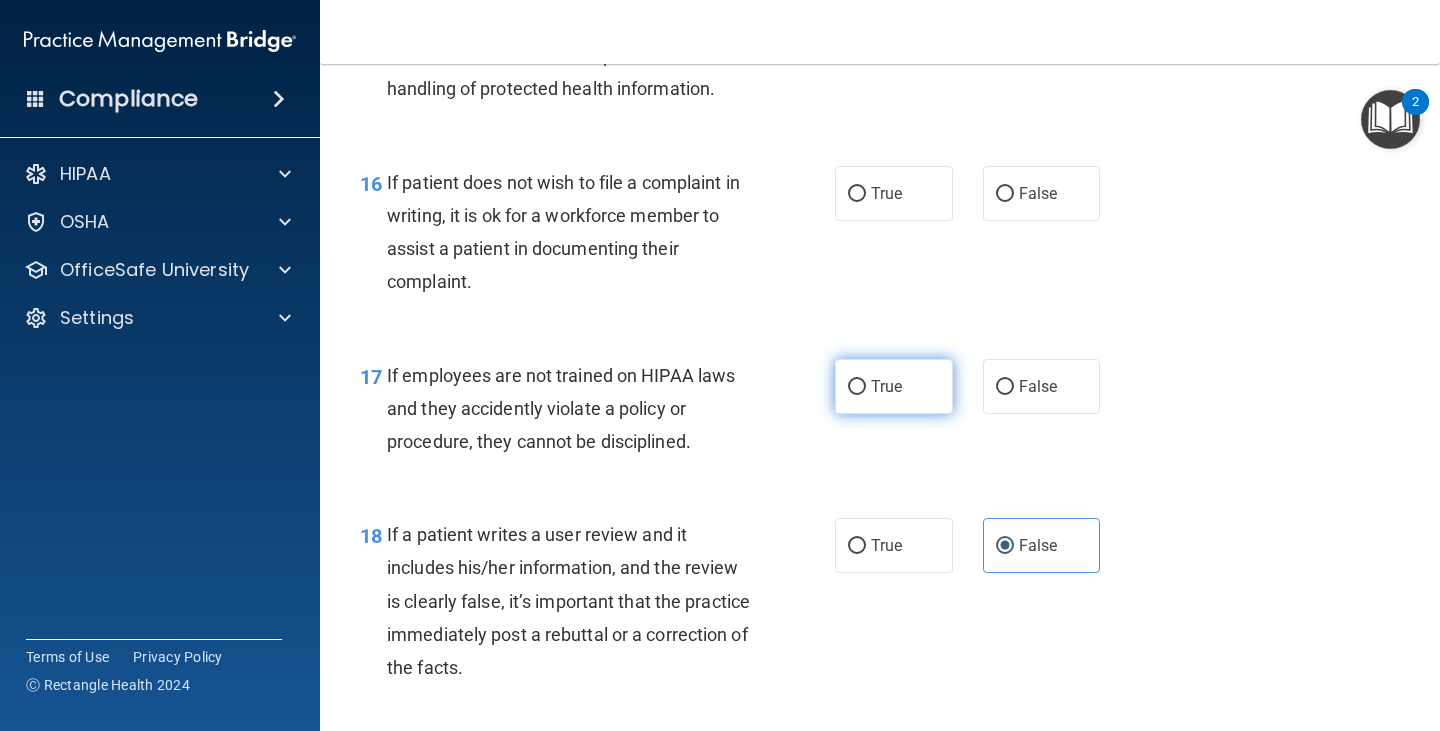 click on "True" at bounding box center (886, 386) 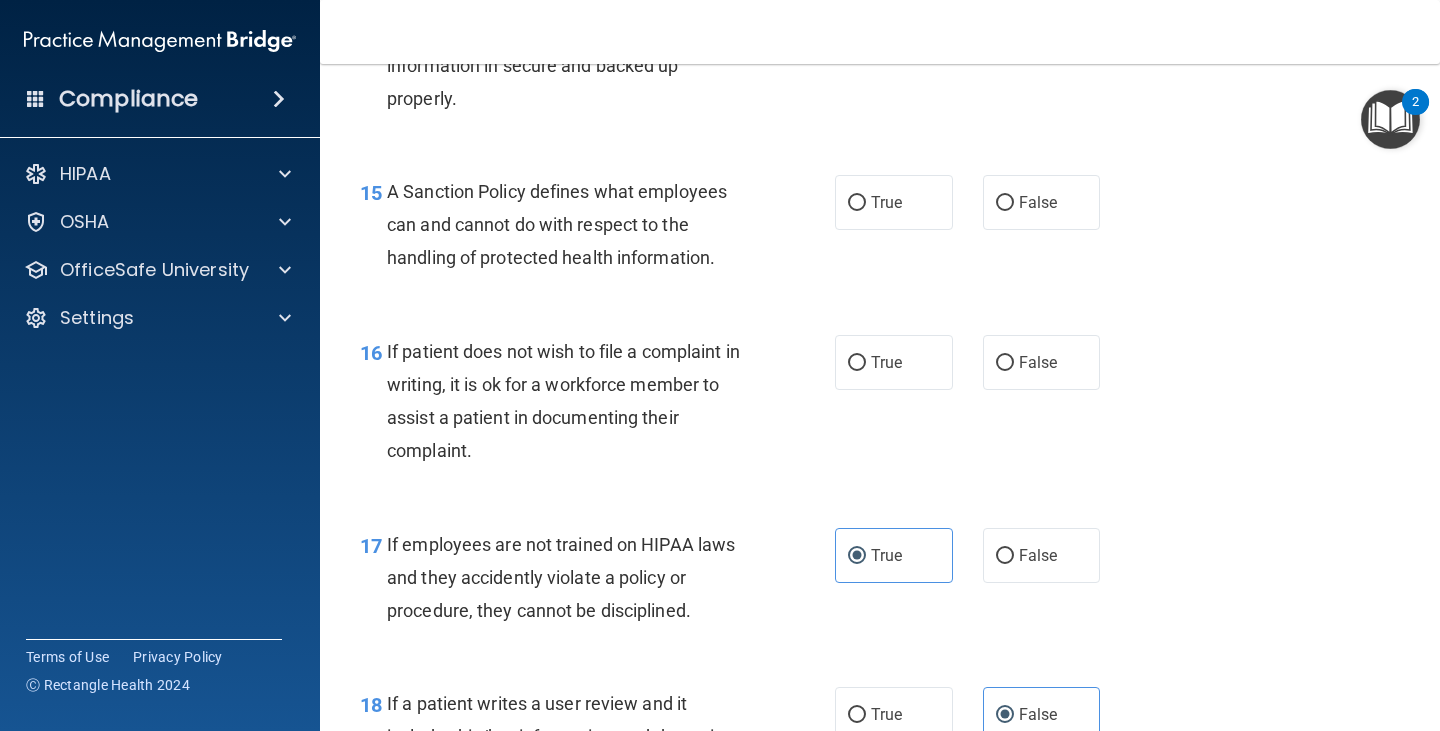 scroll, scrollTop: 3018, scrollLeft: 0, axis: vertical 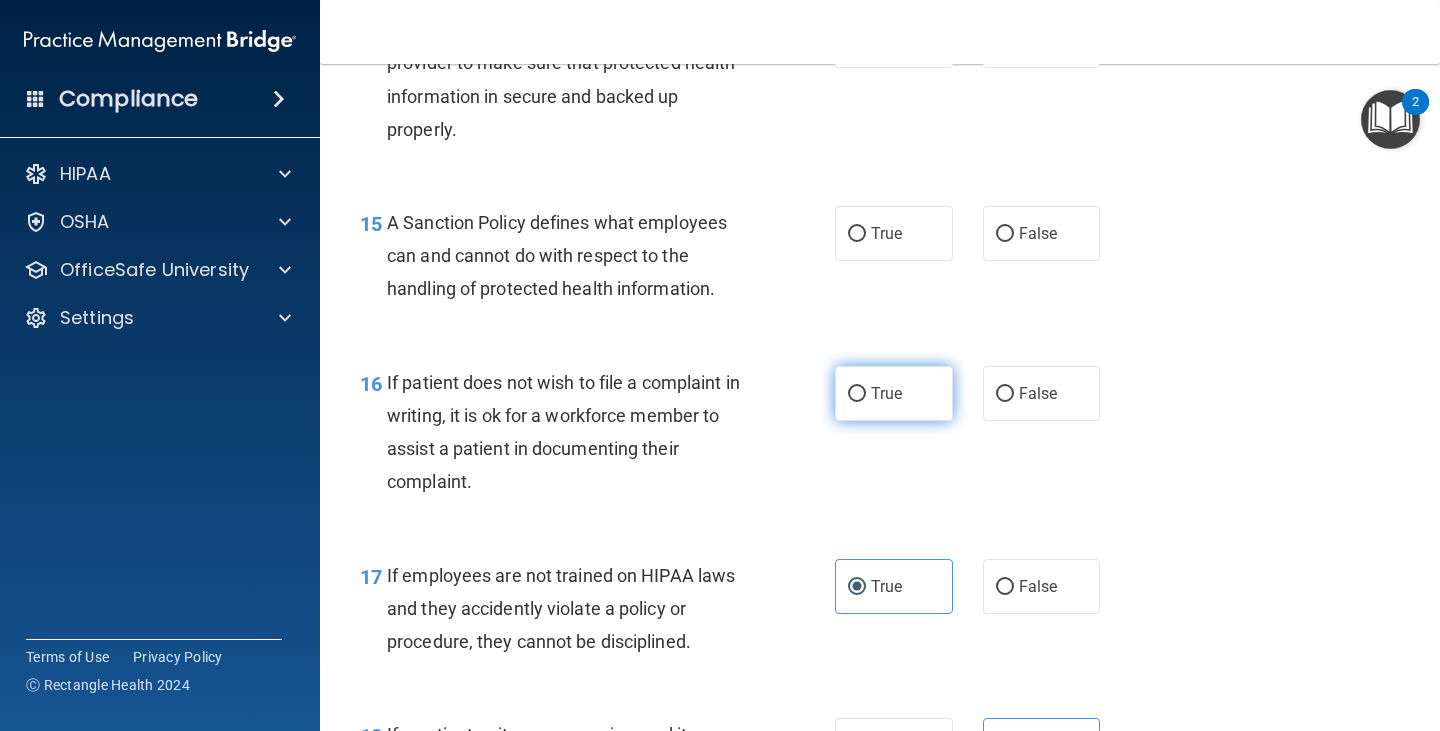 click on "True" at bounding box center (894, 393) 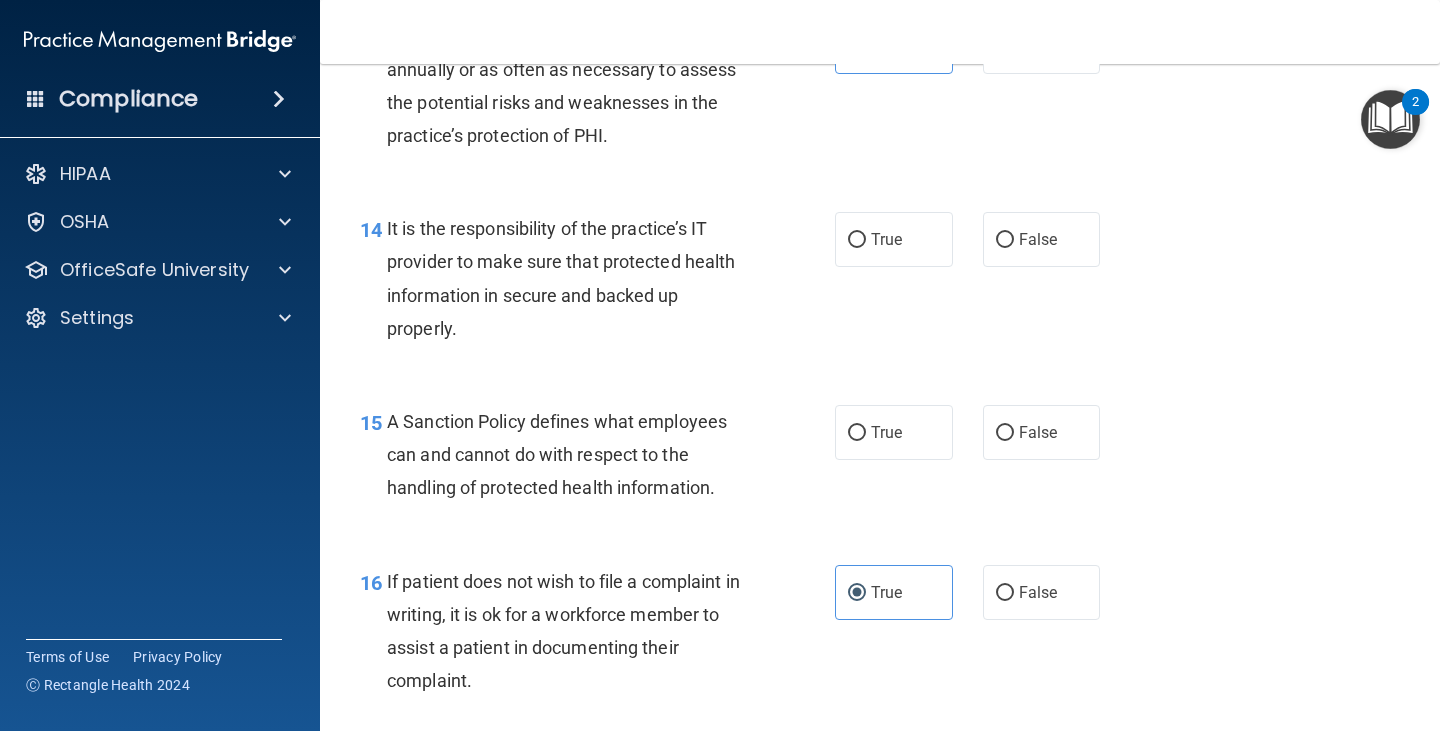 scroll, scrollTop: 2818, scrollLeft: 0, axis: vertical 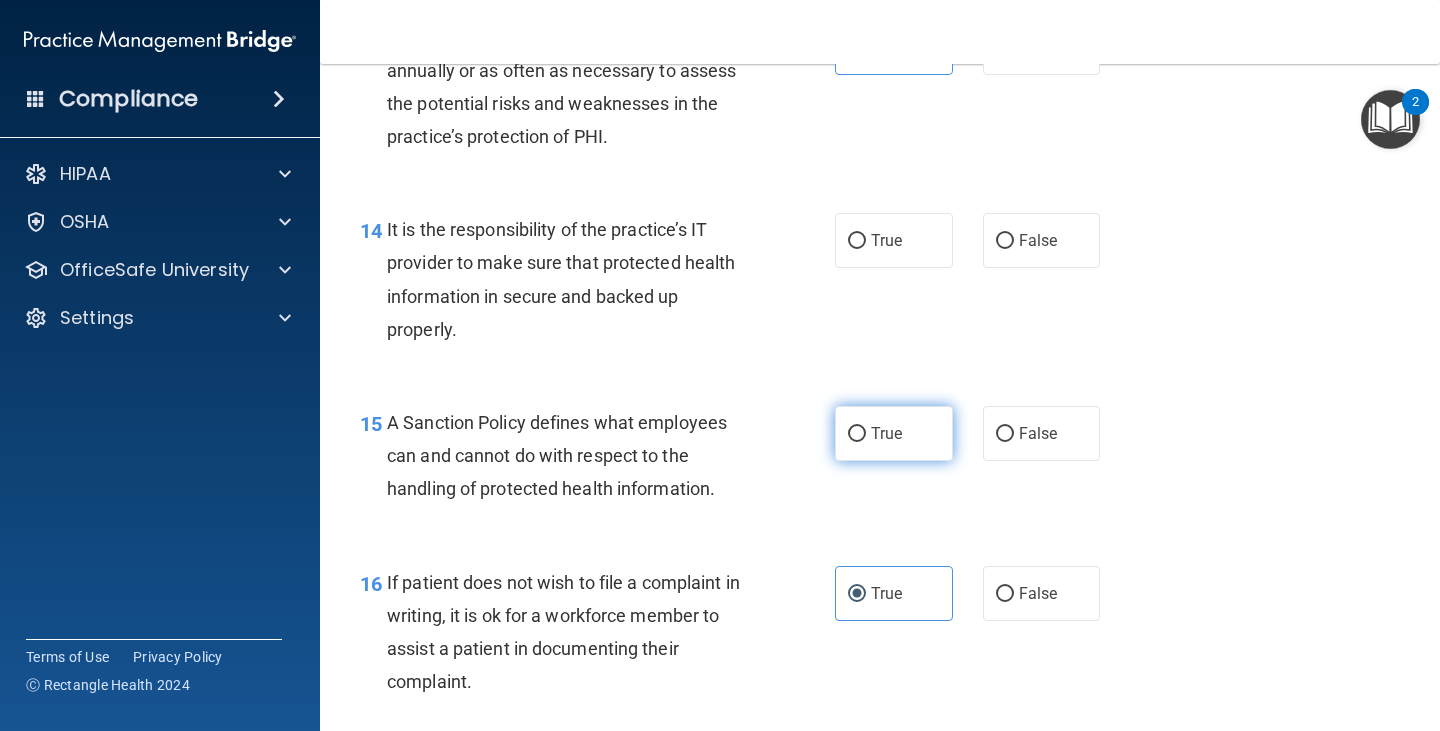 click on "True" at bounding box center [894, 433] 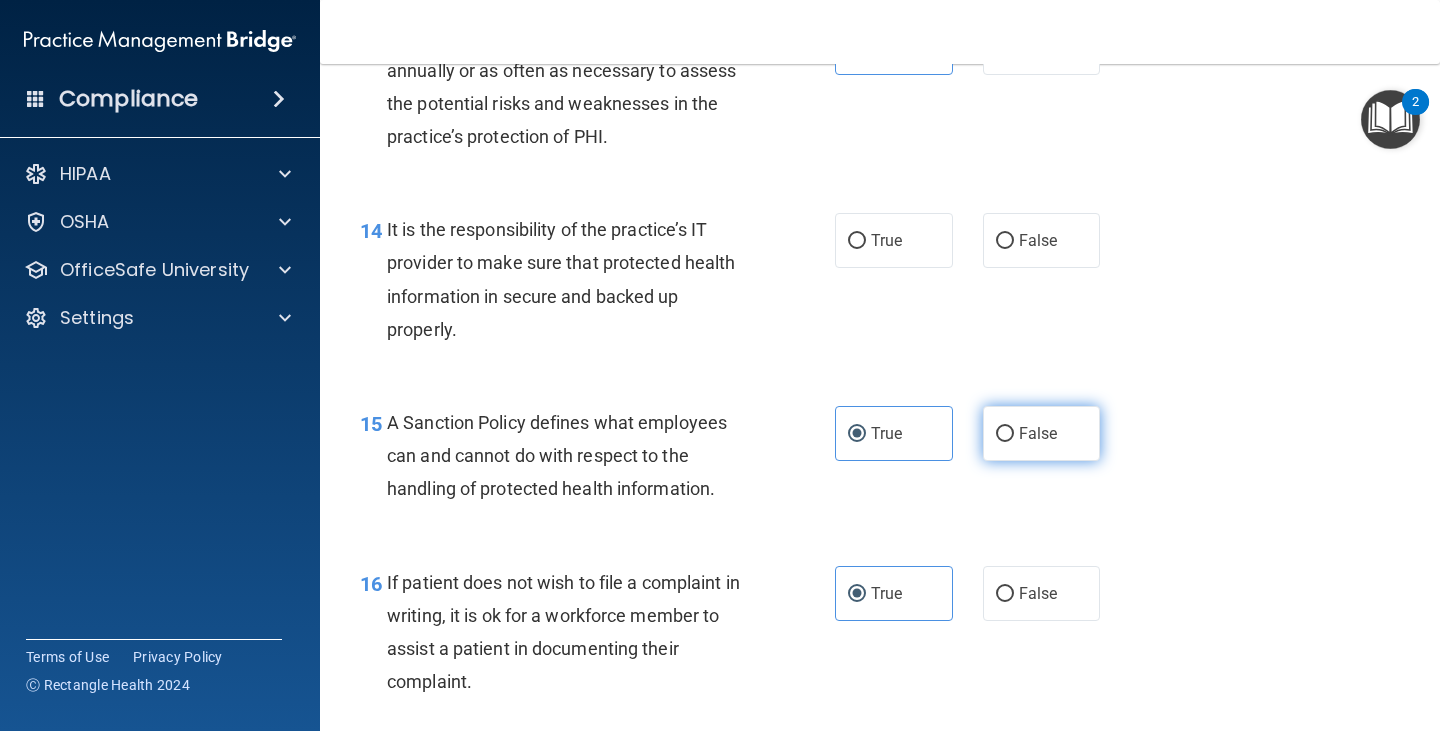 click on "False" at bounding box center (1042, 433) 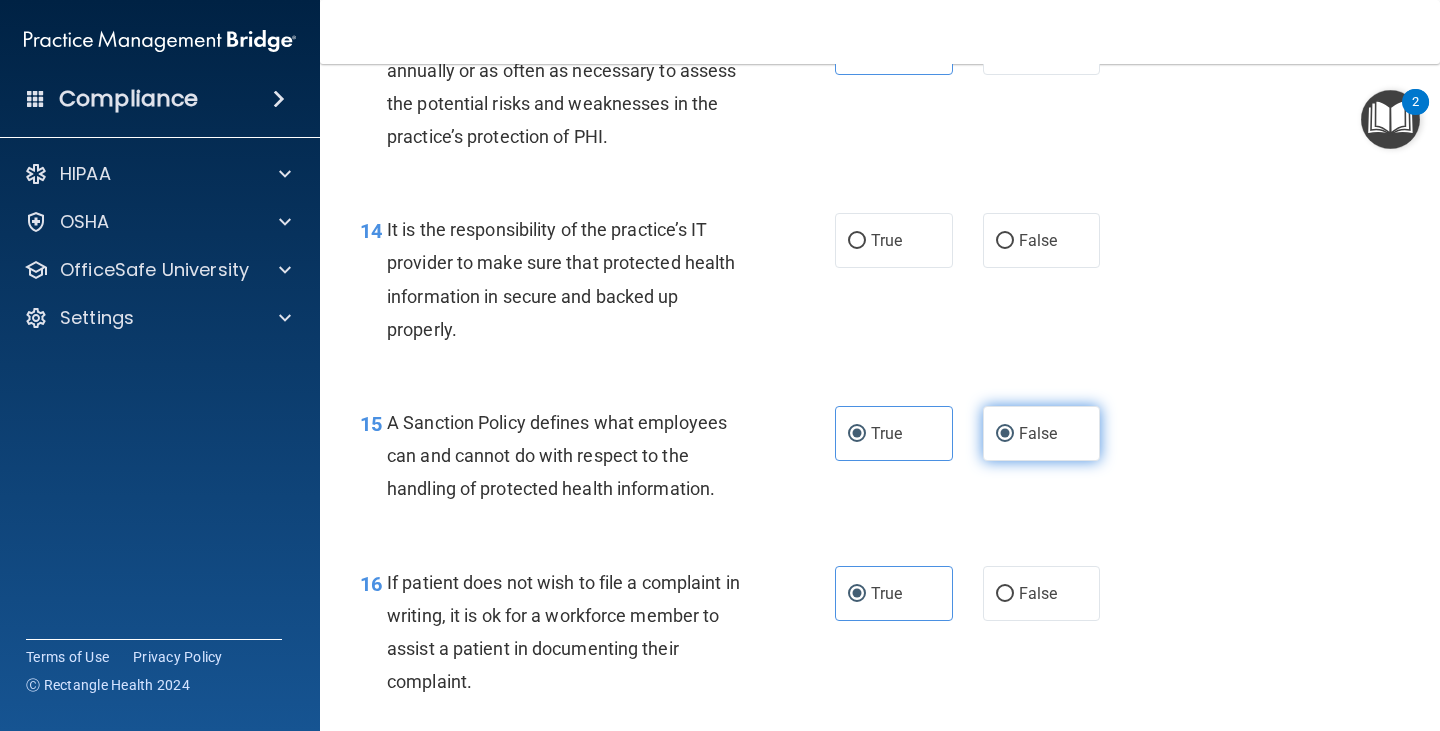 radio on "false" 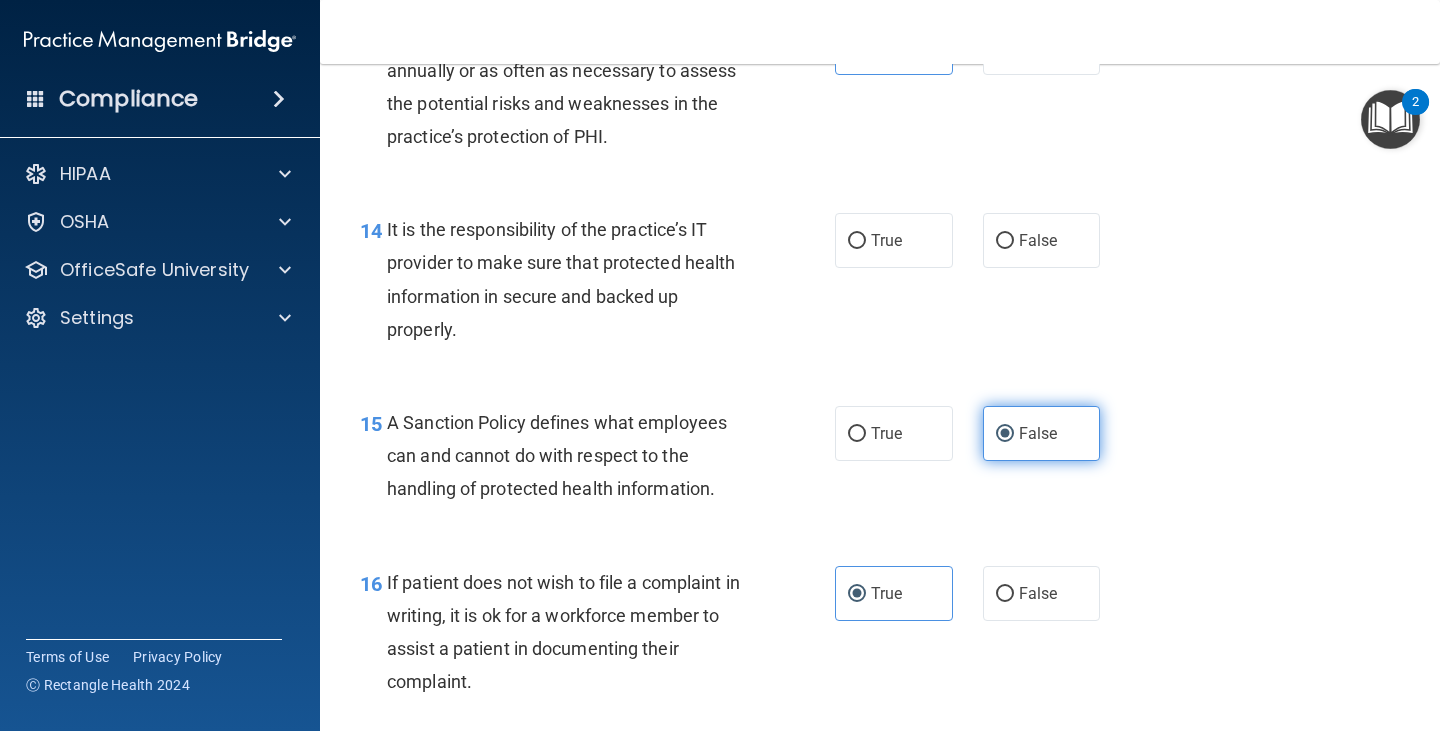 scroll, scrollTop: 2718, scrollLeft: 0, axis: vertical 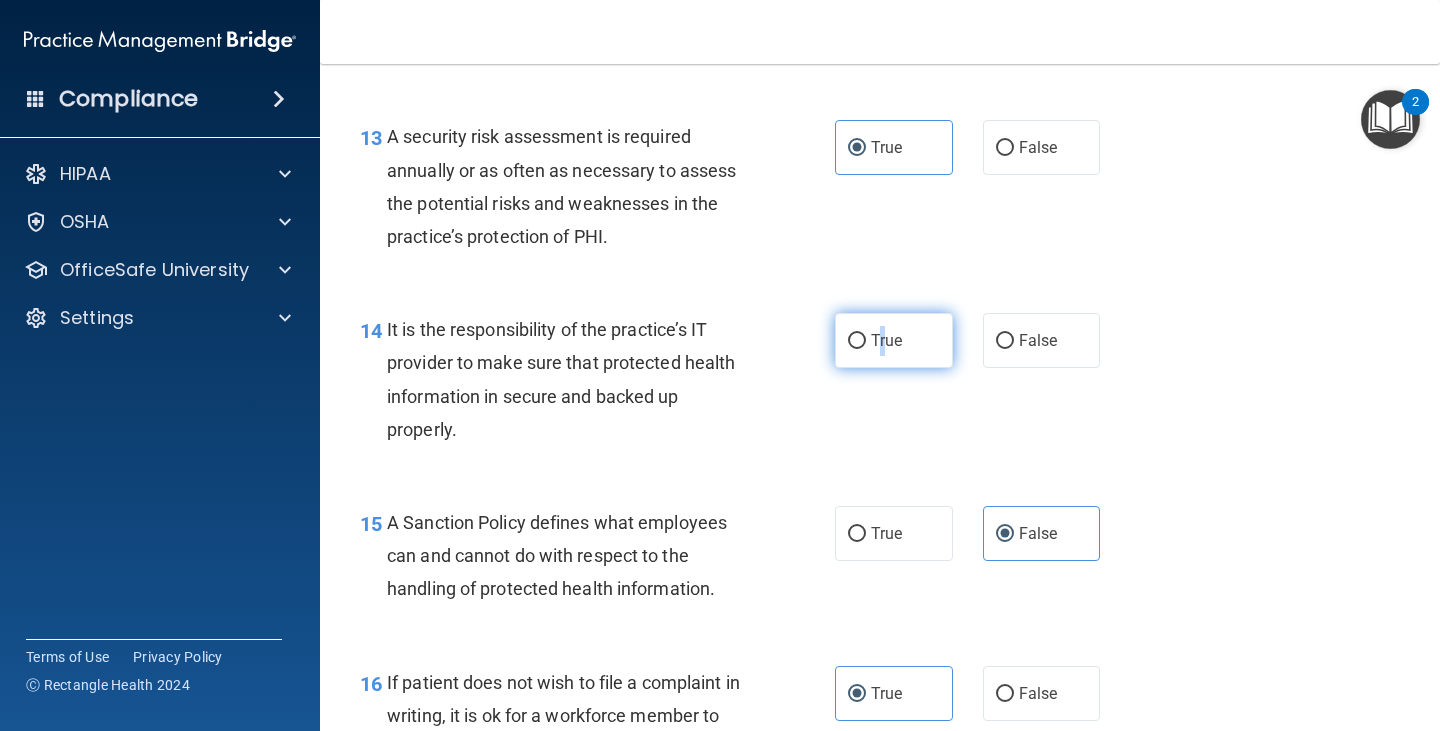 click on "True" at bounding box center (894, 340) 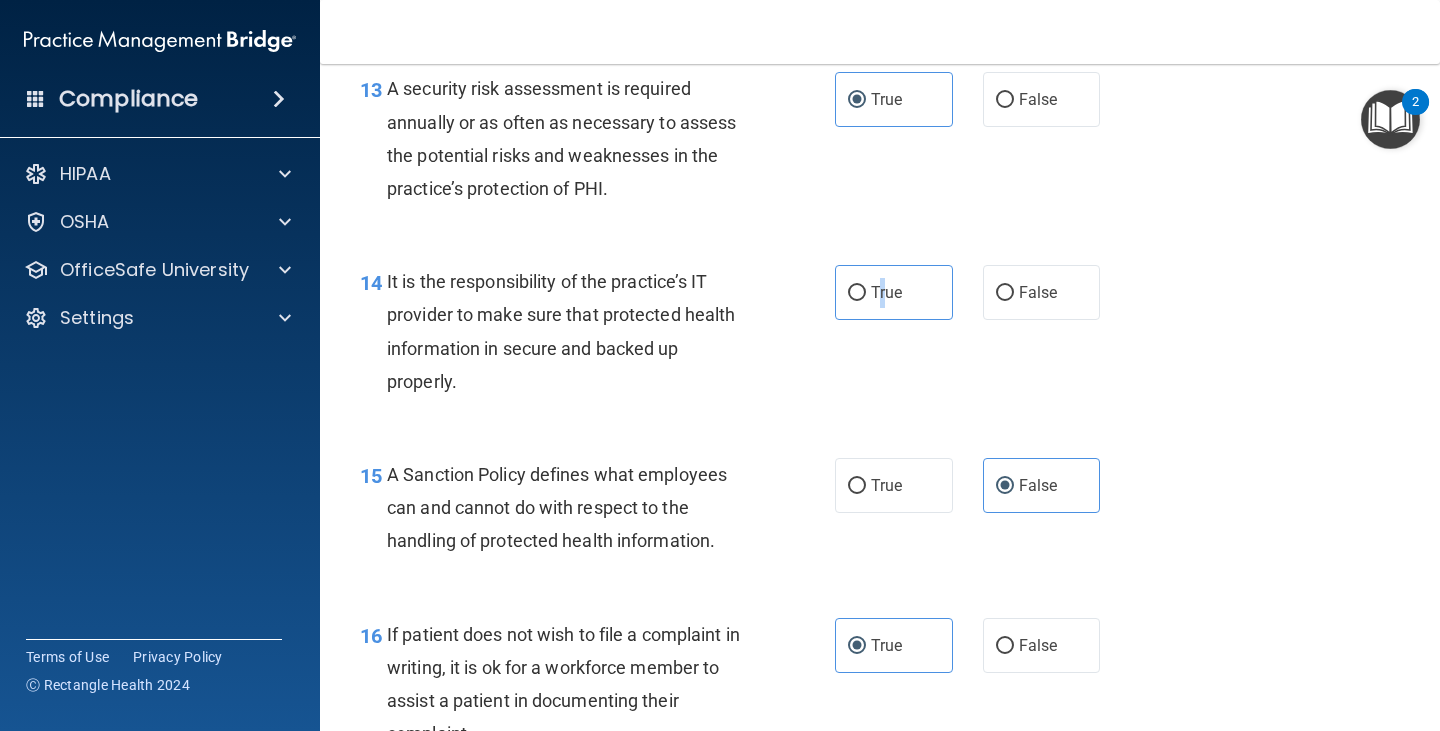 scroll, scrollTop: 2718, scrollLeft: 0, axis: vertical 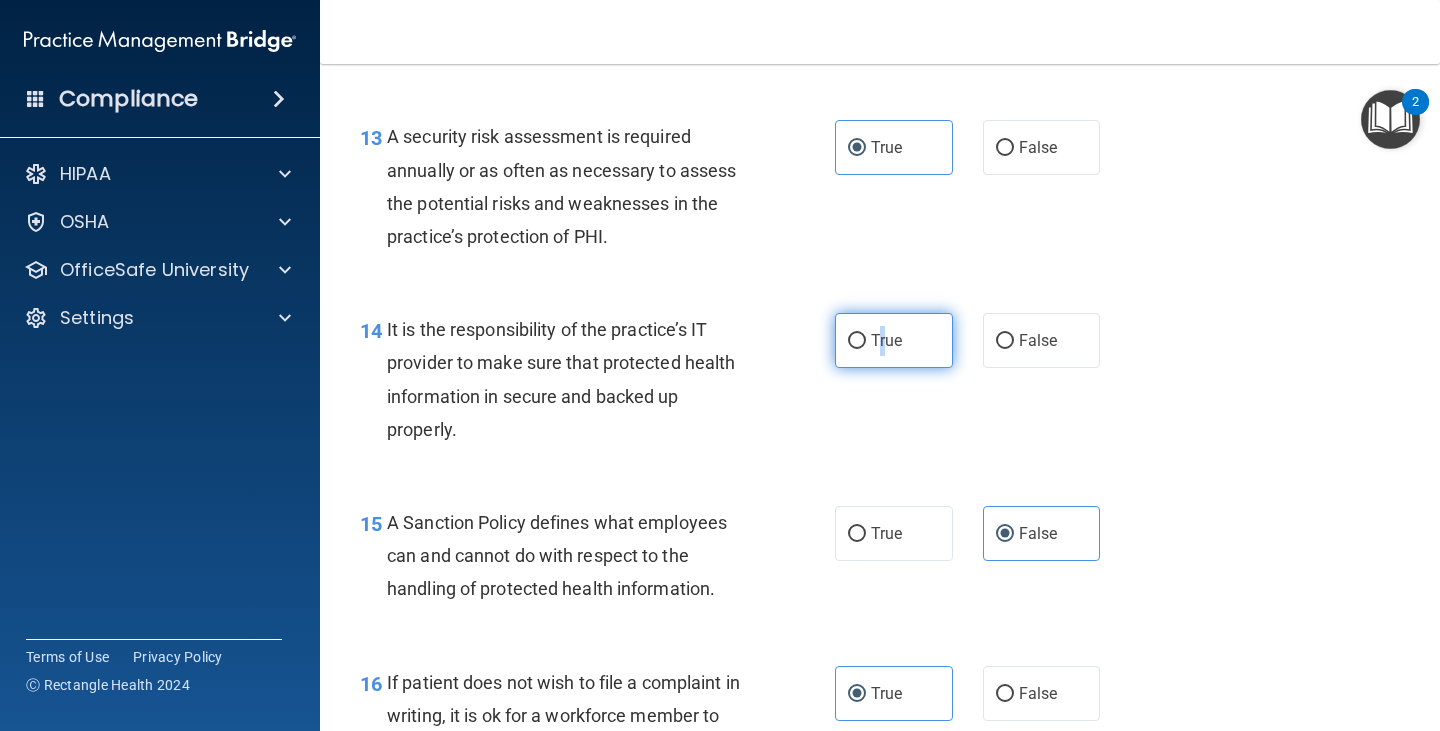 click on "True" at bounding box center [857, 341] 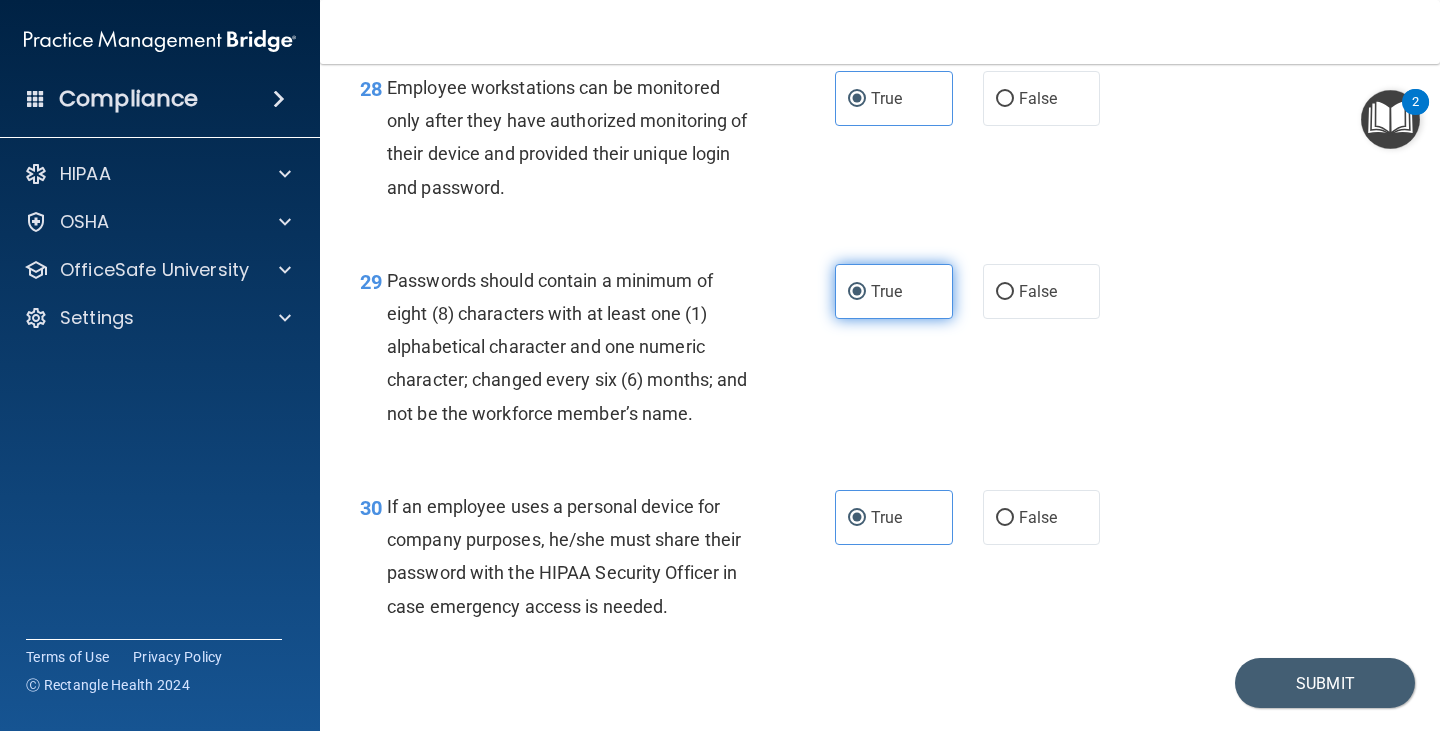 scroll, scrollTop: 5518, scrollLeft: 0, axis: vertical 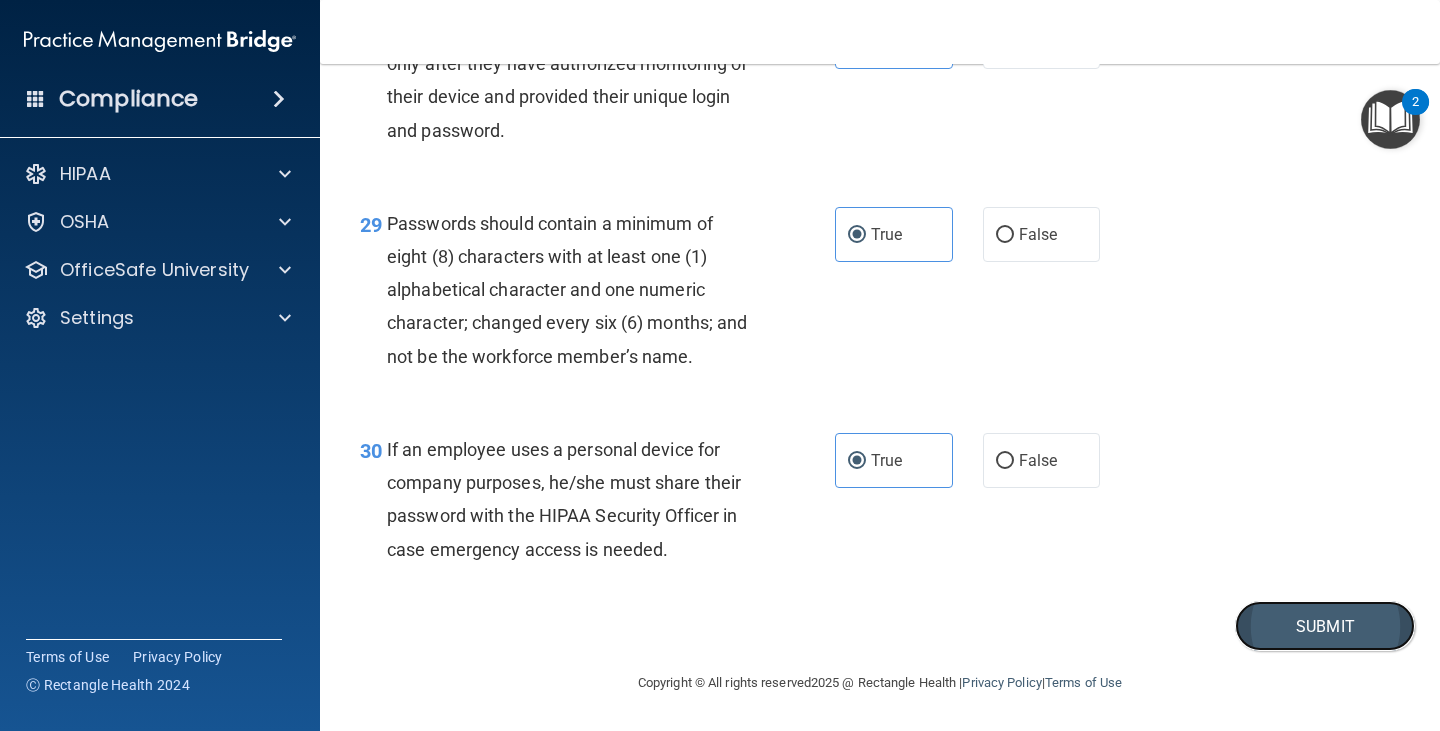 click on "Submit" at bounding box center [1325, 626] 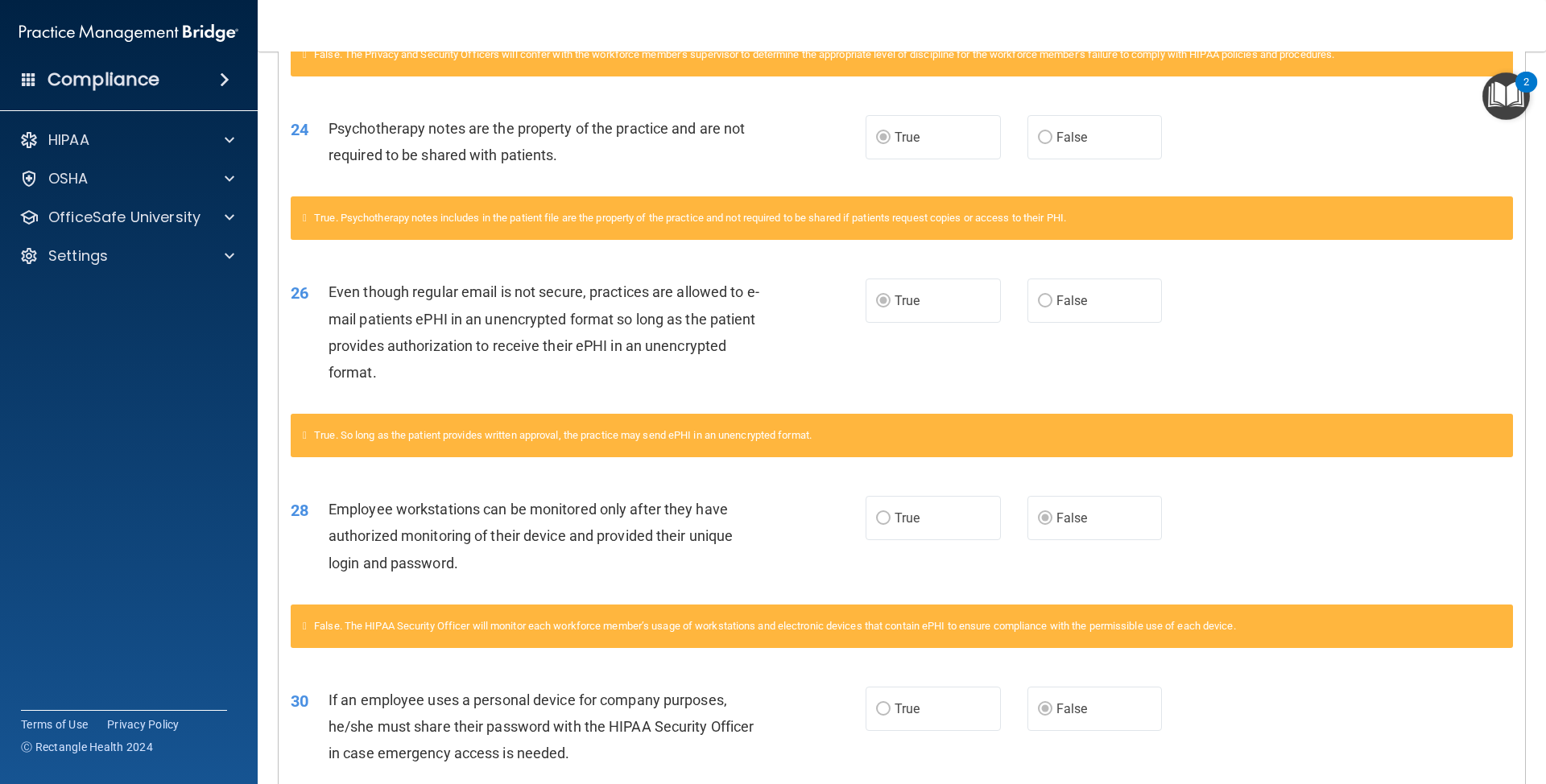 scroll, scrollTop: 1289, scrollLeft: 0, axis: vertical 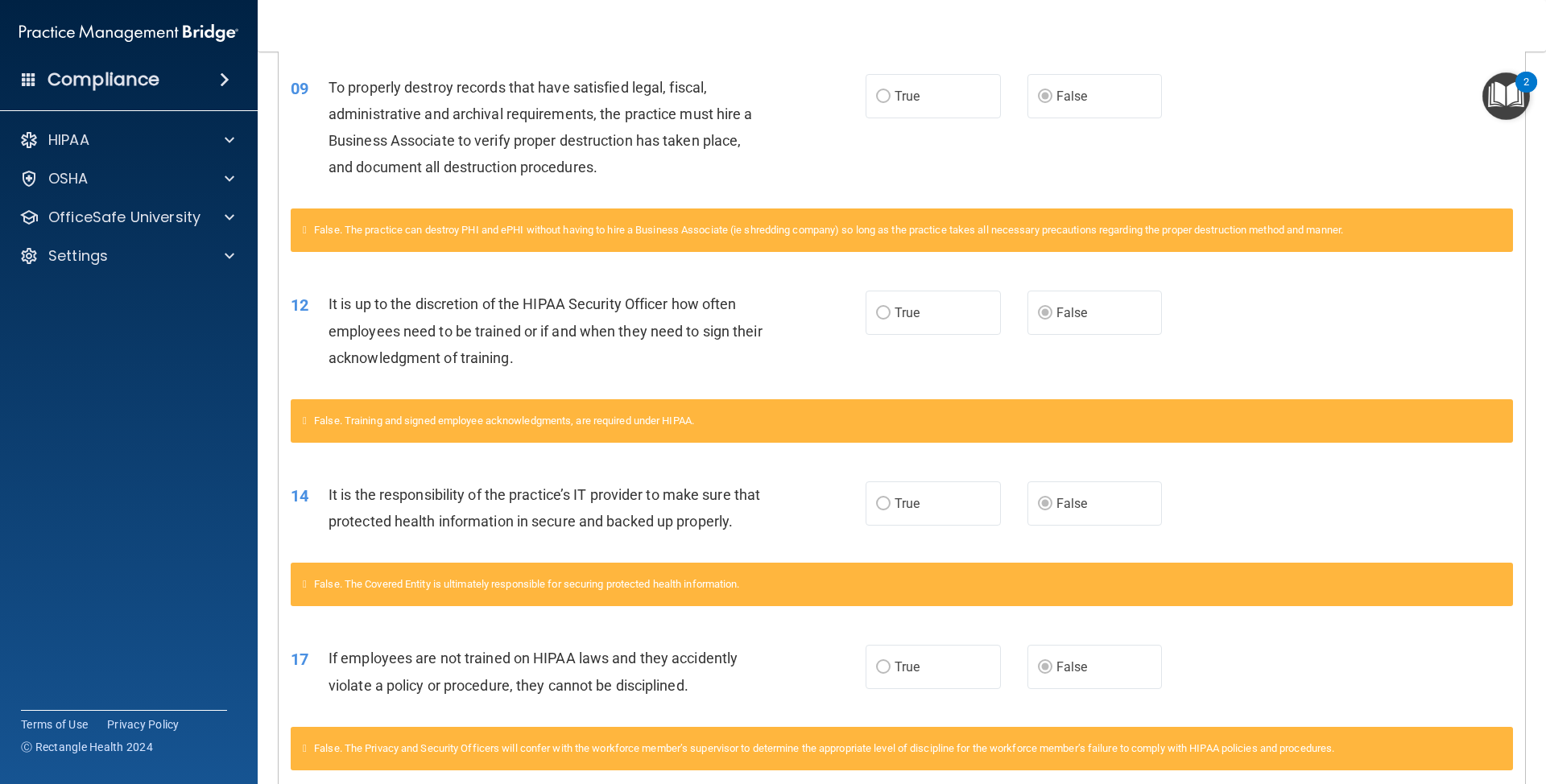 click on "Toggle navigation                                                                                                     [PERSON_NAME]   [PERSON_NAME][EMAIL_ADDRESS][PERSON_NAME][DOMAIN_NAME]                            Manage My Enterprise              Huntington Dental Excellence     Manage My Location" at bounding box center (902, 26) 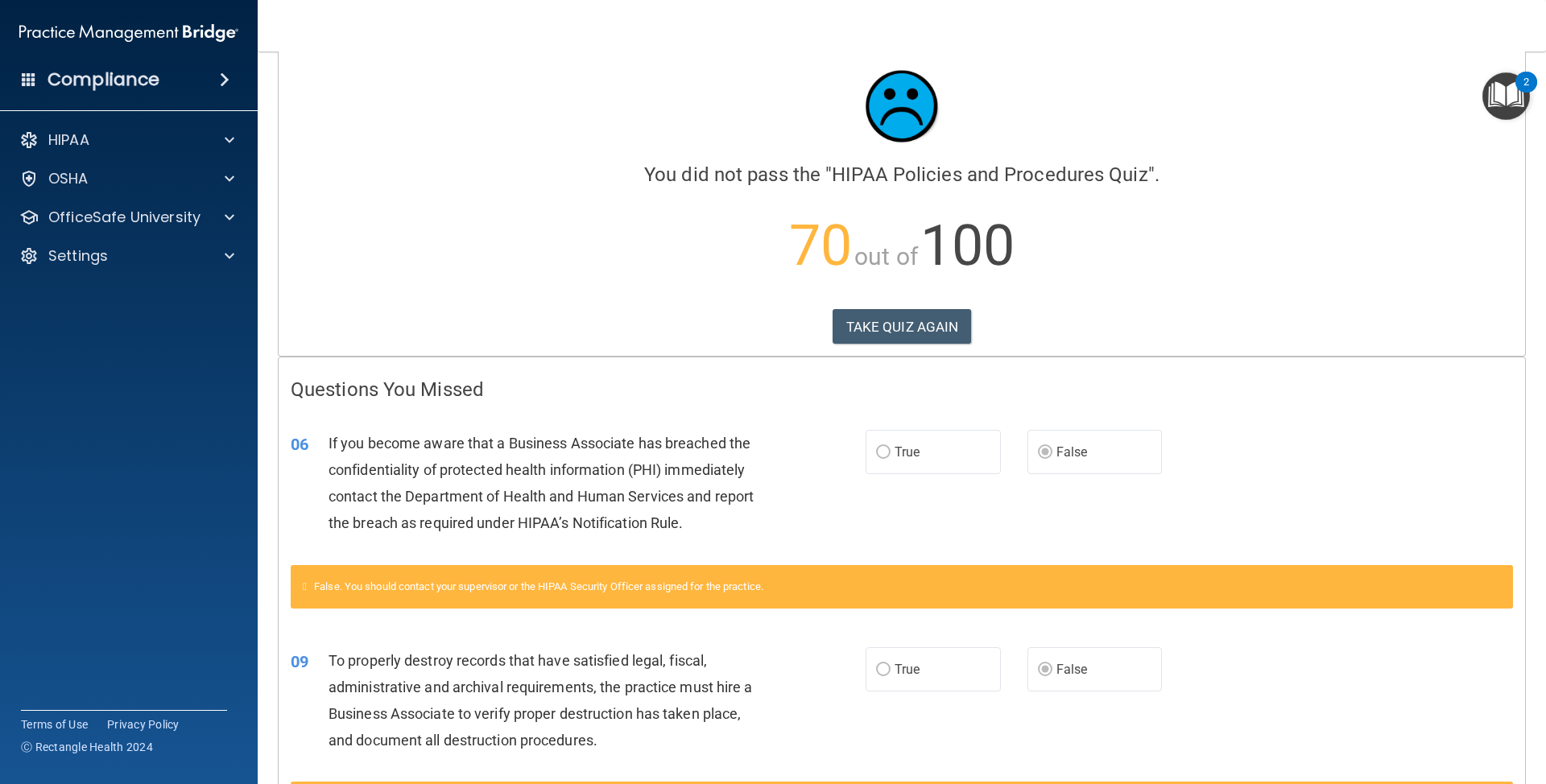 scroll, scrollTop: 0, scrollLeft: 0, axis: both 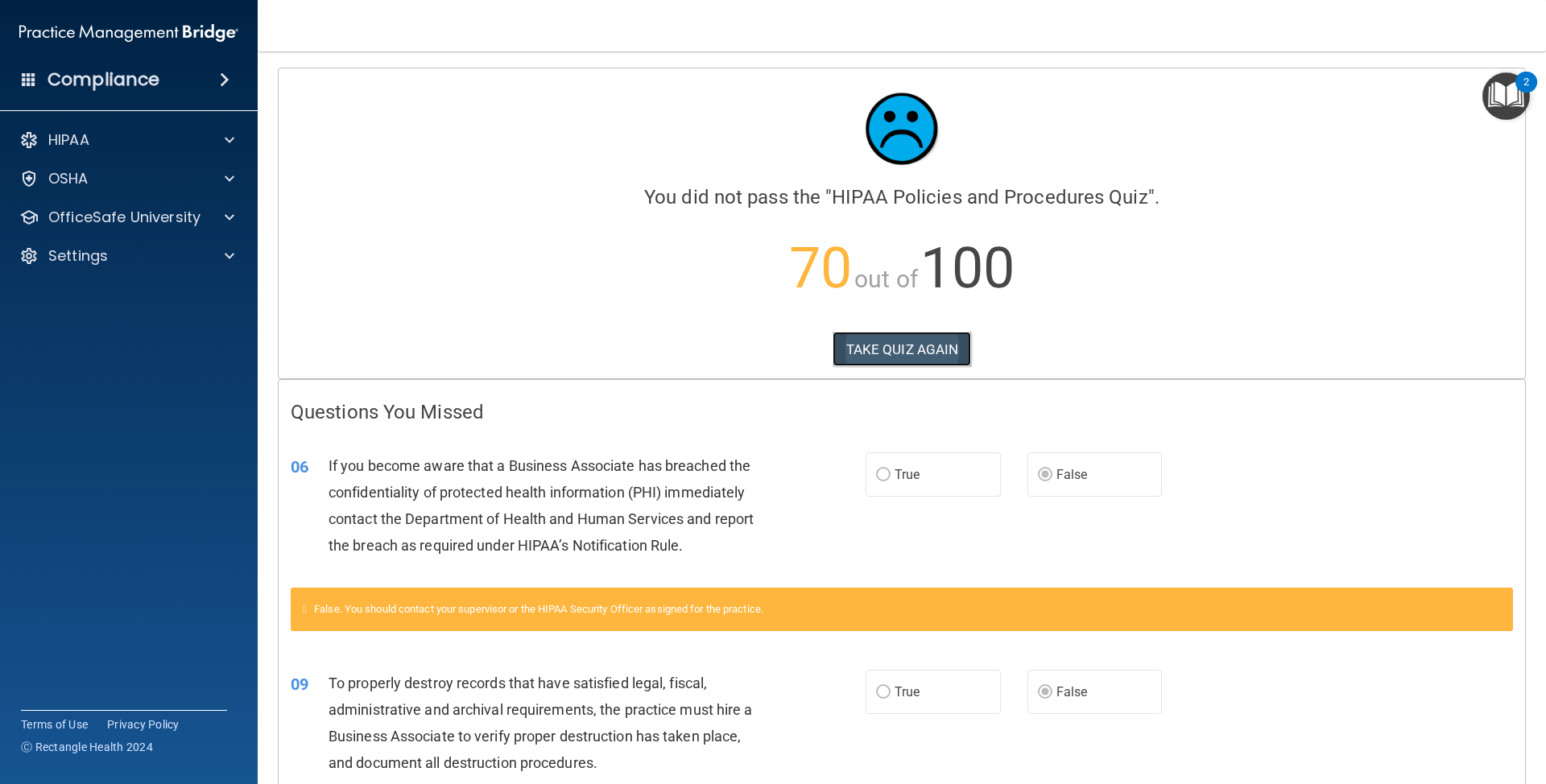 click on "TAKE QUIZ AGAIN" at bounding box center (902, 349) 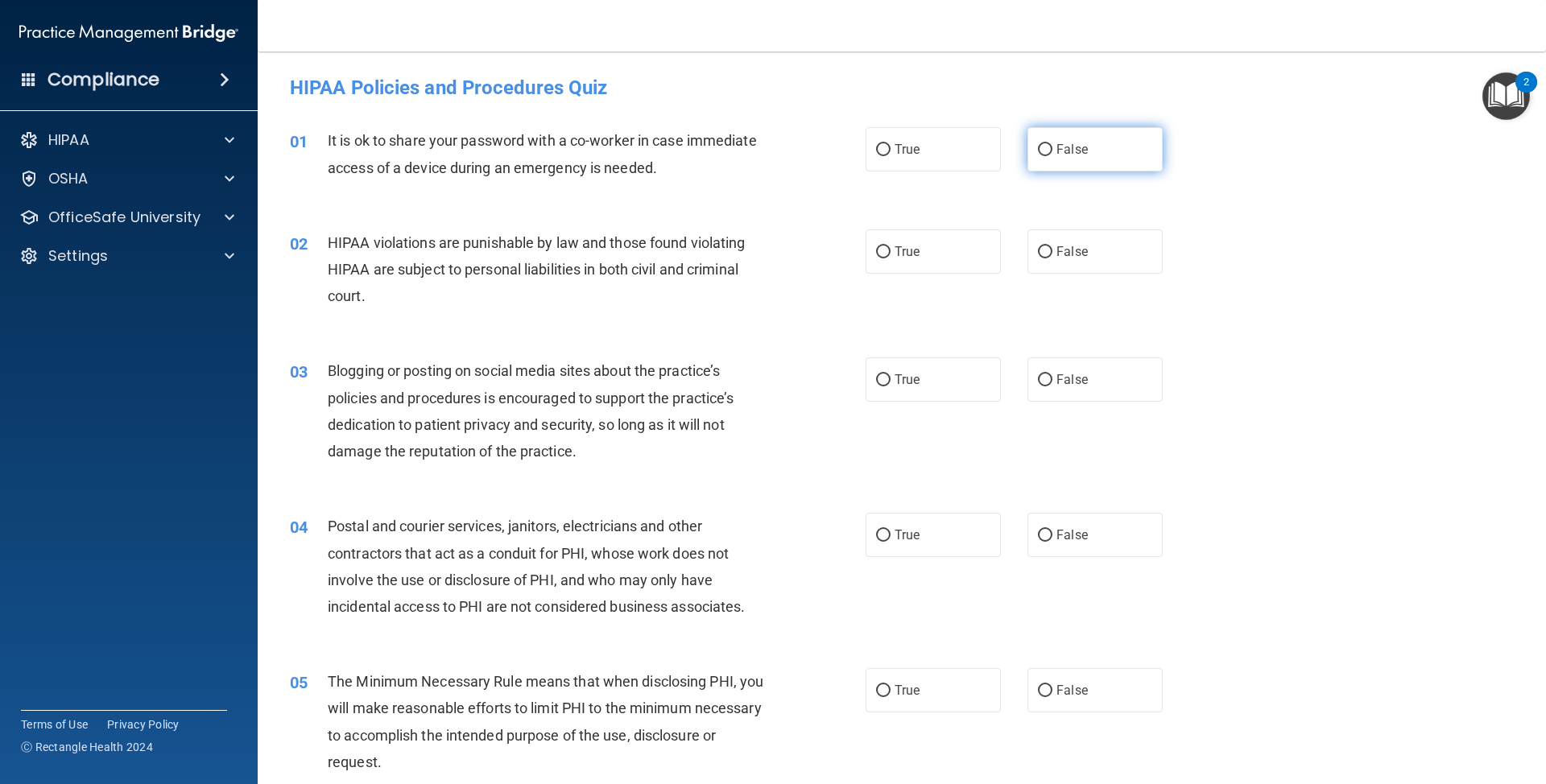 click on "False" at bounding box center (1072, 149) 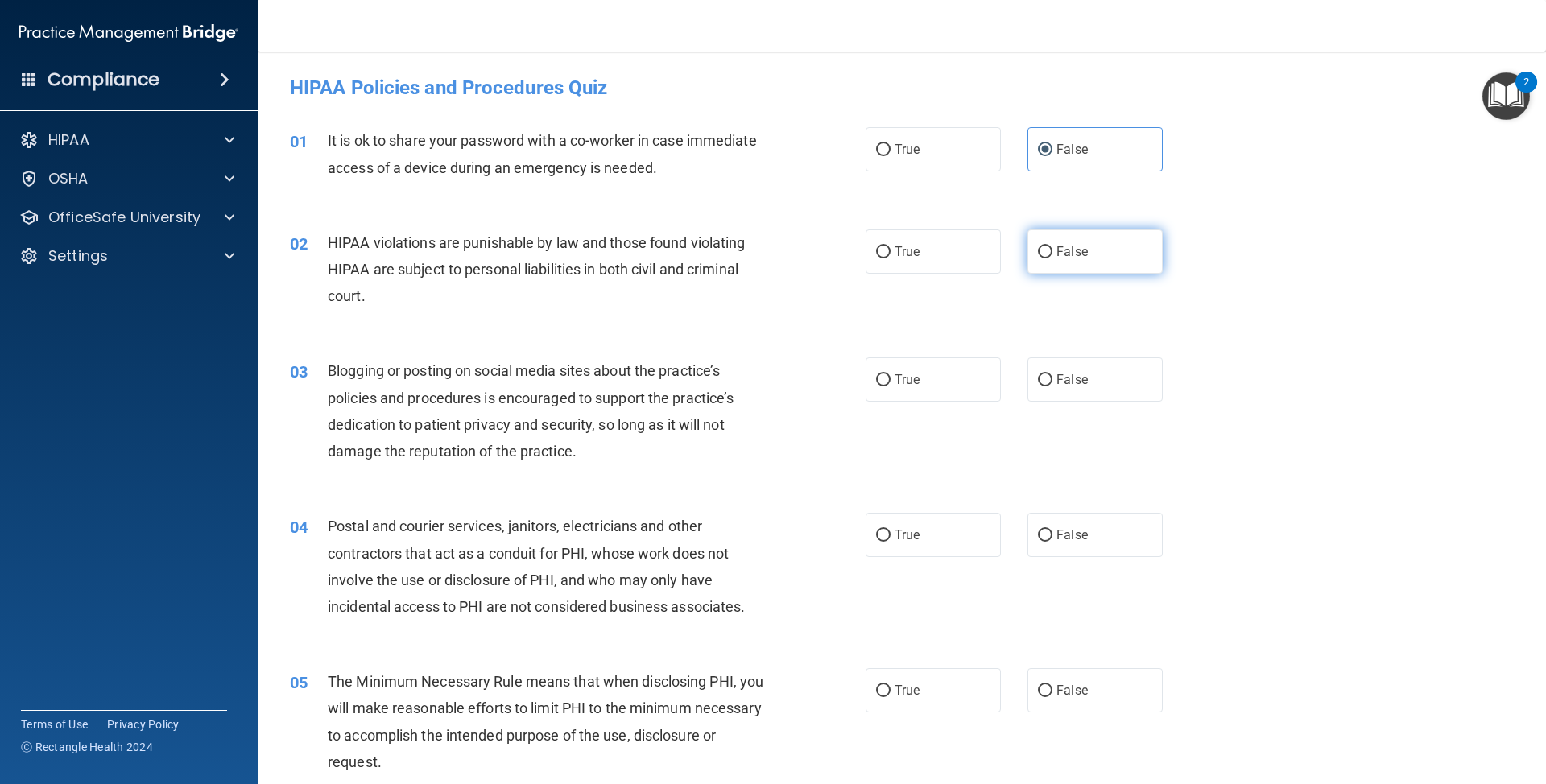 drag, startPoint x: 1060, startPoint y: 243, endPoint x: 1025, endPoint y: 256, distance: 37.33631 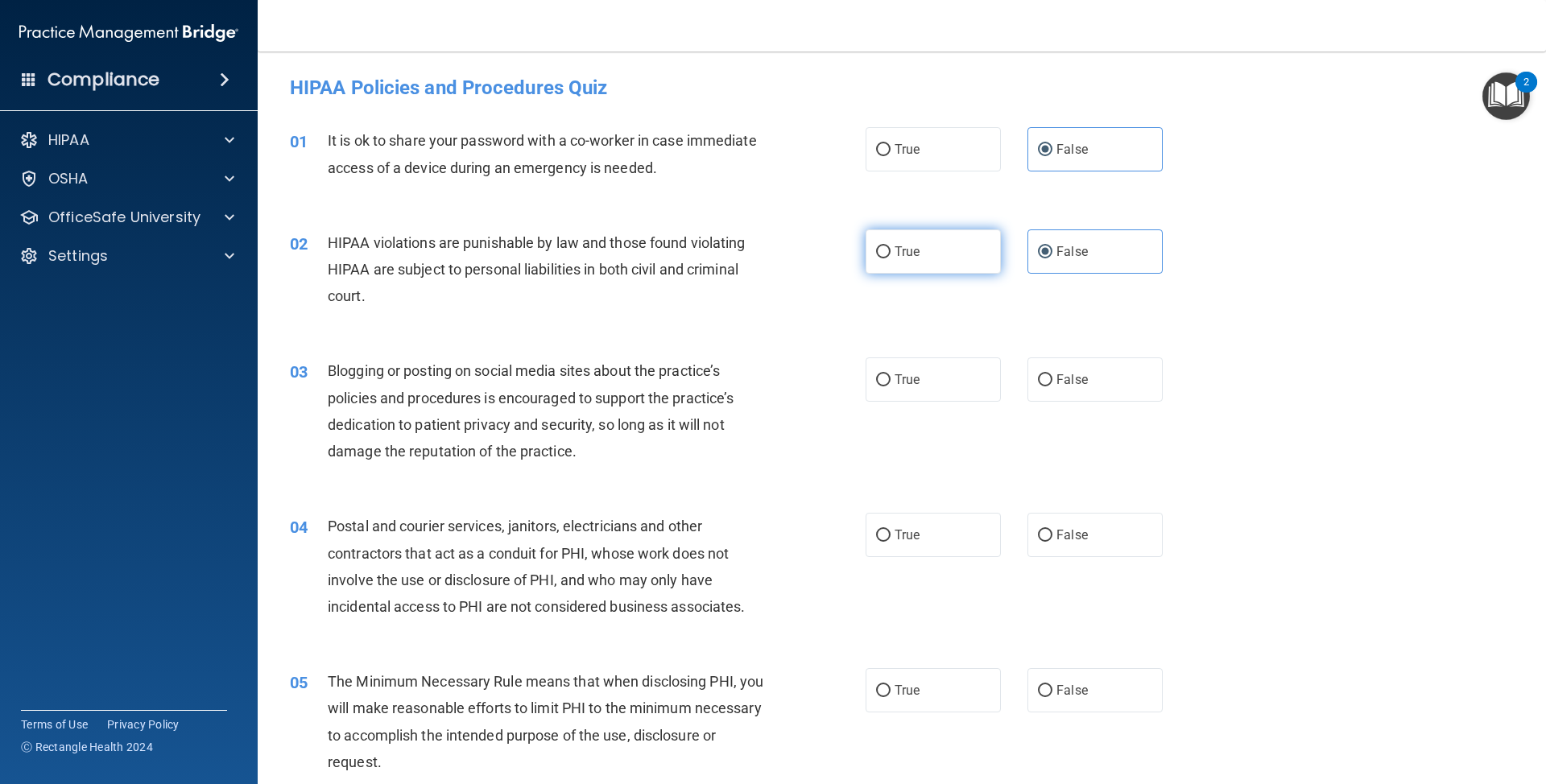 click on "True" at bounding box center [933, 251] 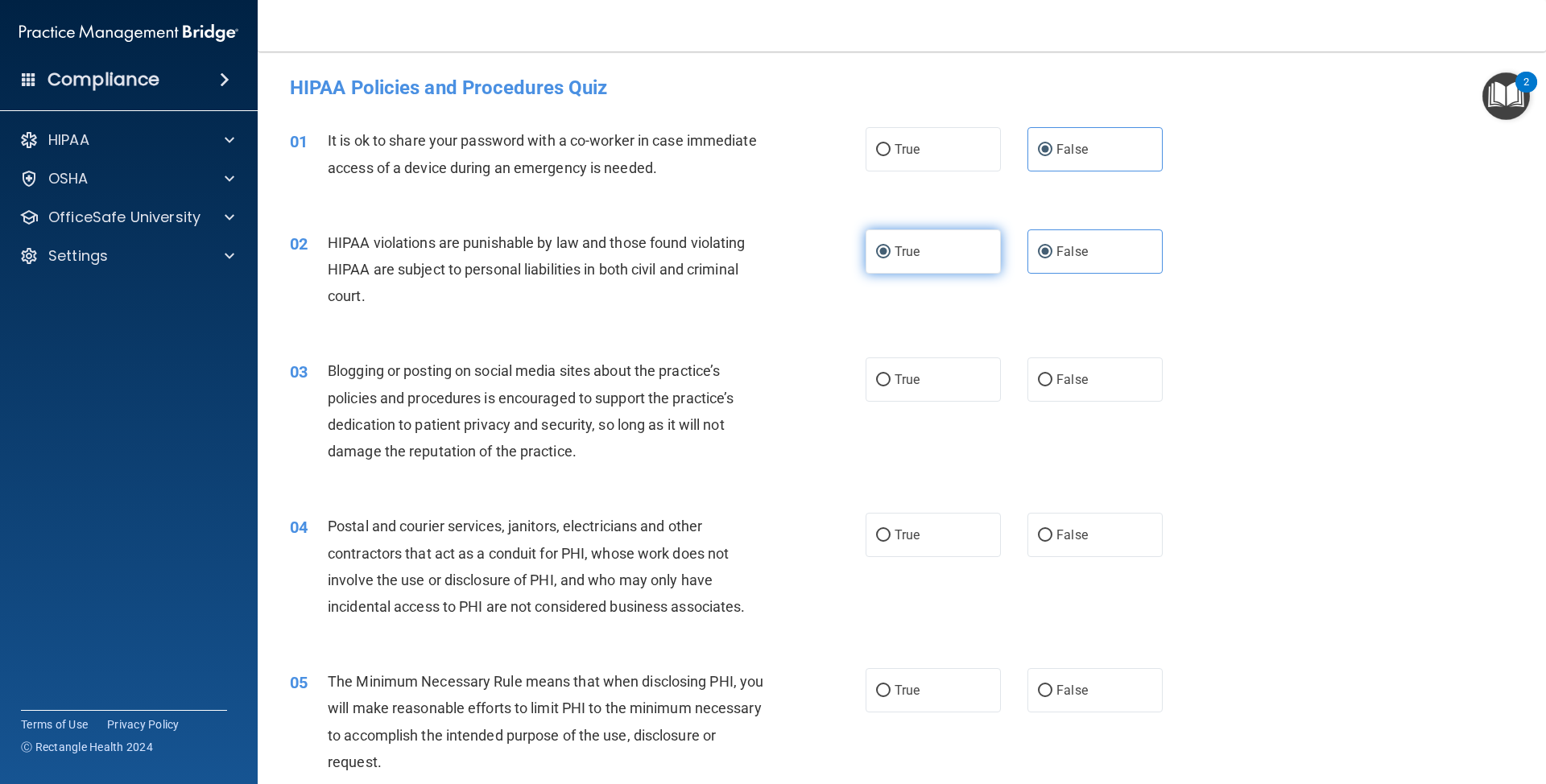 radio on "false" 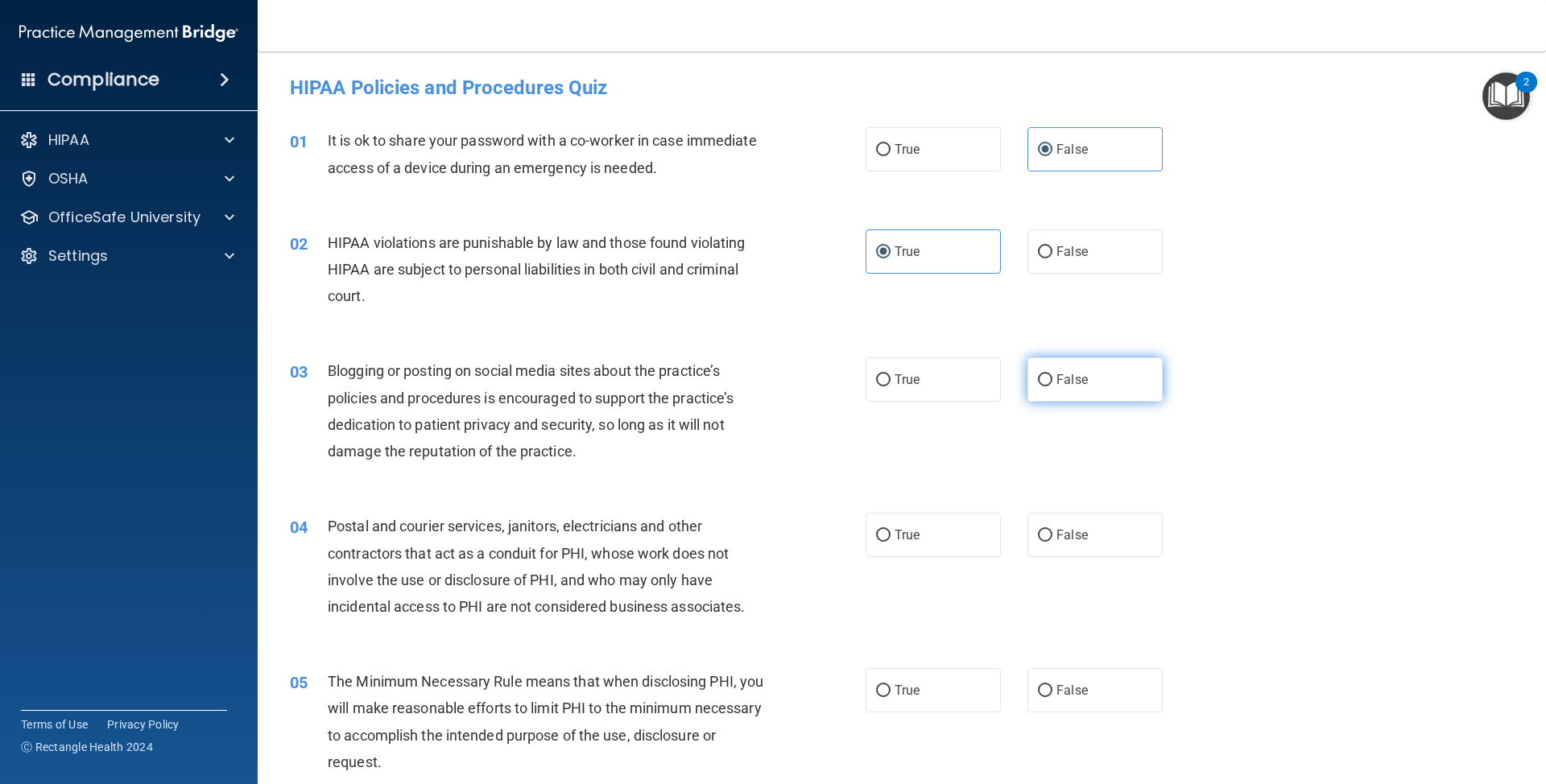 click on "False" at bounding box center [1072, 379] 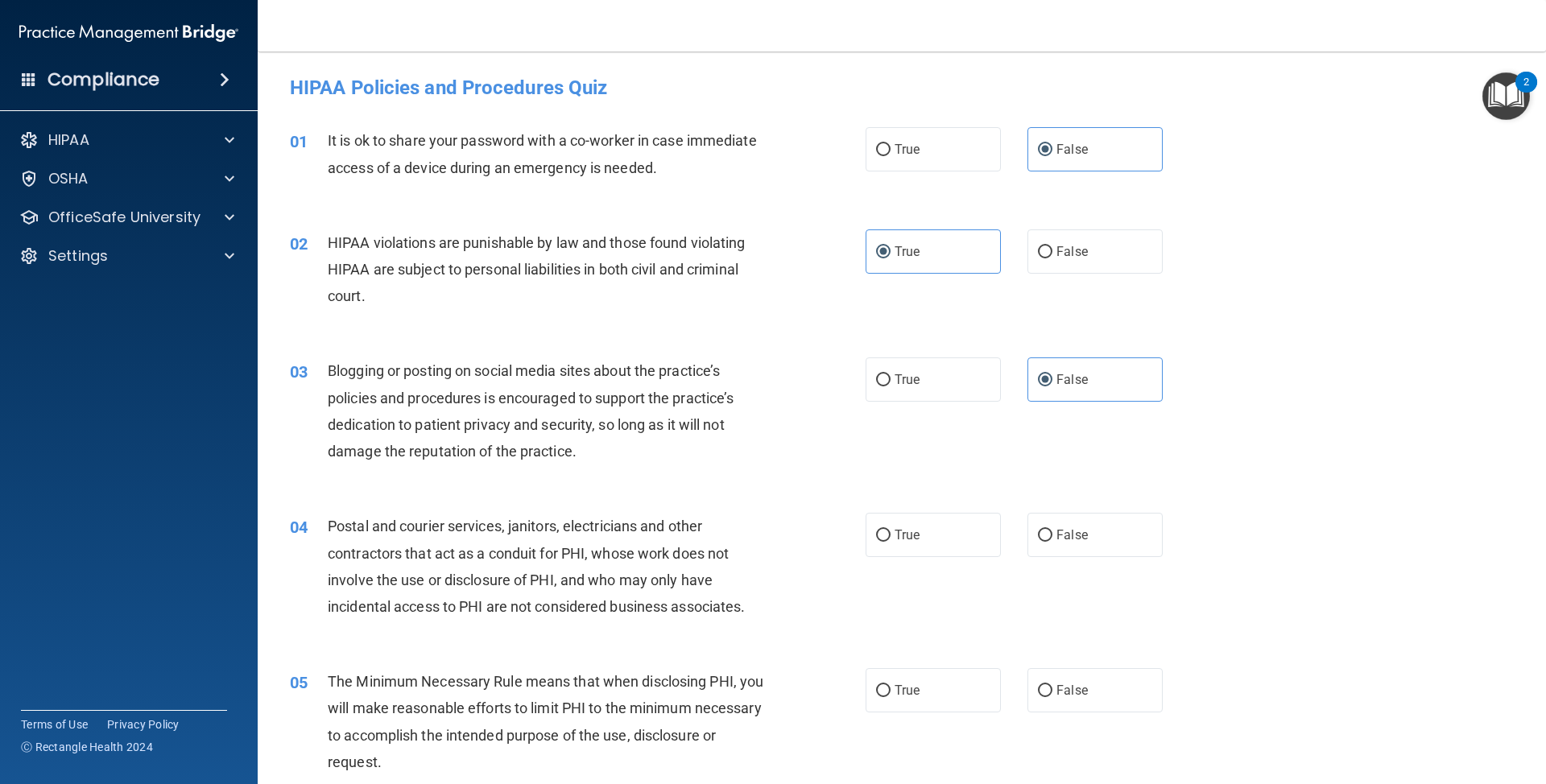 scroll, scrollTop: 107, scrollLeft: 0, axis: vertical 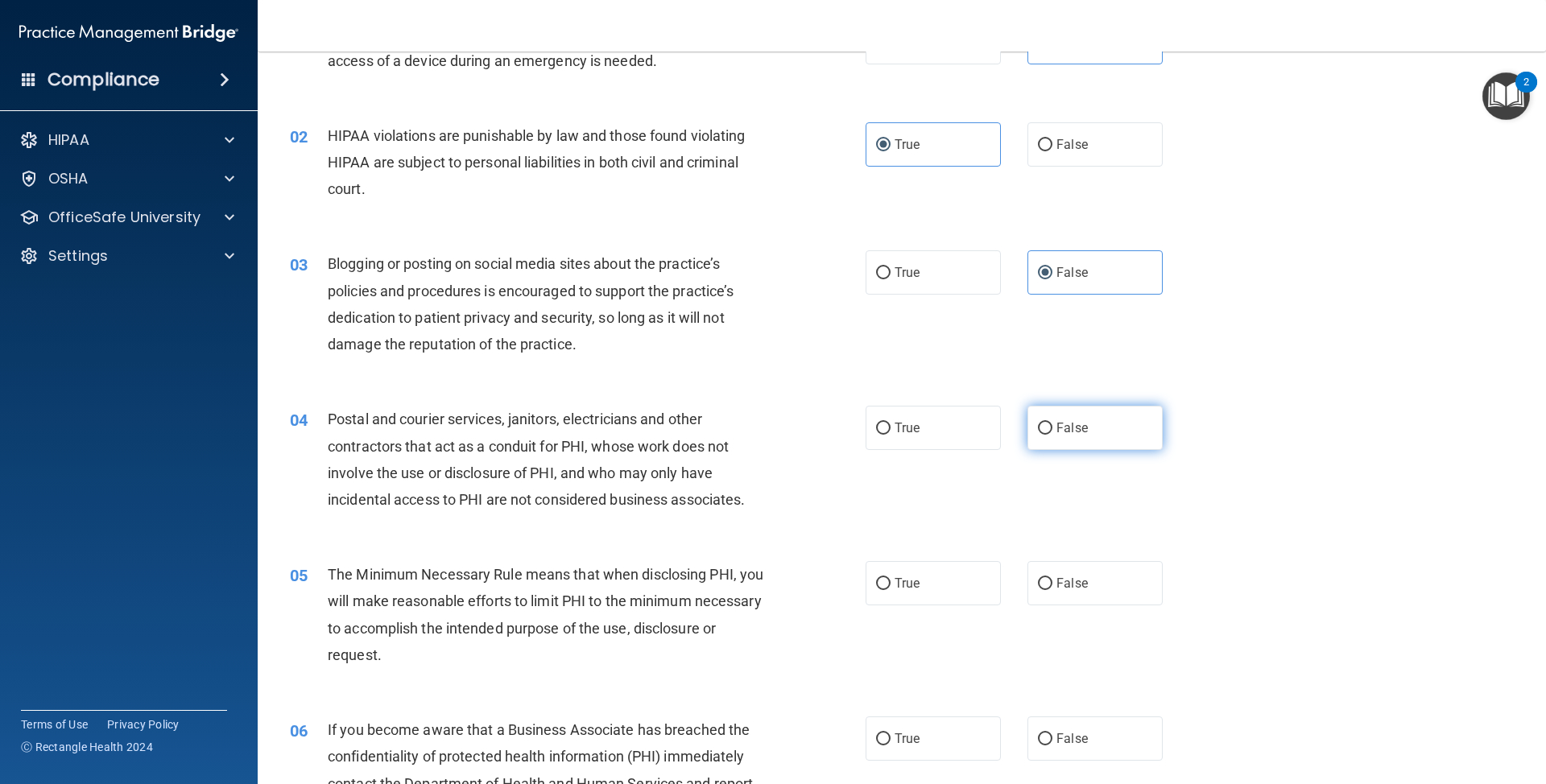 drag, startPoint x: 1051, startPoint y: 431, endPoint x: 1054, endPoint y: 441, distance: 10.440307 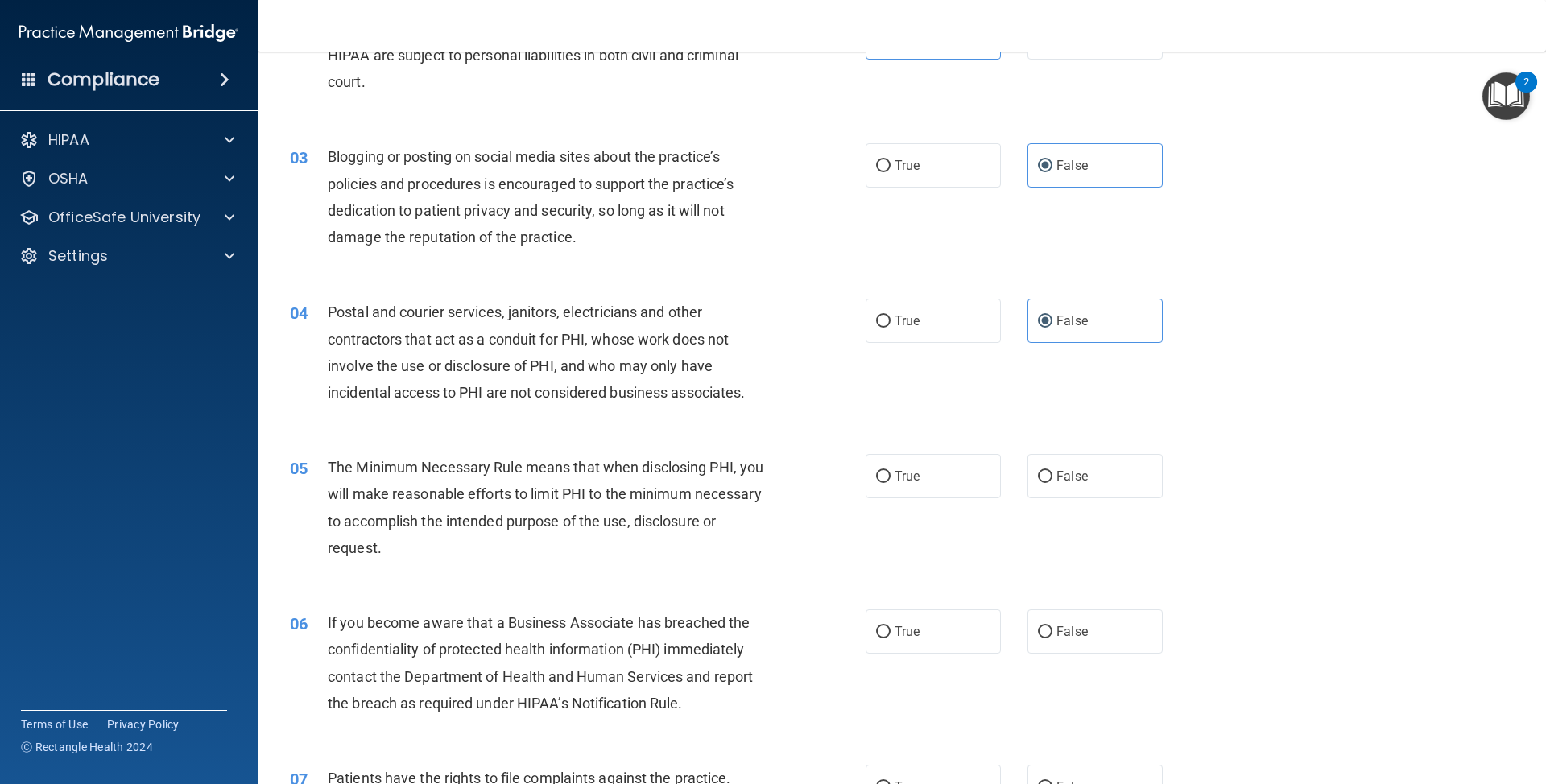 scroll, scrollTop: 322, scrollLeft: 0, axis: vertical 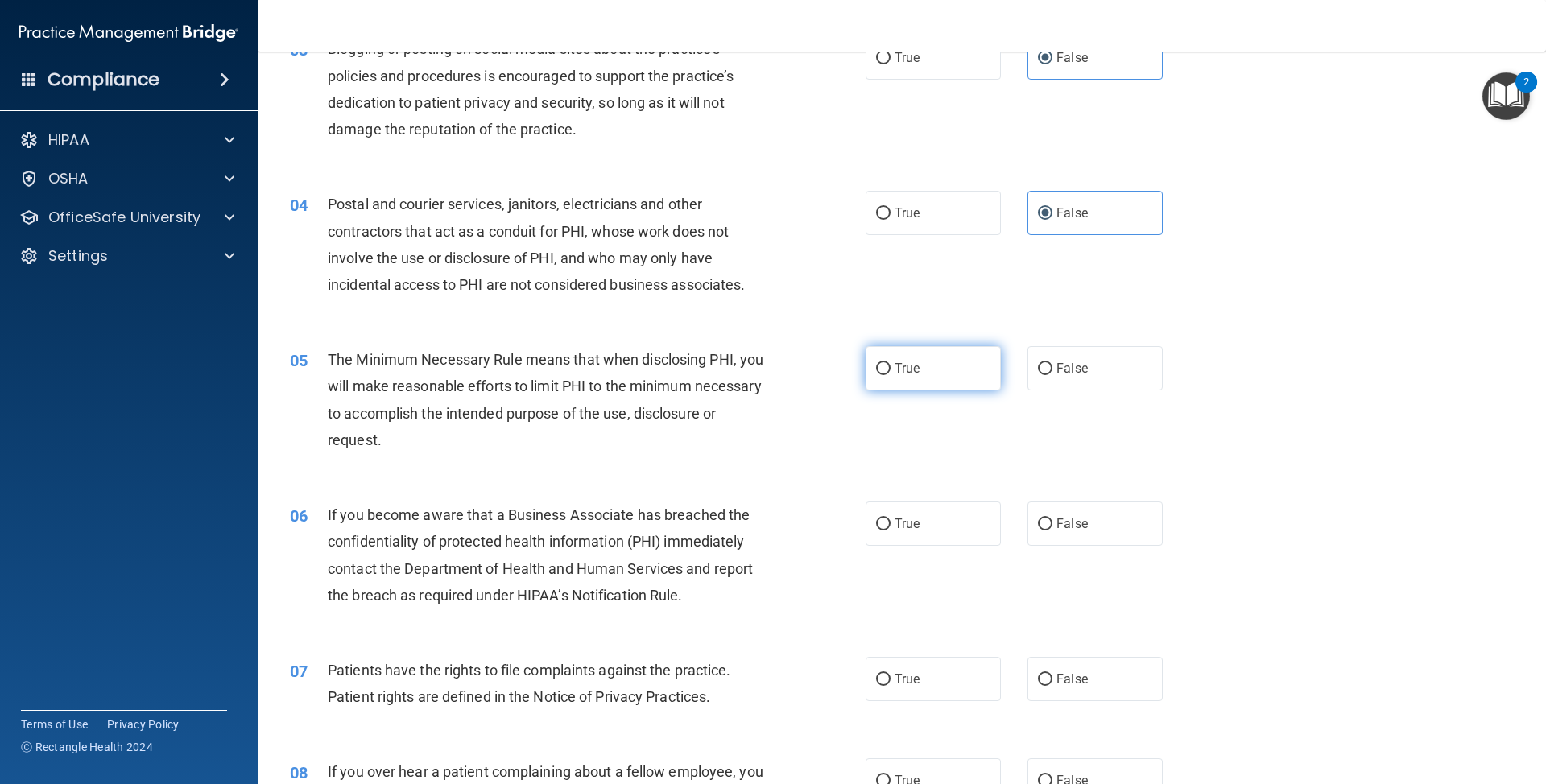 click on "True" at bounding box center [933, 368] 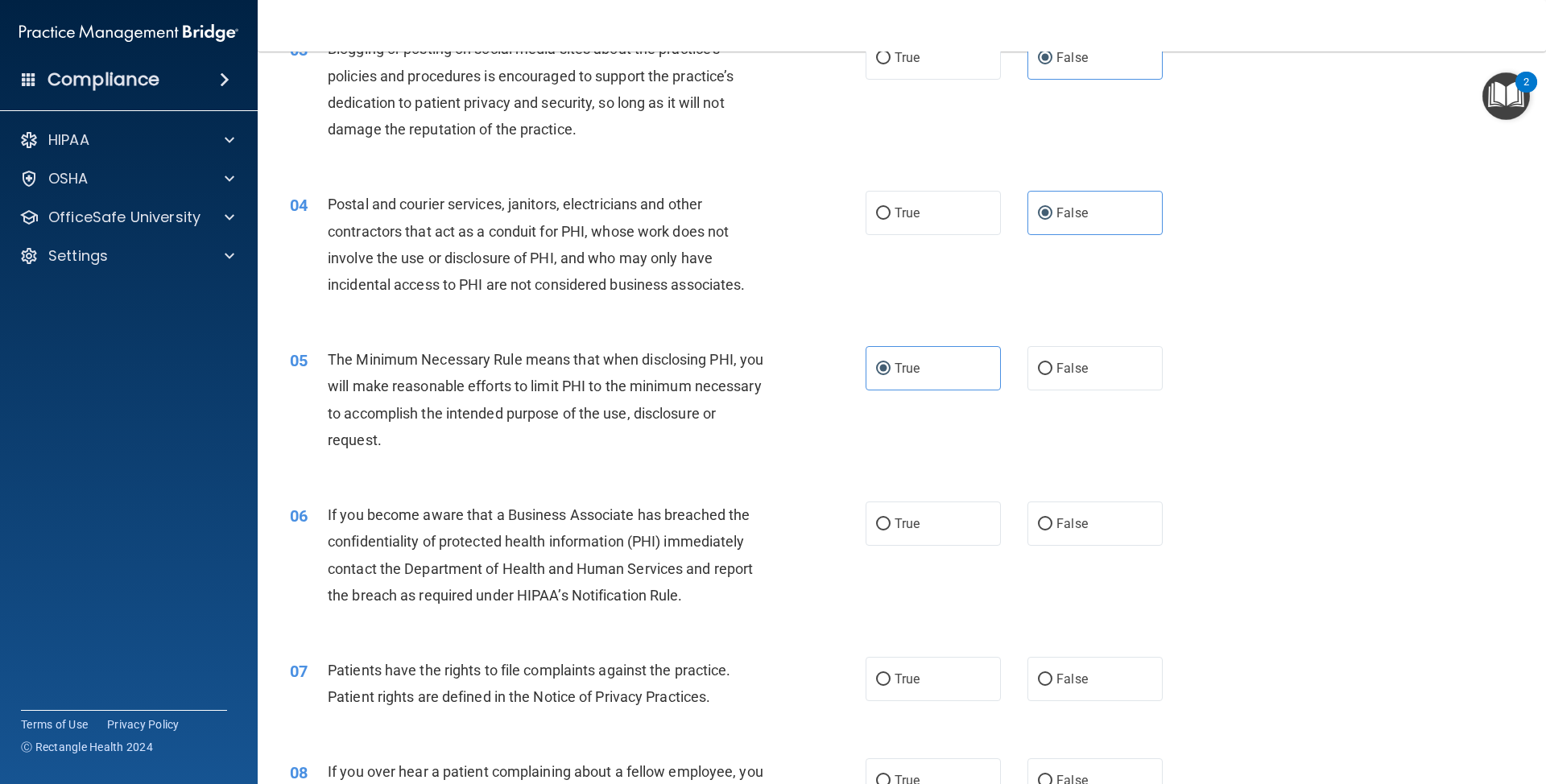 scroll, scrollTop: 429, scrollLeft: 0, axis: vertical 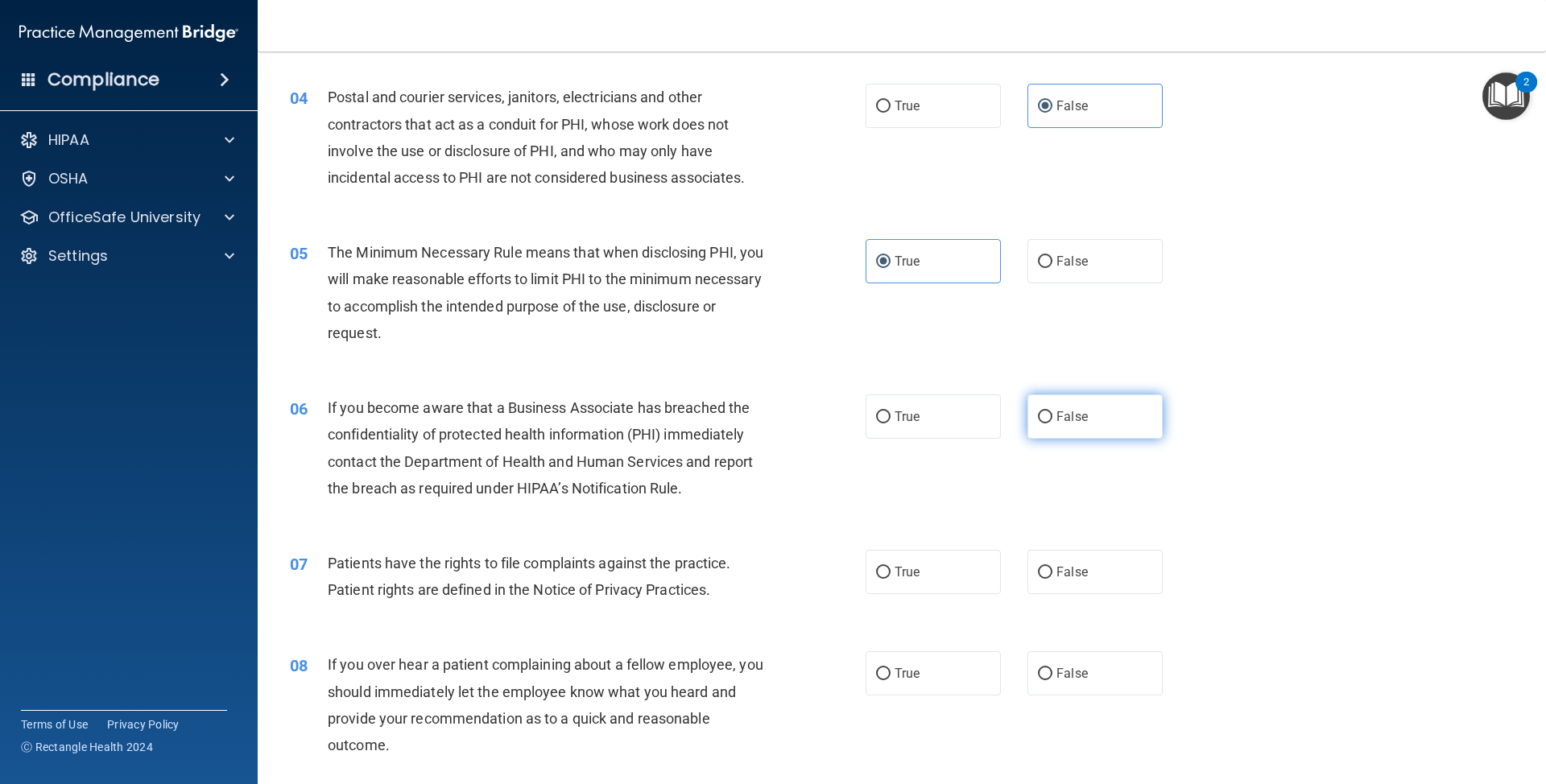 click on "False" at bounding box center (1095, 416) 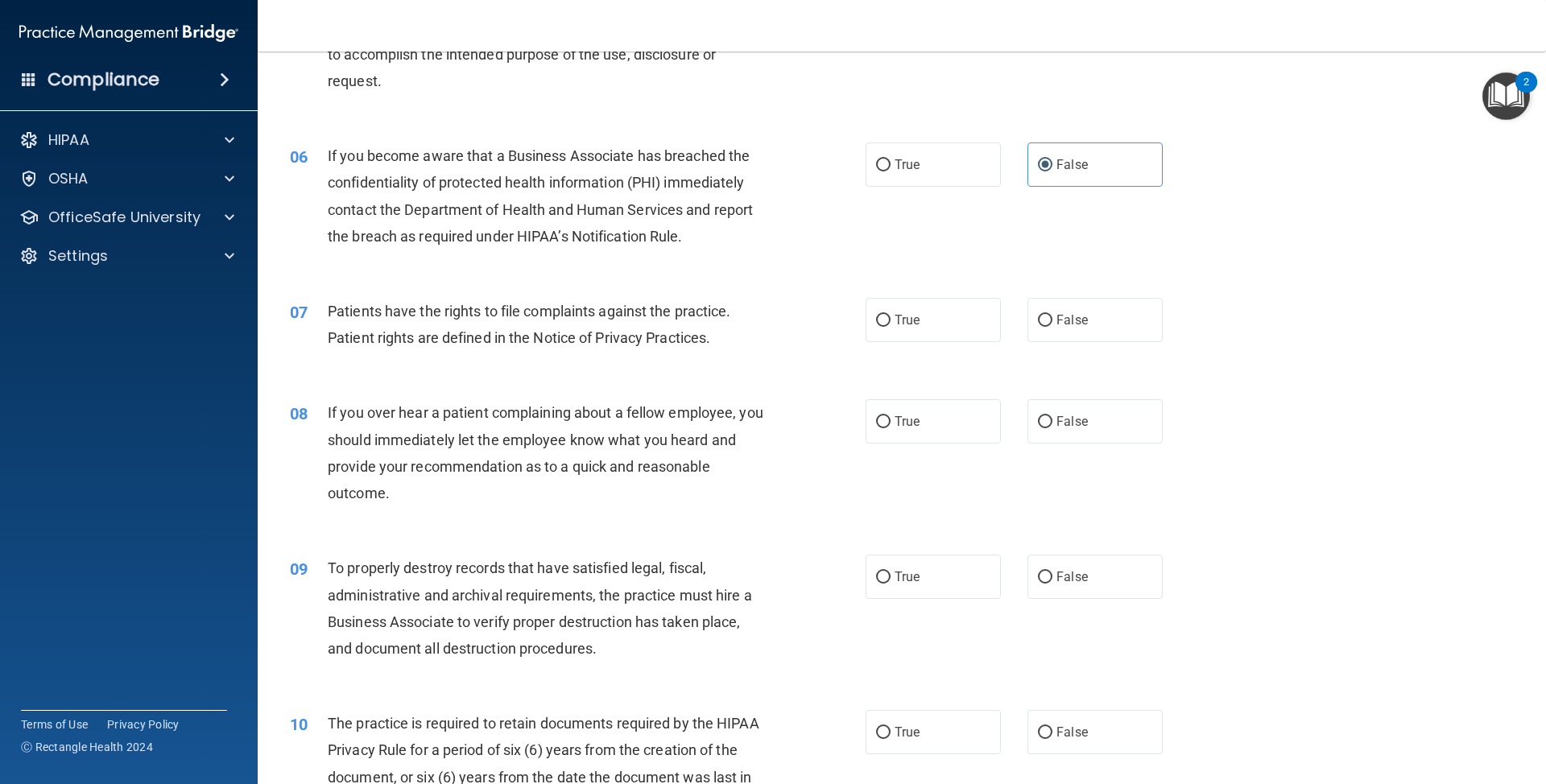 scroll, scrollTop: 644, scrollLeft: 0, axis: vertical 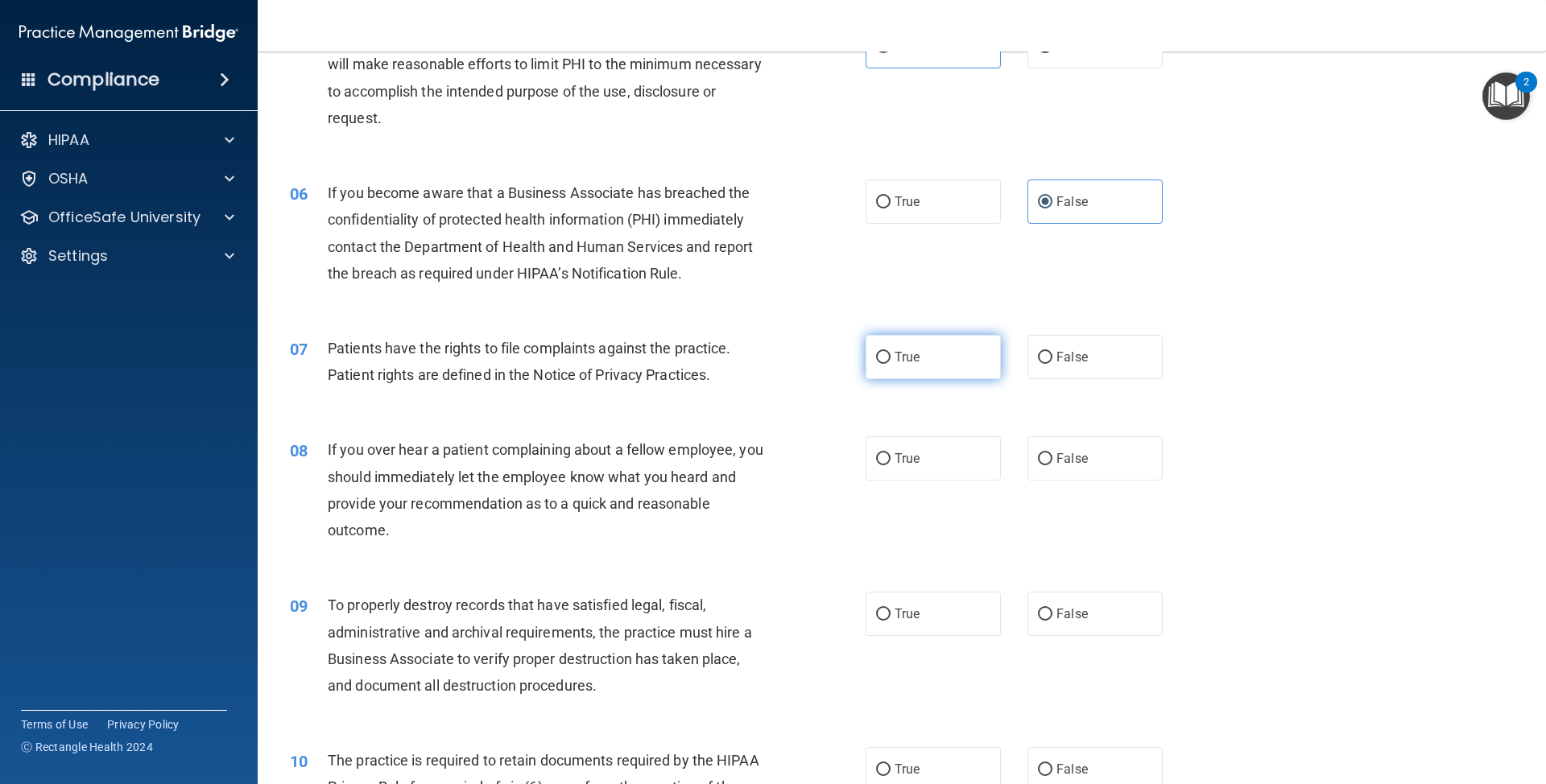 click on "True" at bounding box center (933, 357) 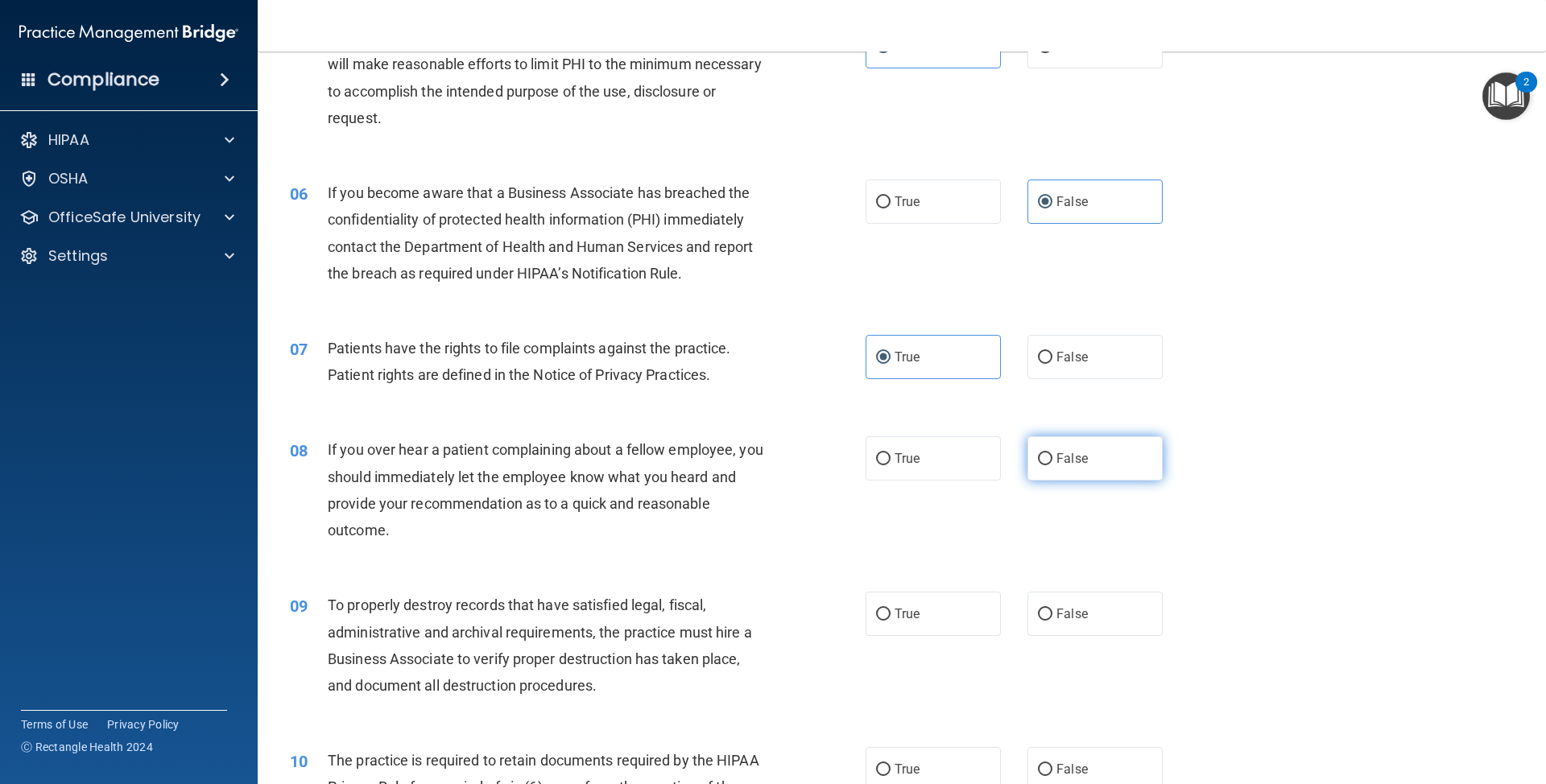 click on "False" at bounding box center (1095, 458) 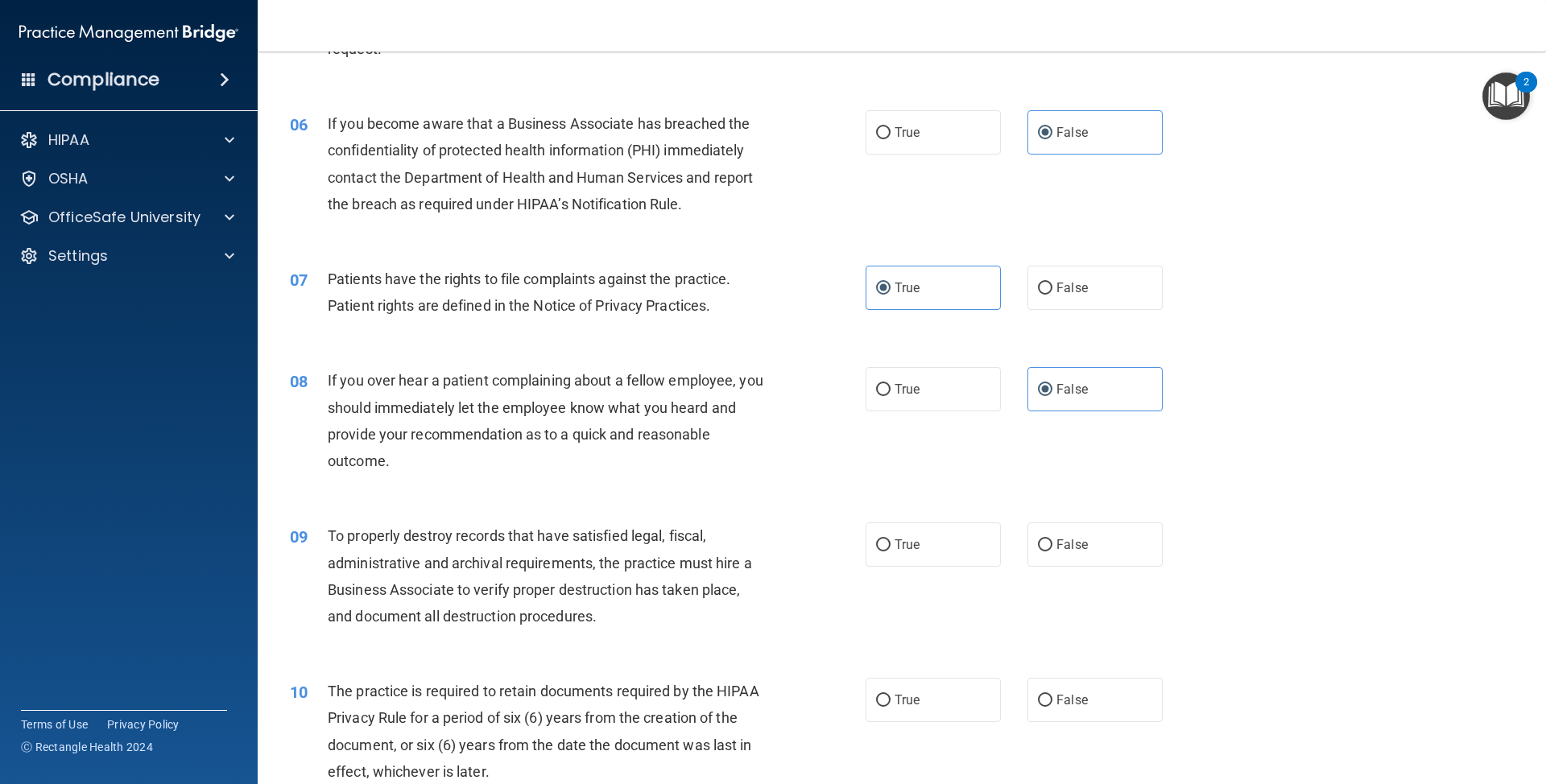 scroll, scrollTop: 751, scrollLeft: 0, axis: vertical 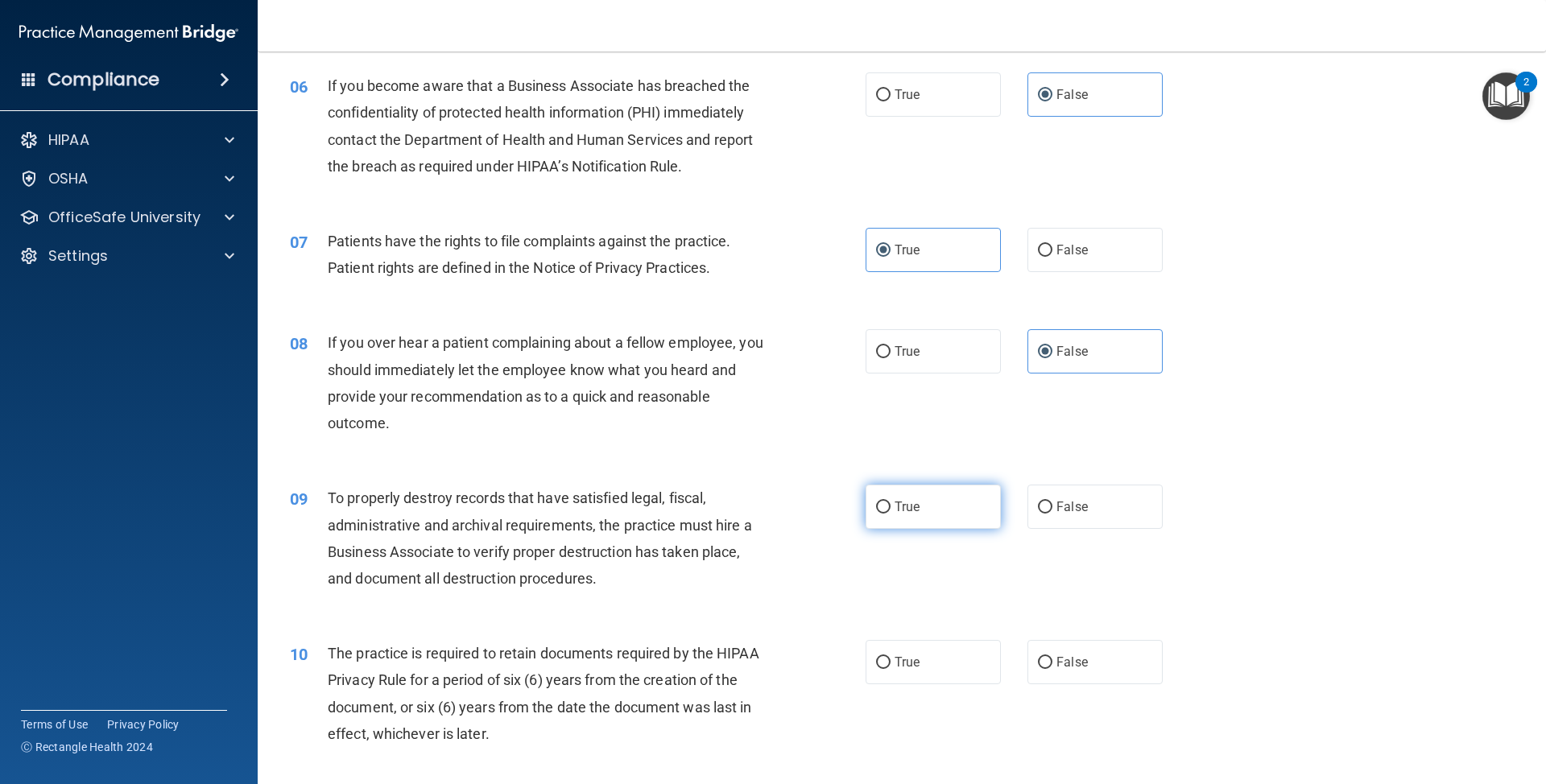 click on "True" at bounding box center [933, 506] 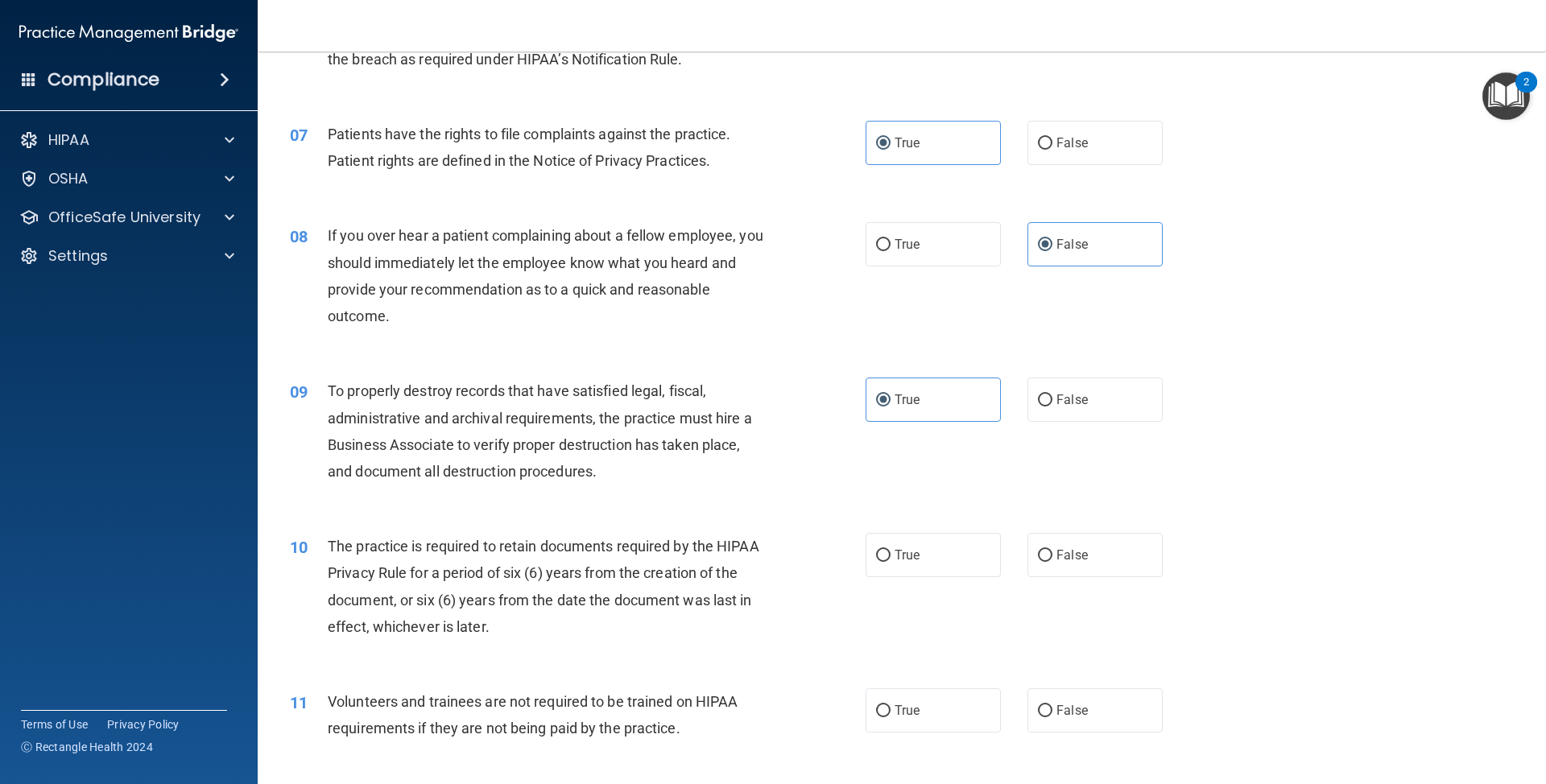 scroll, scrollTop: 1073, scrollLeft: 0, axis: vertical 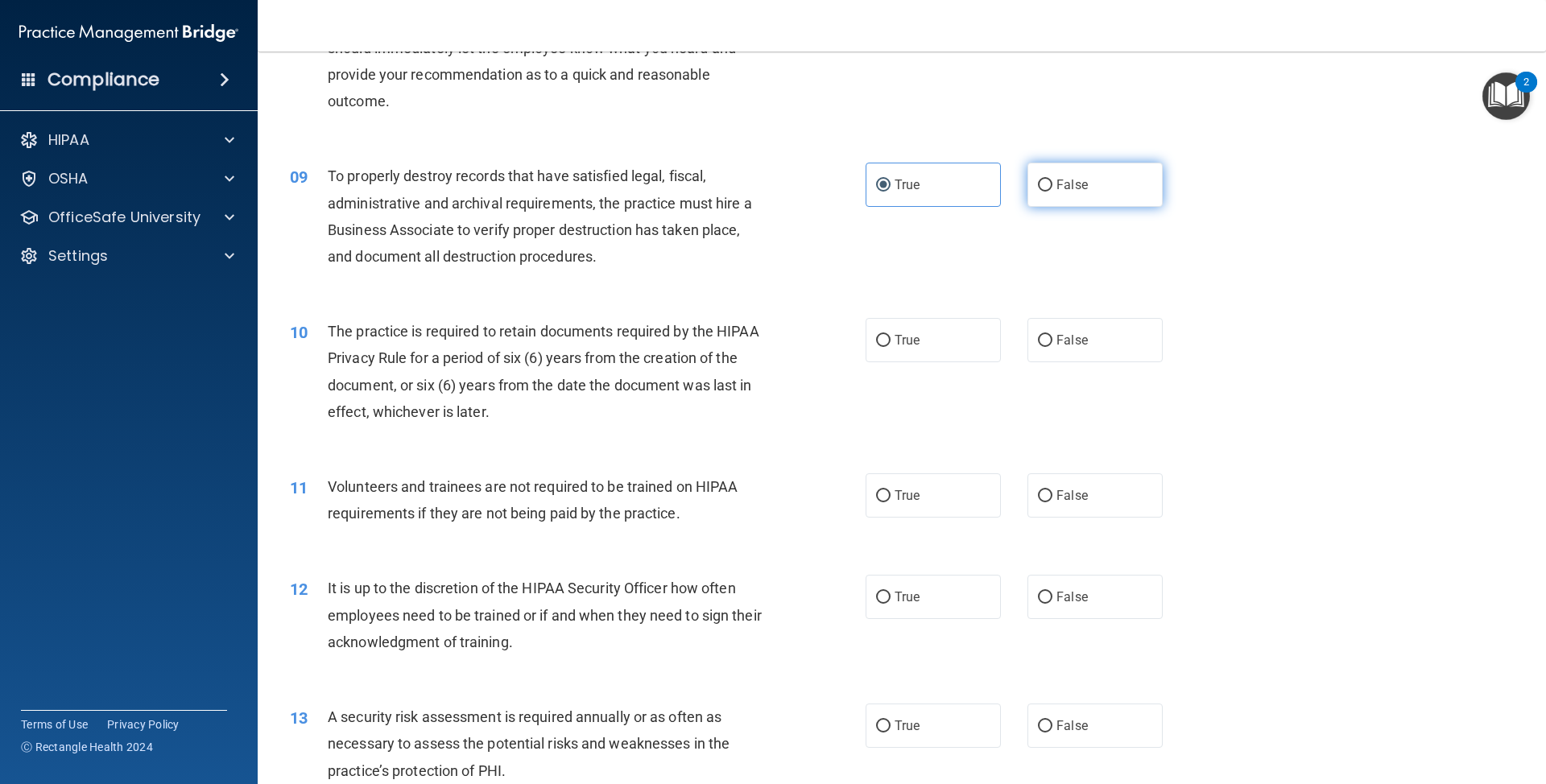 click on "False" at bounding box center [1072, 184] 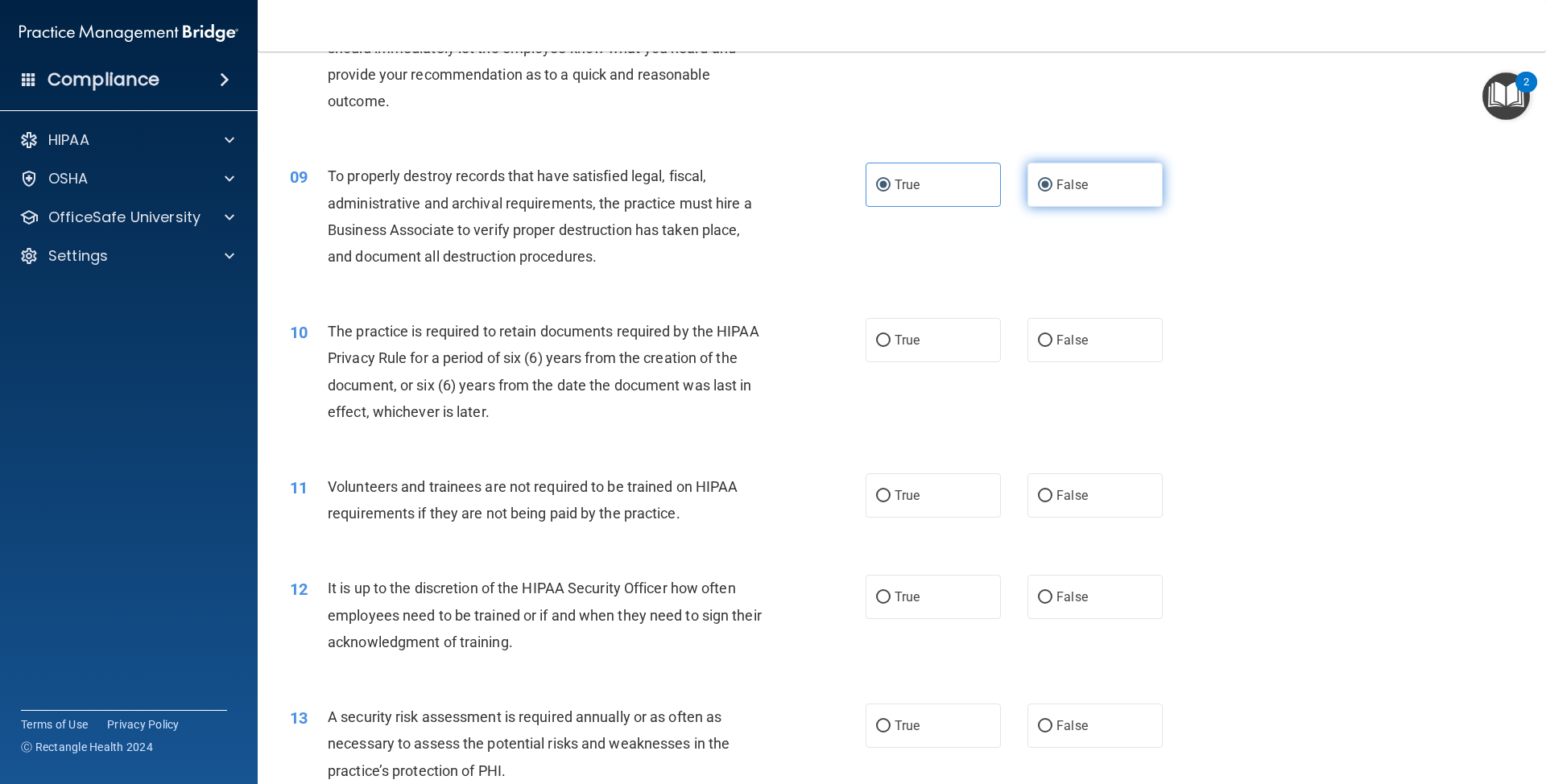 radio on "false" 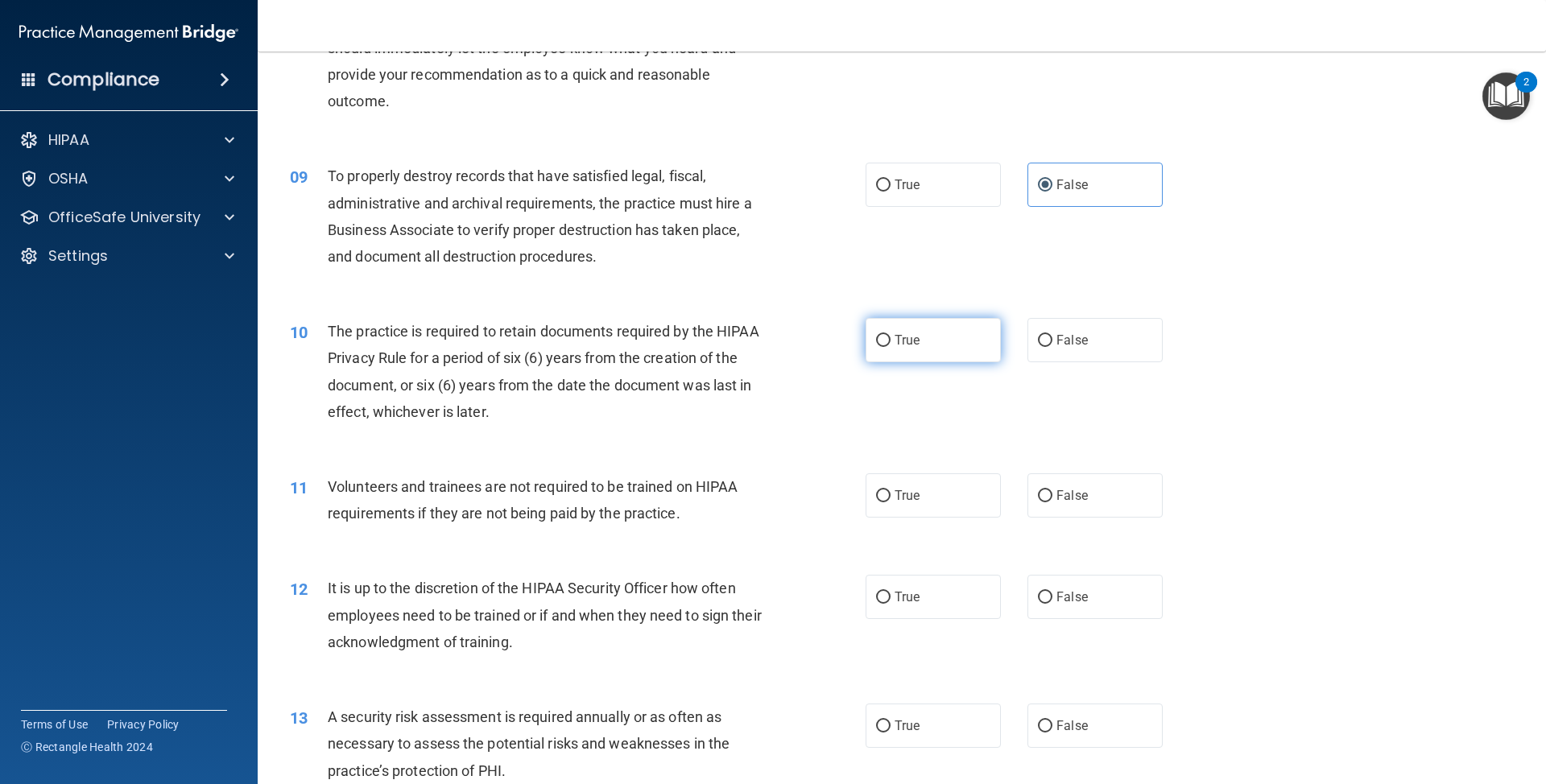 click on "True" at bounding box center (933, 340) 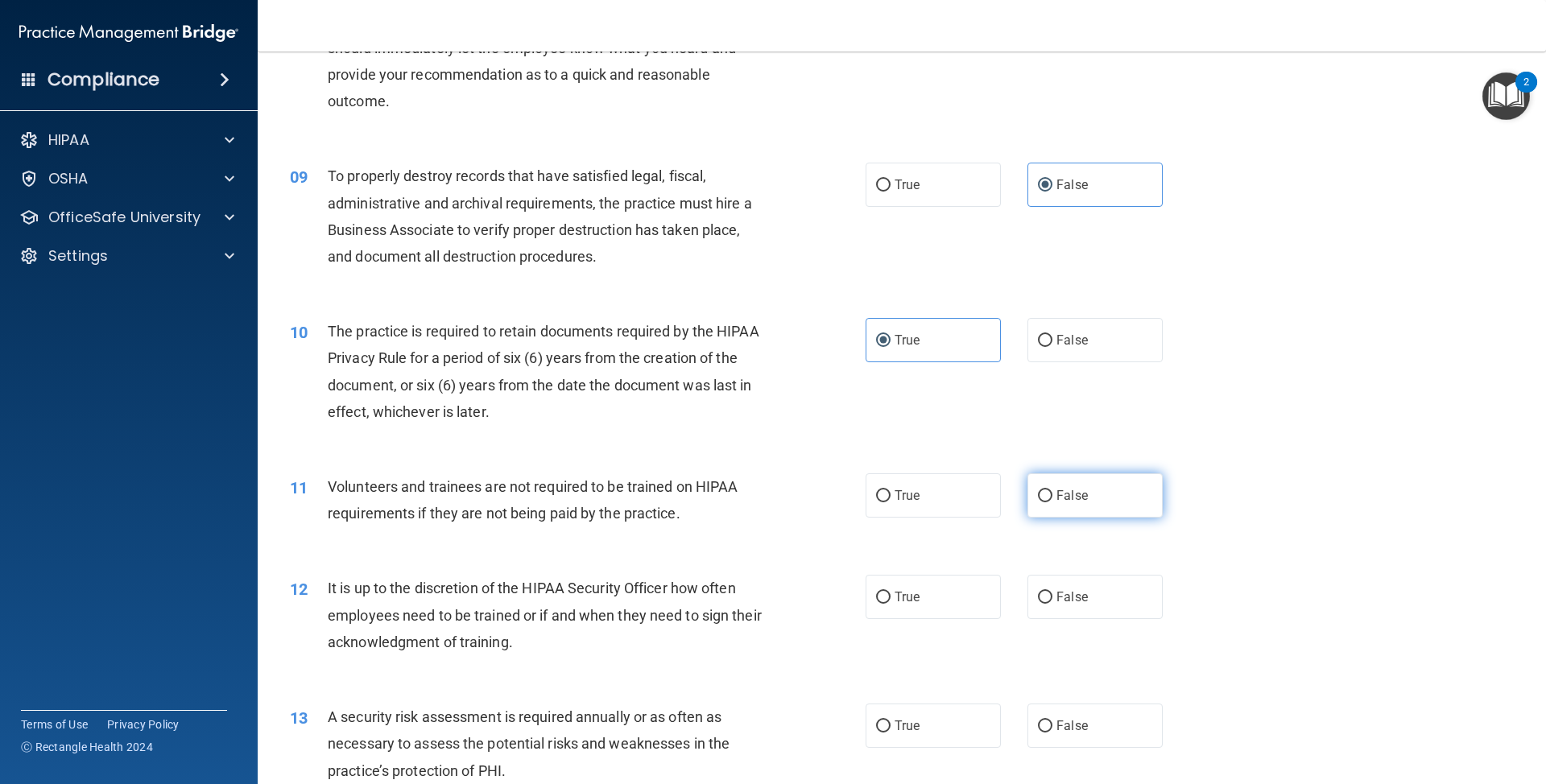 click on "False" at bounding box center [1095, 495] 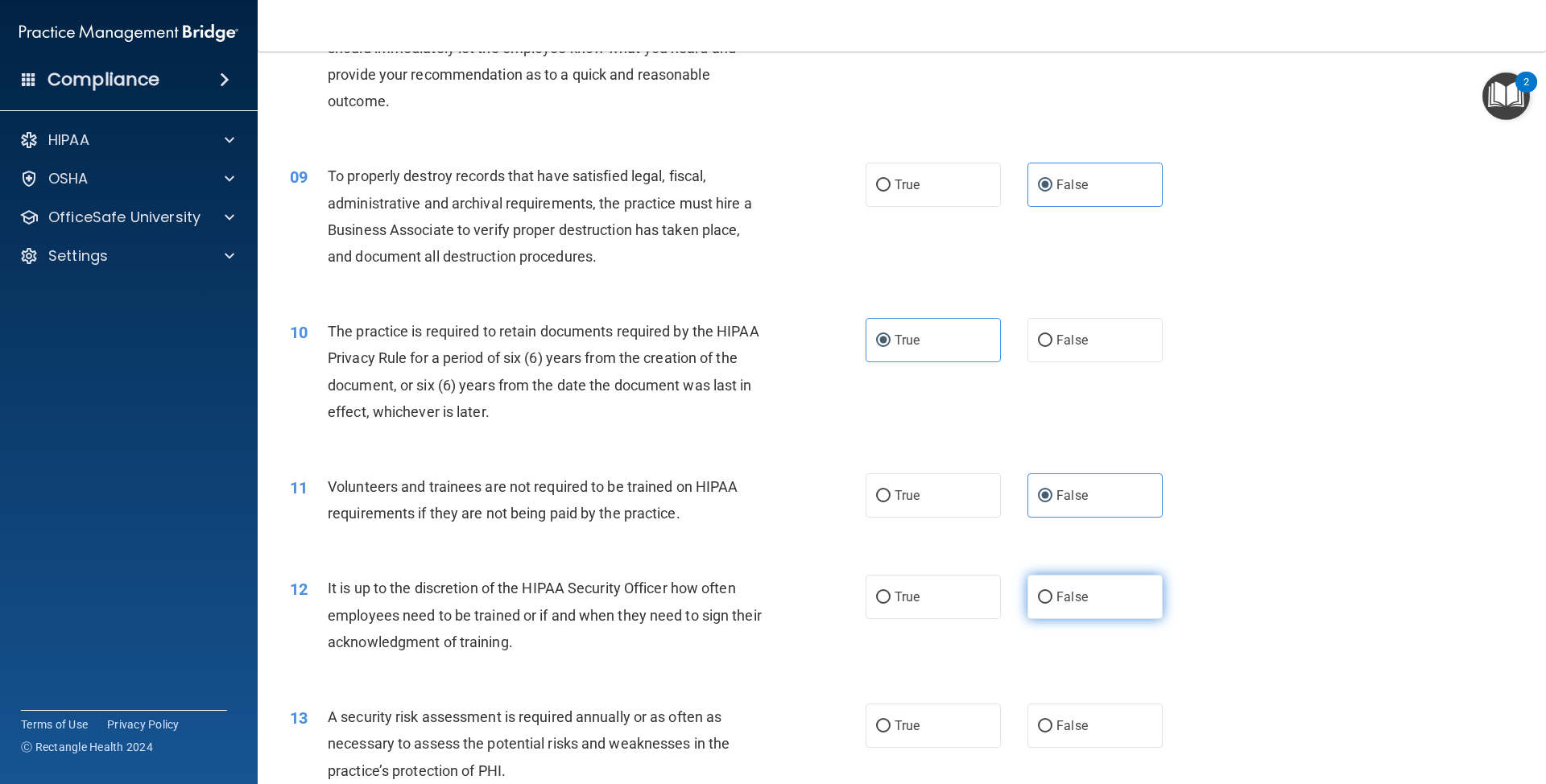 click on "False" at bounding box center (1072, 596) 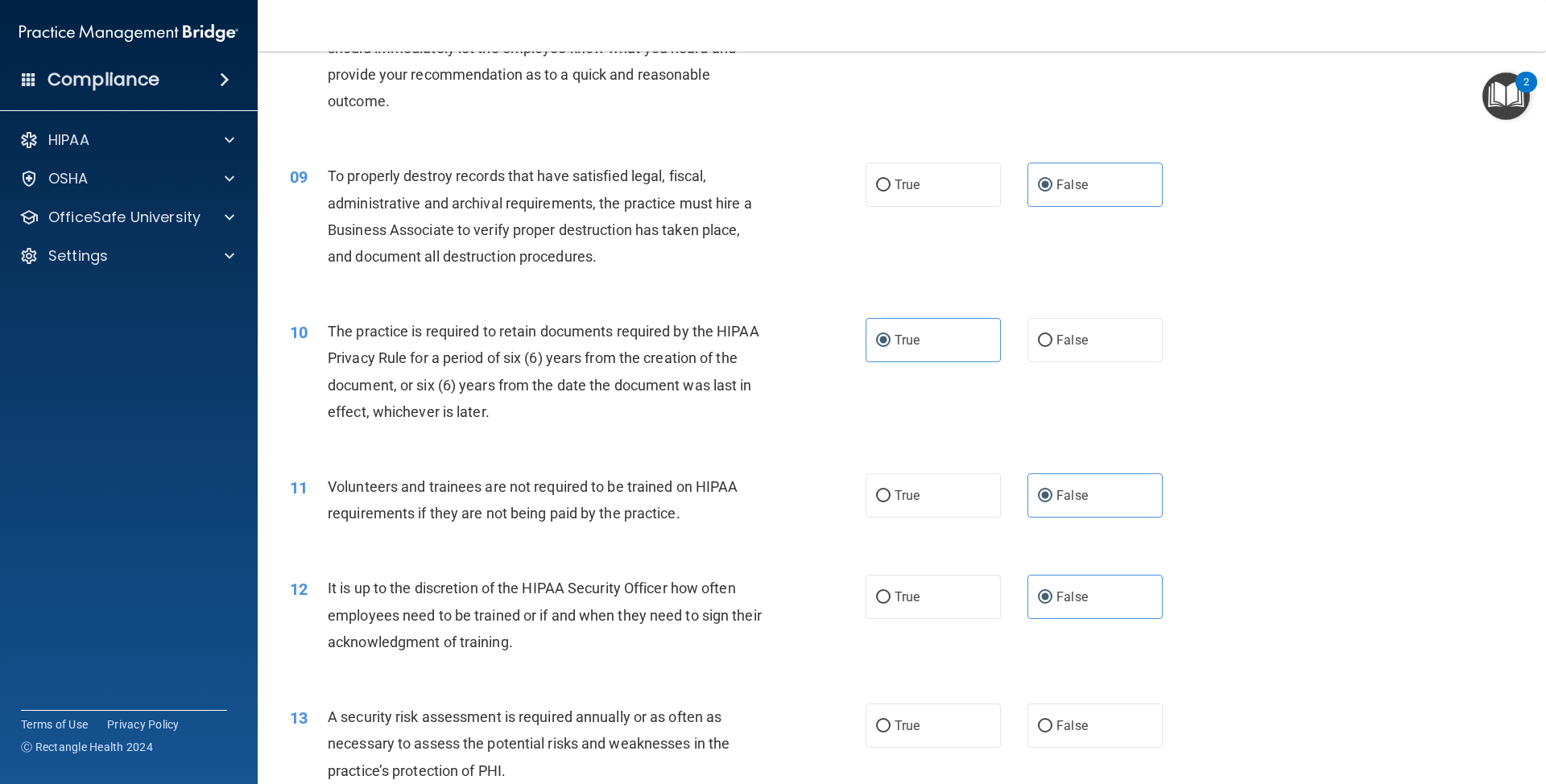 scroll, scrollTop: 1180, scrollLeft: 0, axis: vertical 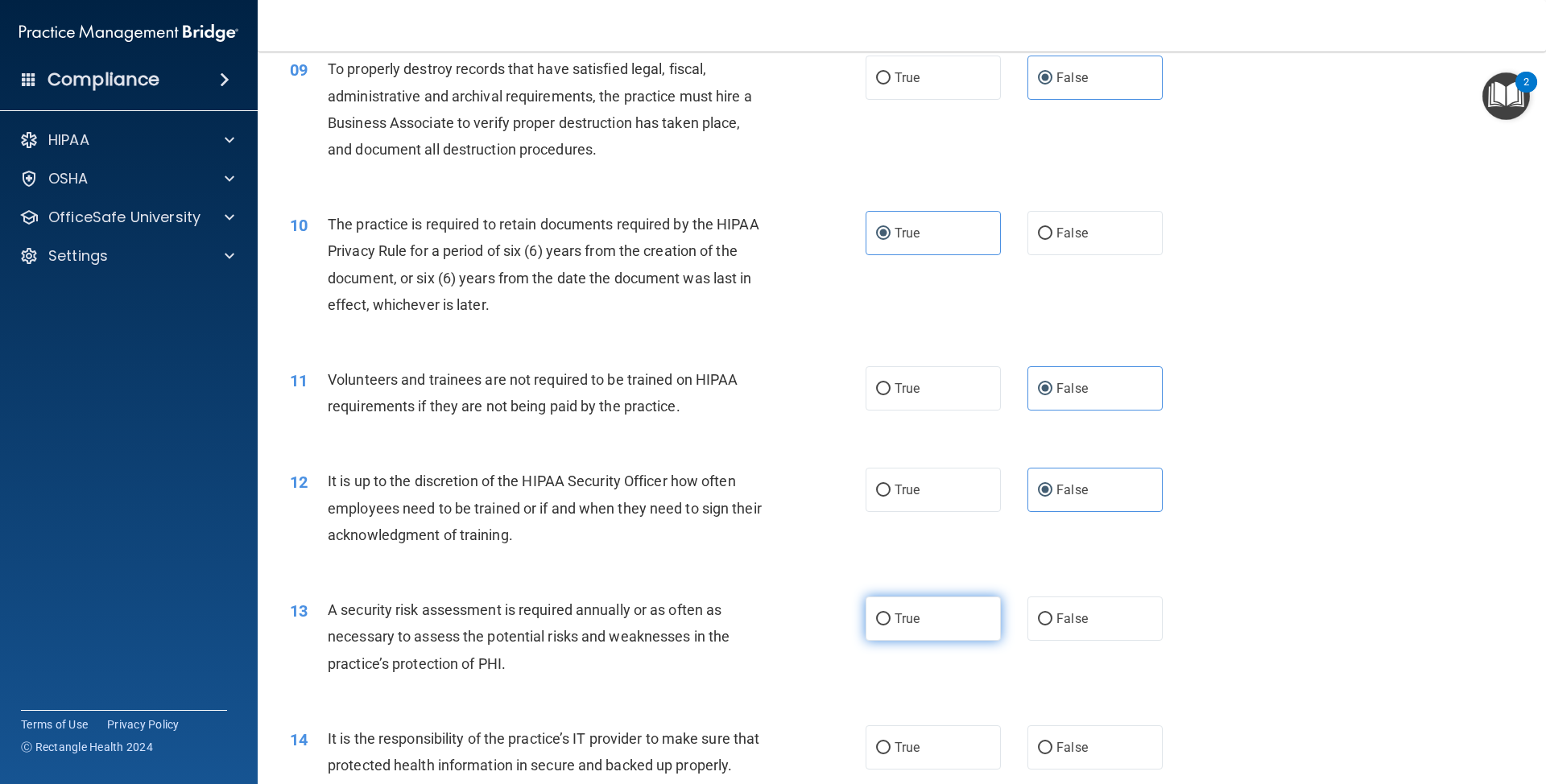 click on "True" at bounding box center (933, 618) 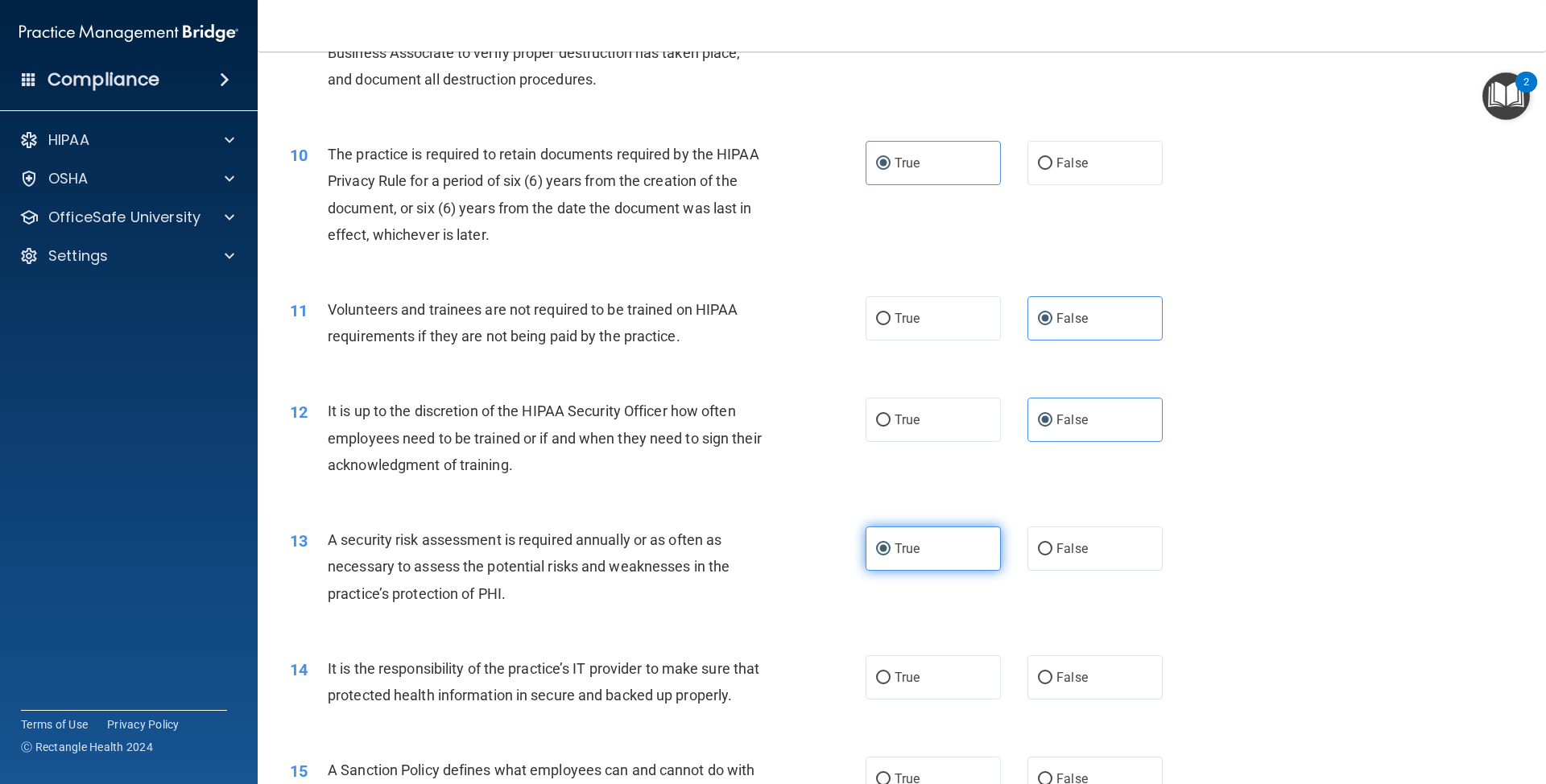 scroll, scrollTop: 1288, scrollLeft: 0, axis: vertical 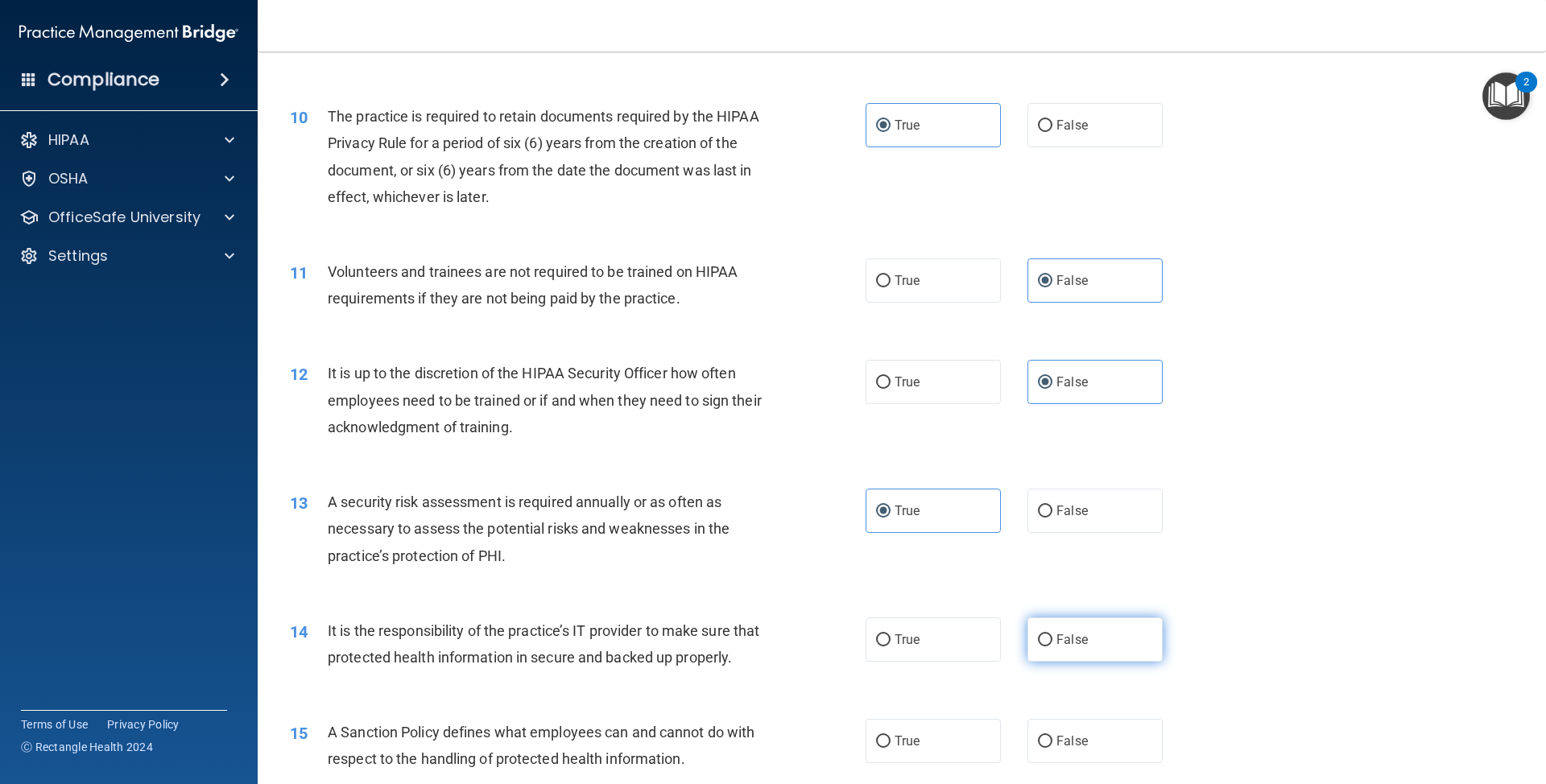 click on "False" at bounding box center (1095, 639) 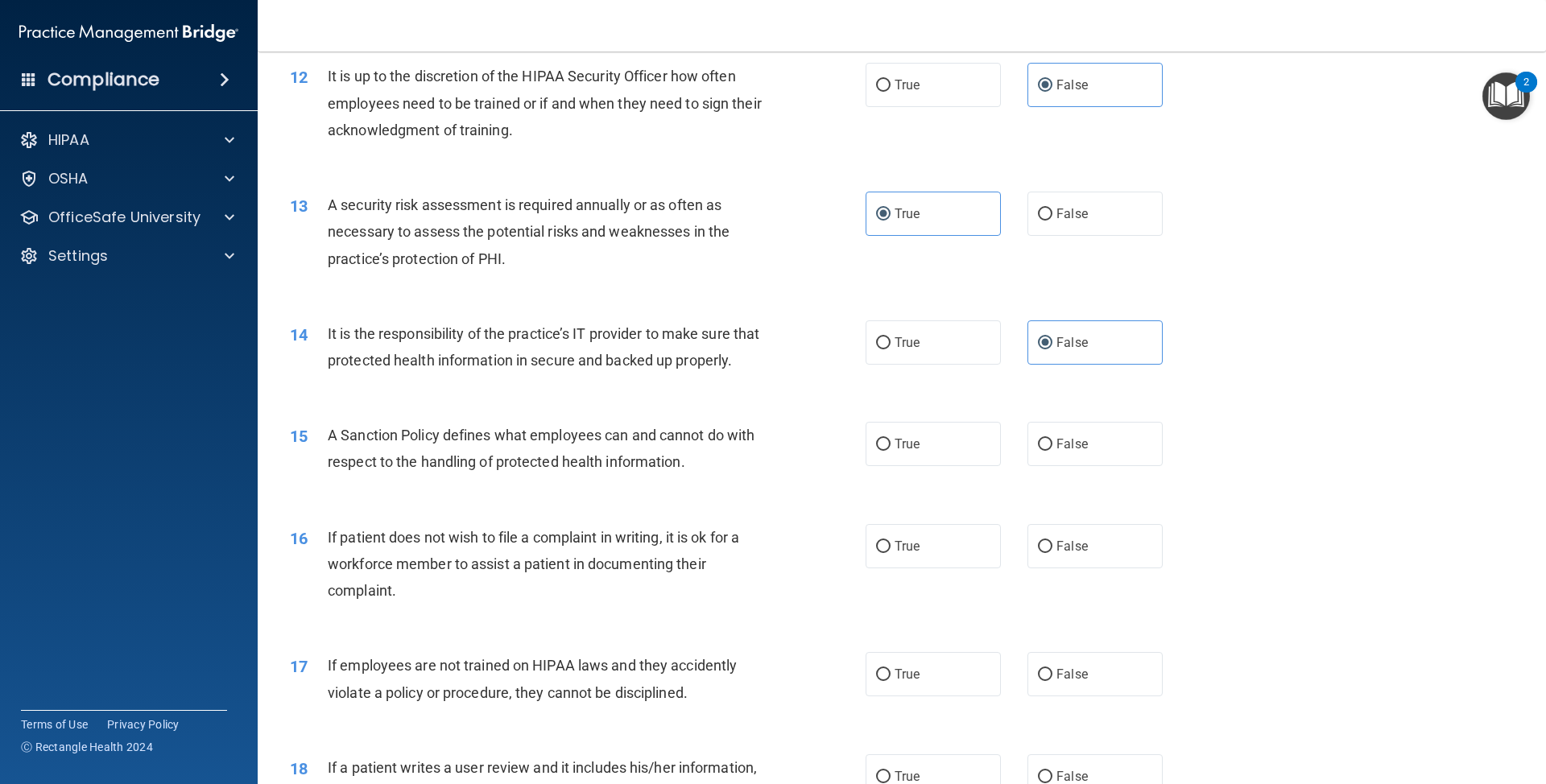 scroll, scrollTop: 1610, scrollLeft: 0, axis: vertical 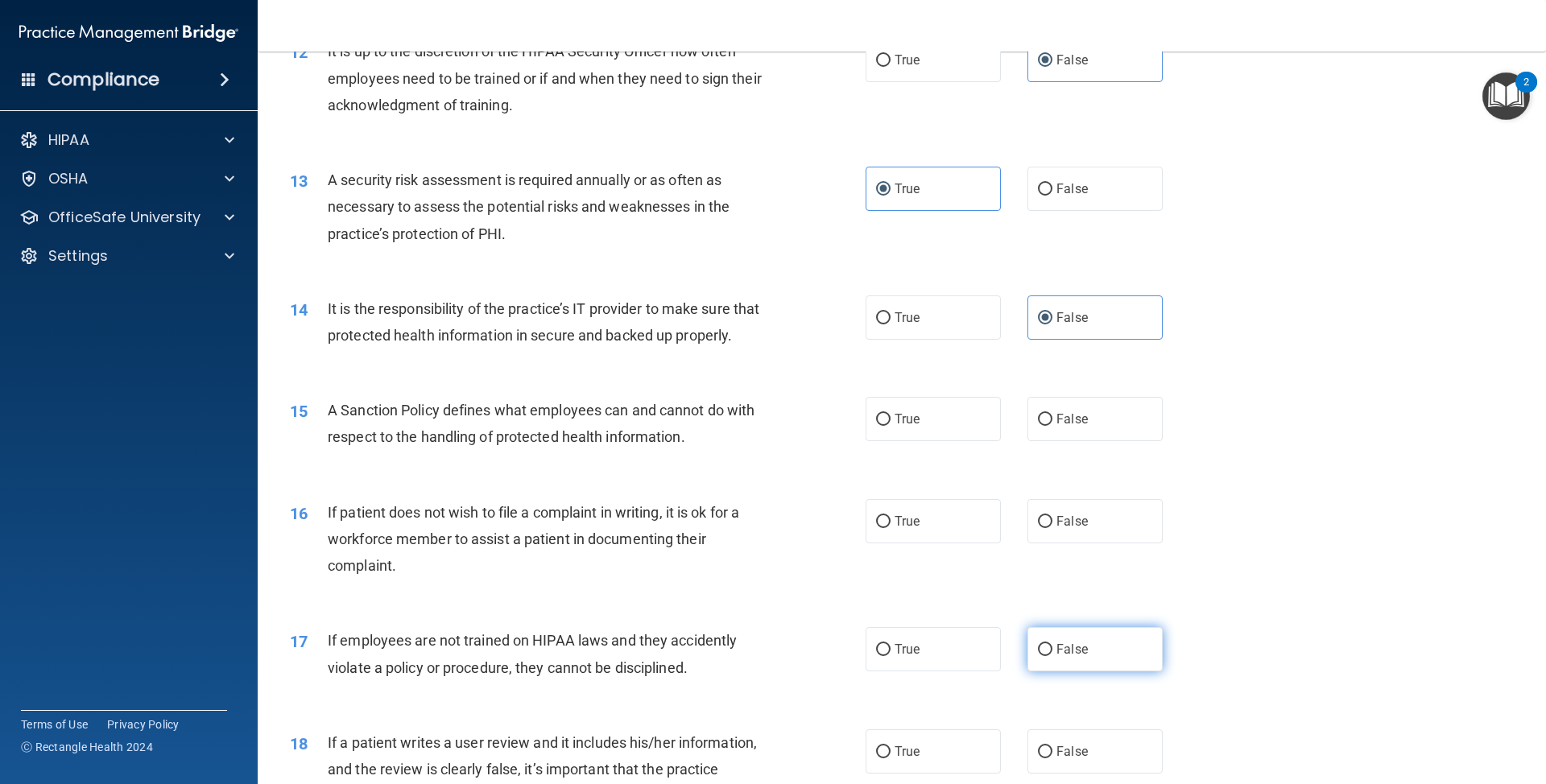 click on "False" at bounding box center (1095, 649) 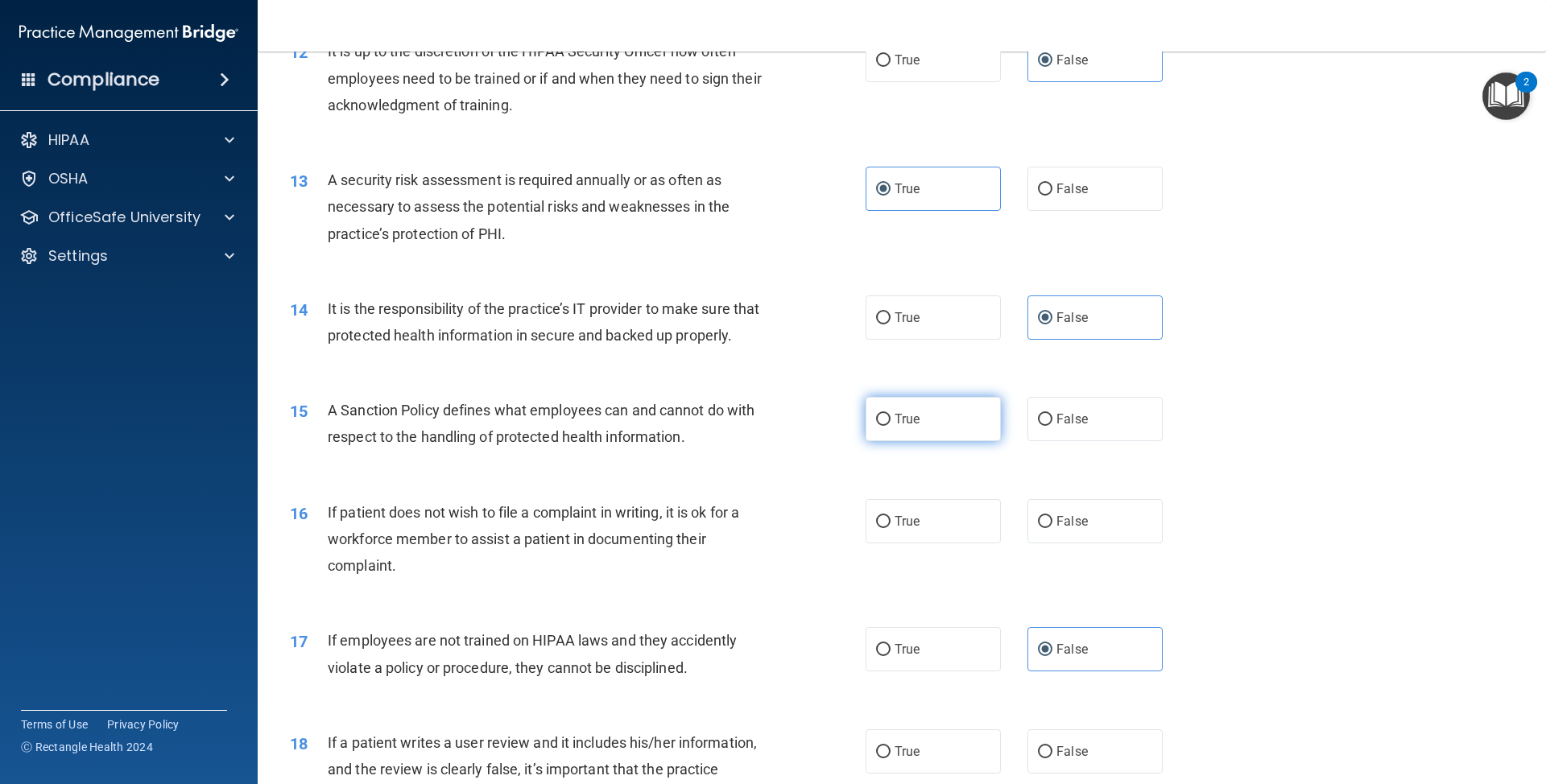 click on "True" at bounding box center (933, 419) 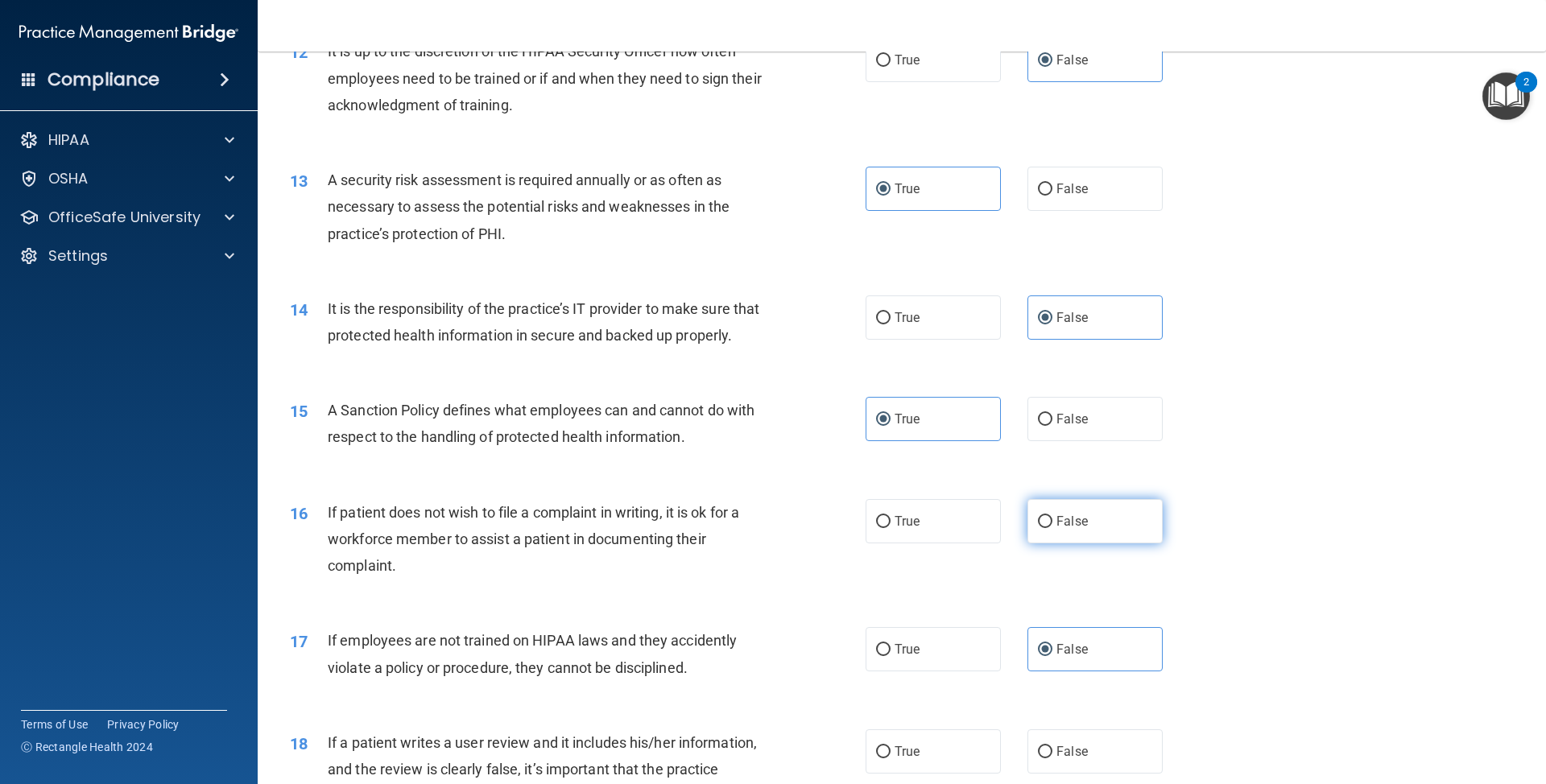 click on "False" at bounding box center [1095, 521] 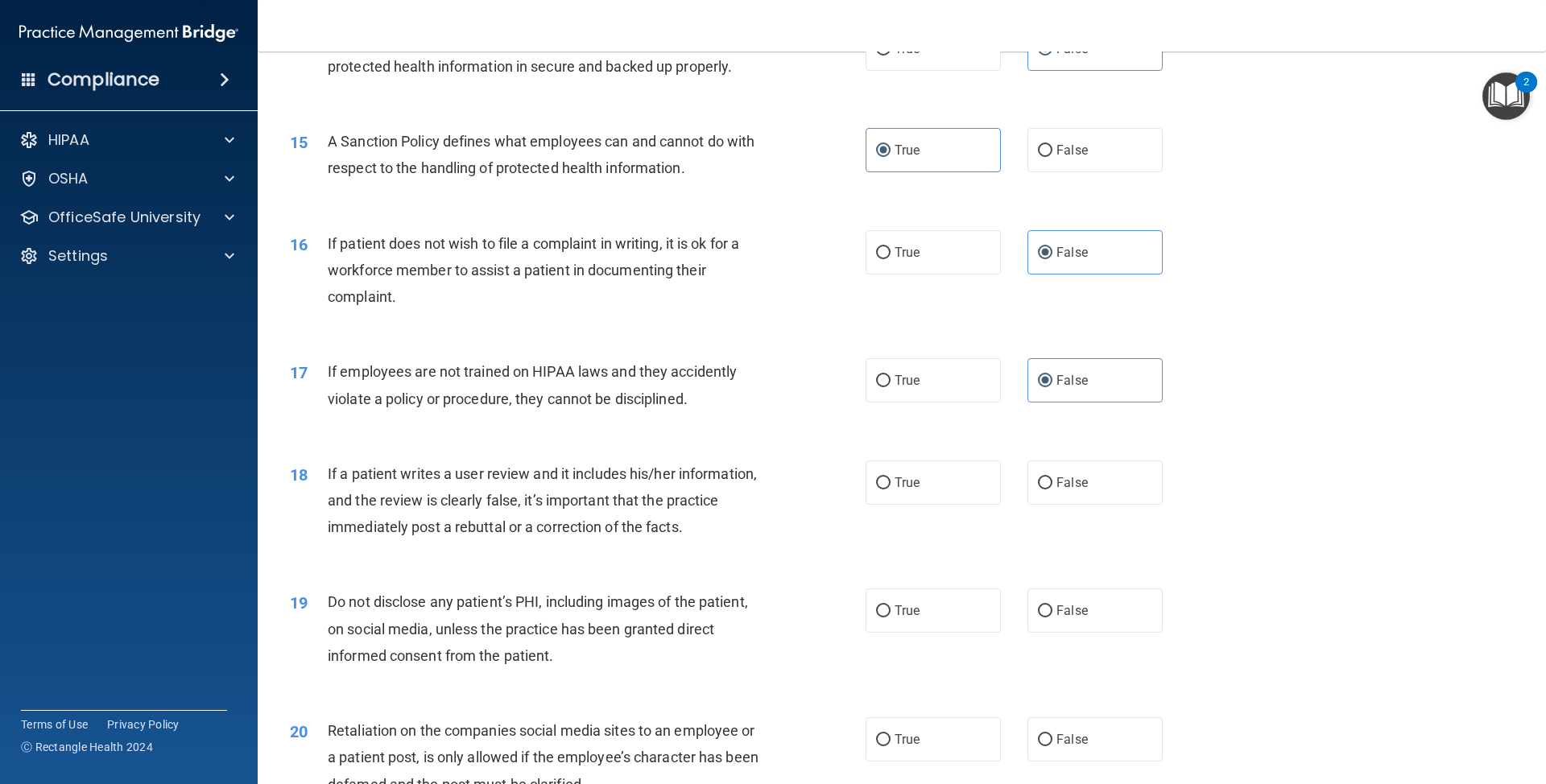scroll, scrollTop: 1932, scrollLeft: 0, axis: vertical 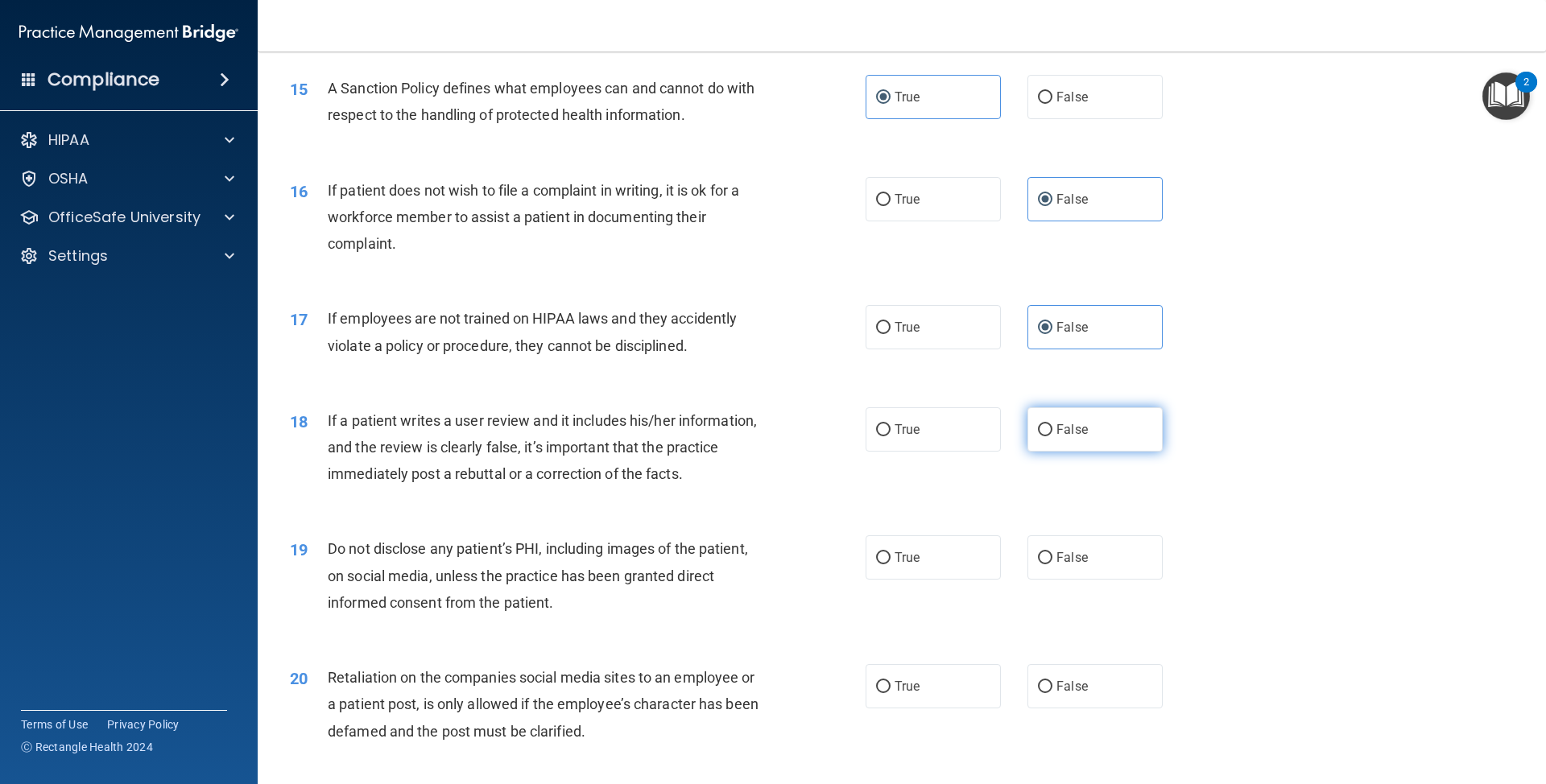 click on "False" at bounding box center [1095, 429] 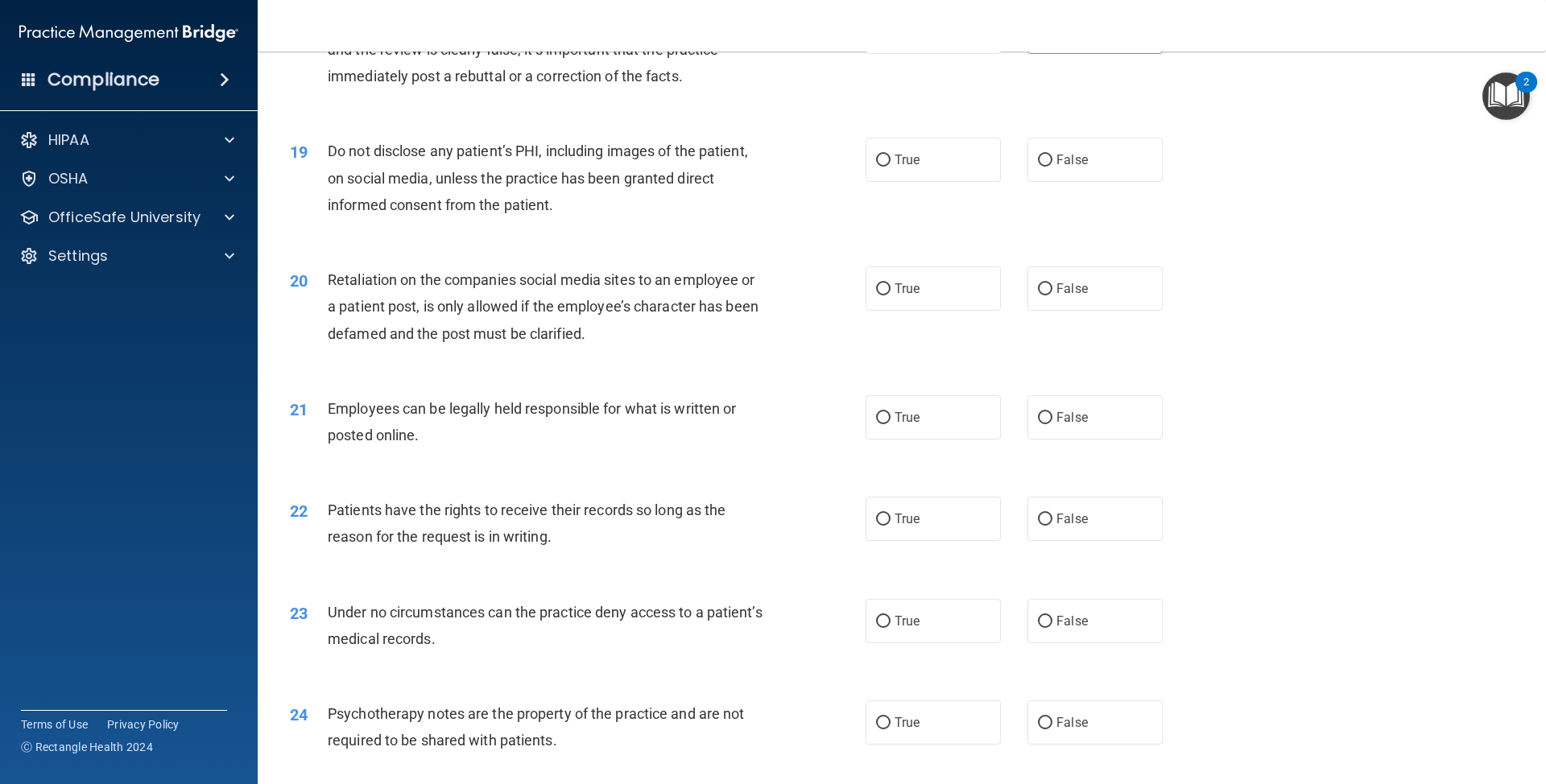 scroll, scrollTop: 2361, scrollLeft: 0, axis: vertical 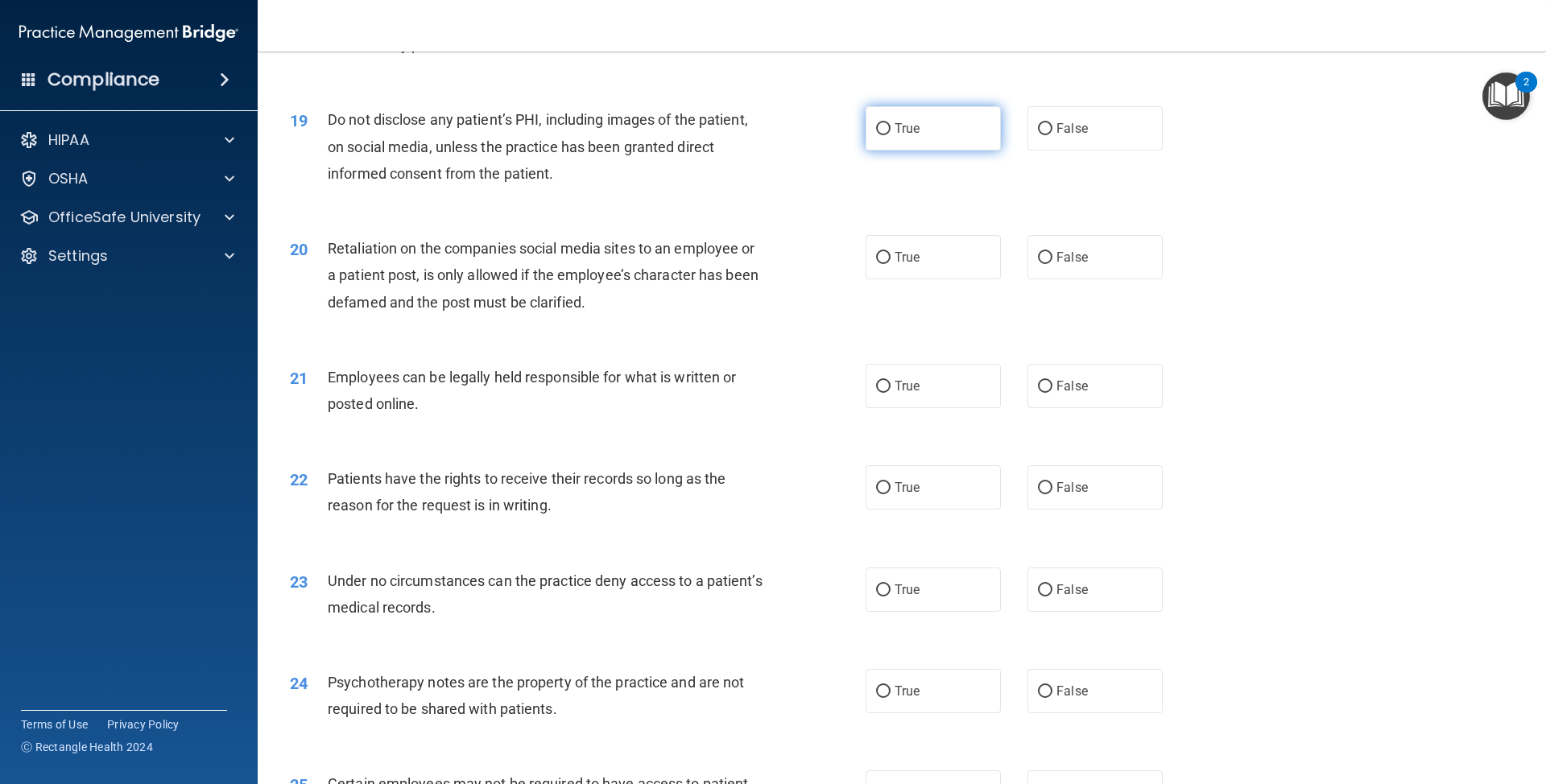 click on "True" at bounding box center (933, 128) 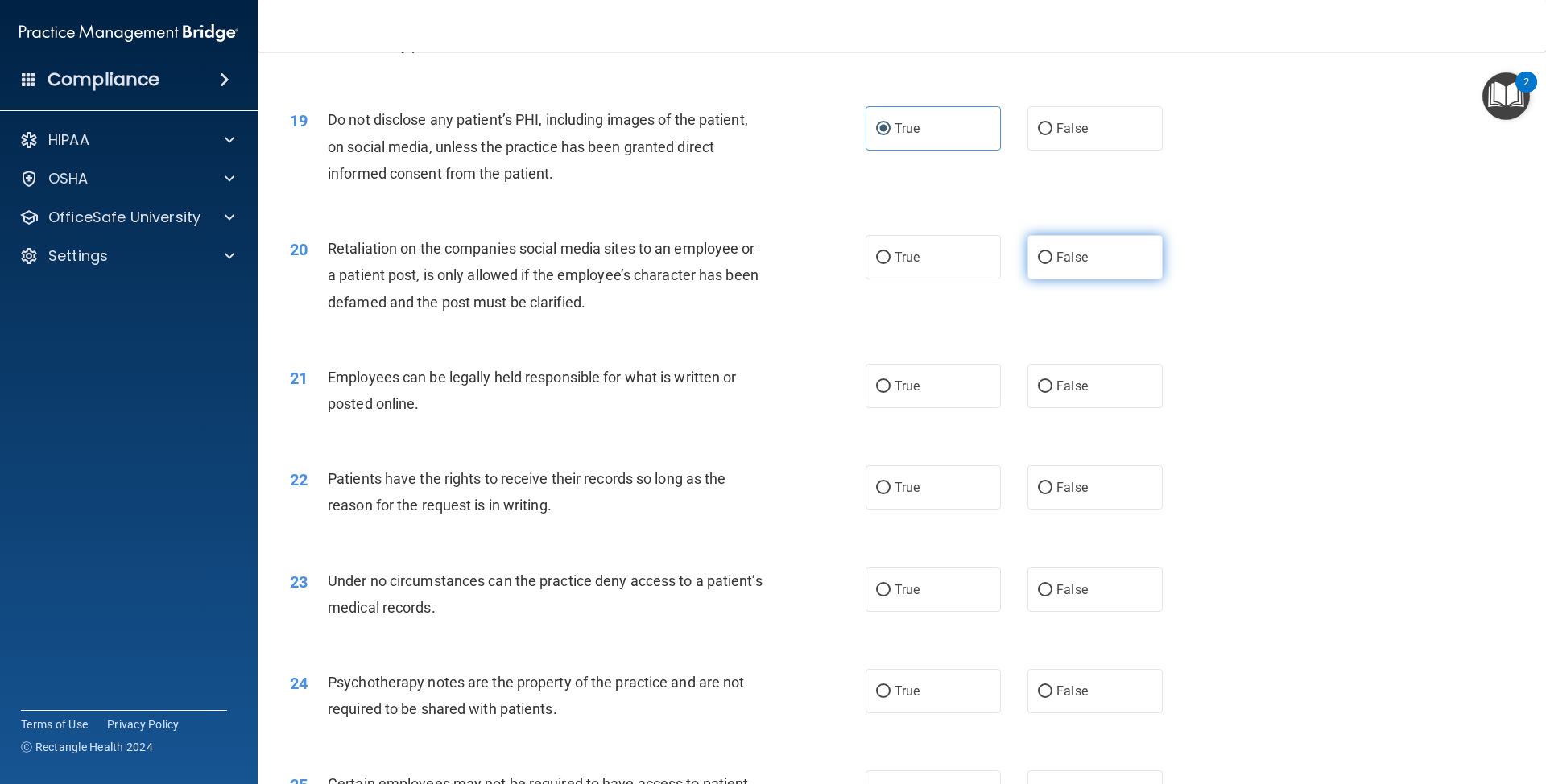 click on "False" at bounding box center [1095, 257] 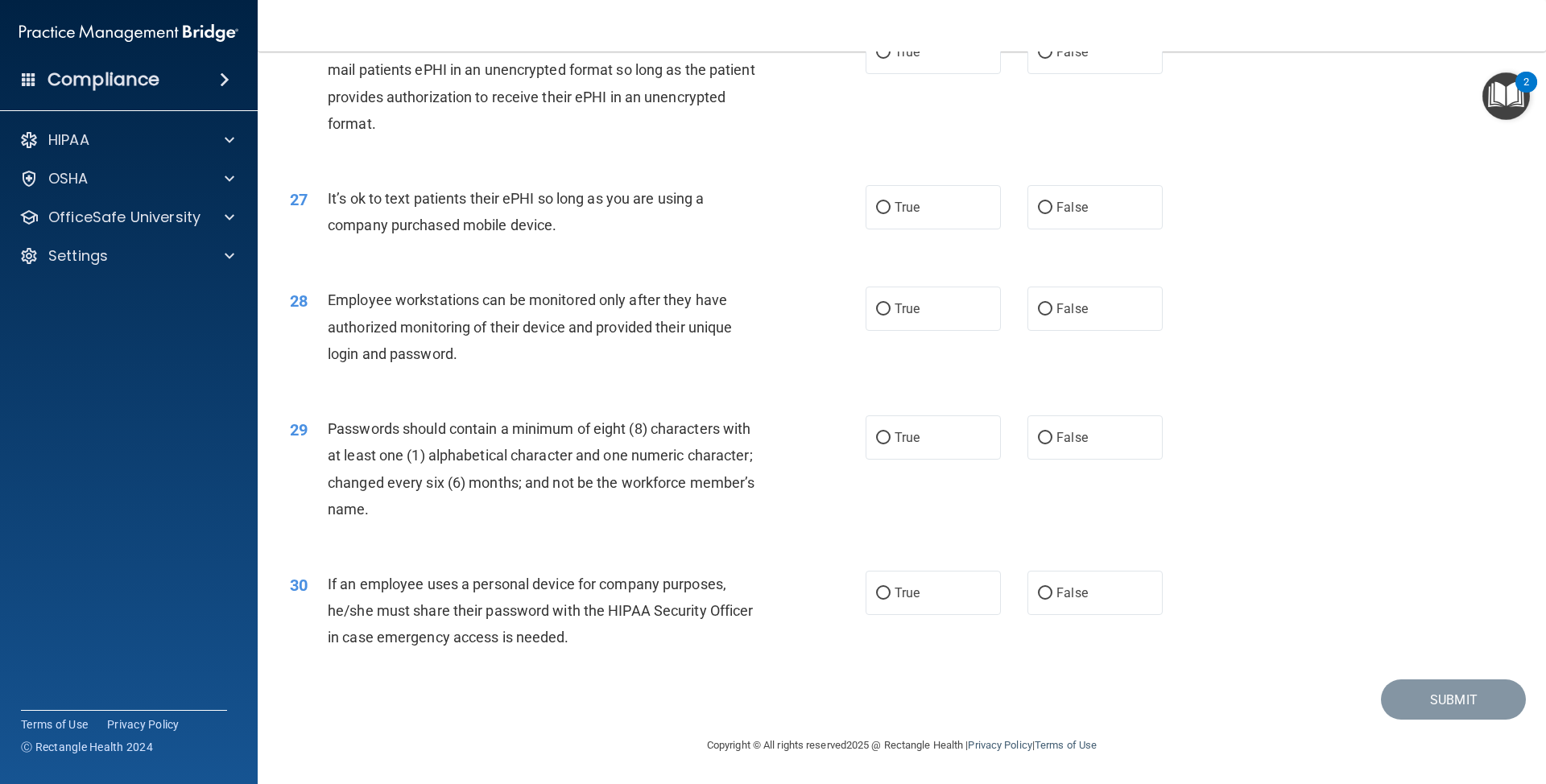 scroll, scrollTop: 3256, scrollLeft: 0, axis: vertical 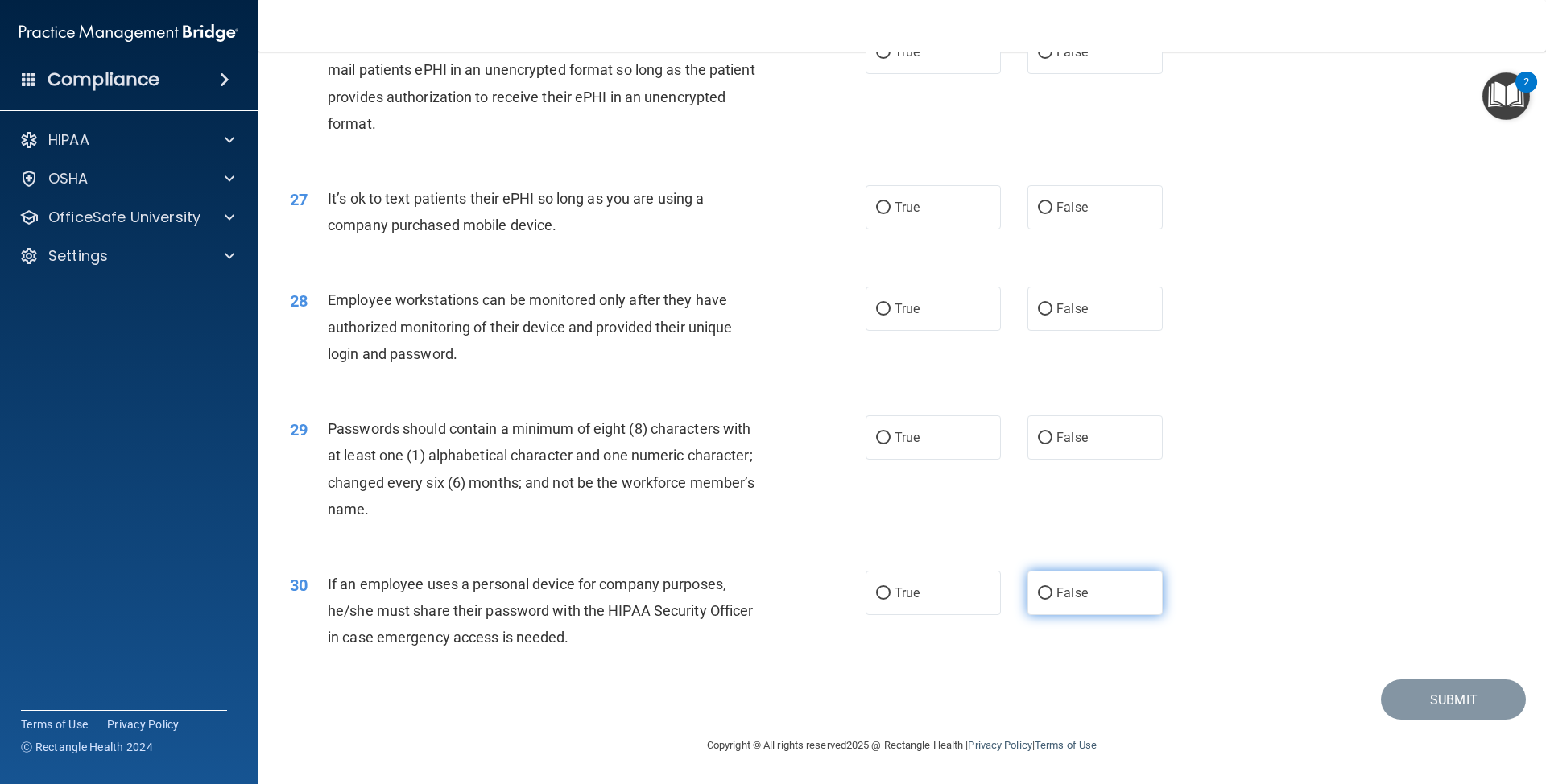 click on "False" at bounding box center (1095, 592) 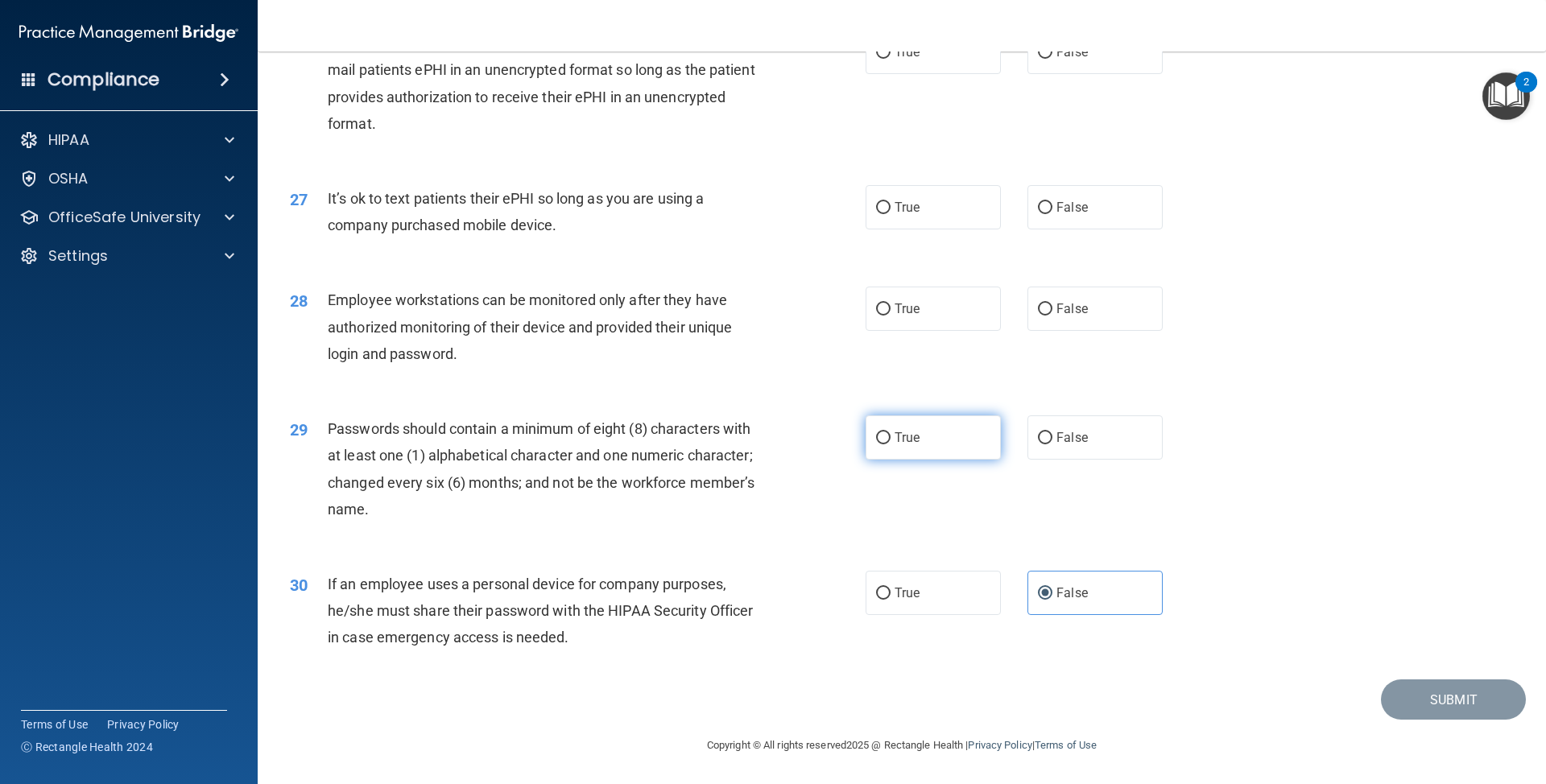 click on "True" at bounding box center [933, 437] 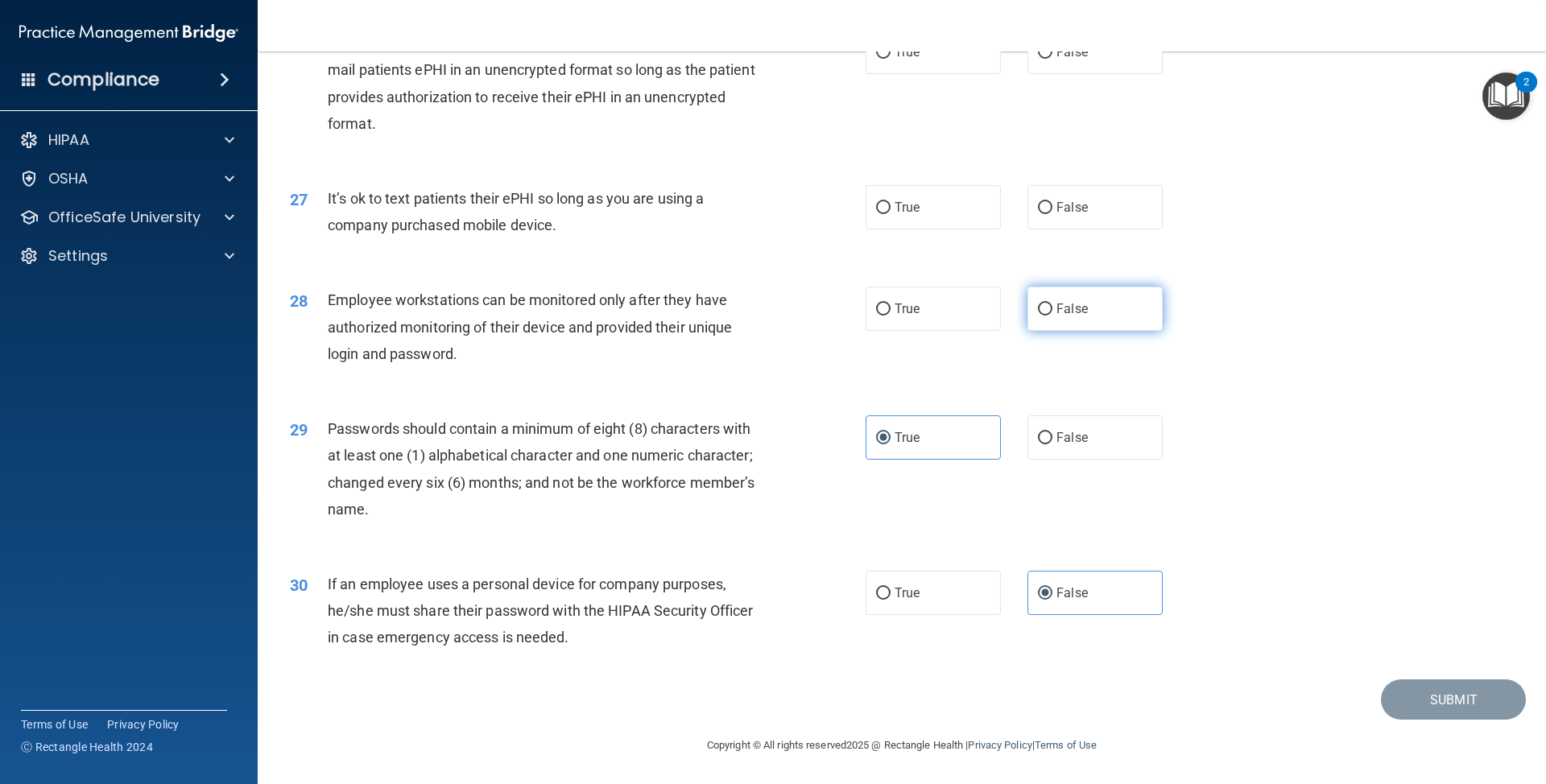 click on "False" at bounding box center (1095, 308) 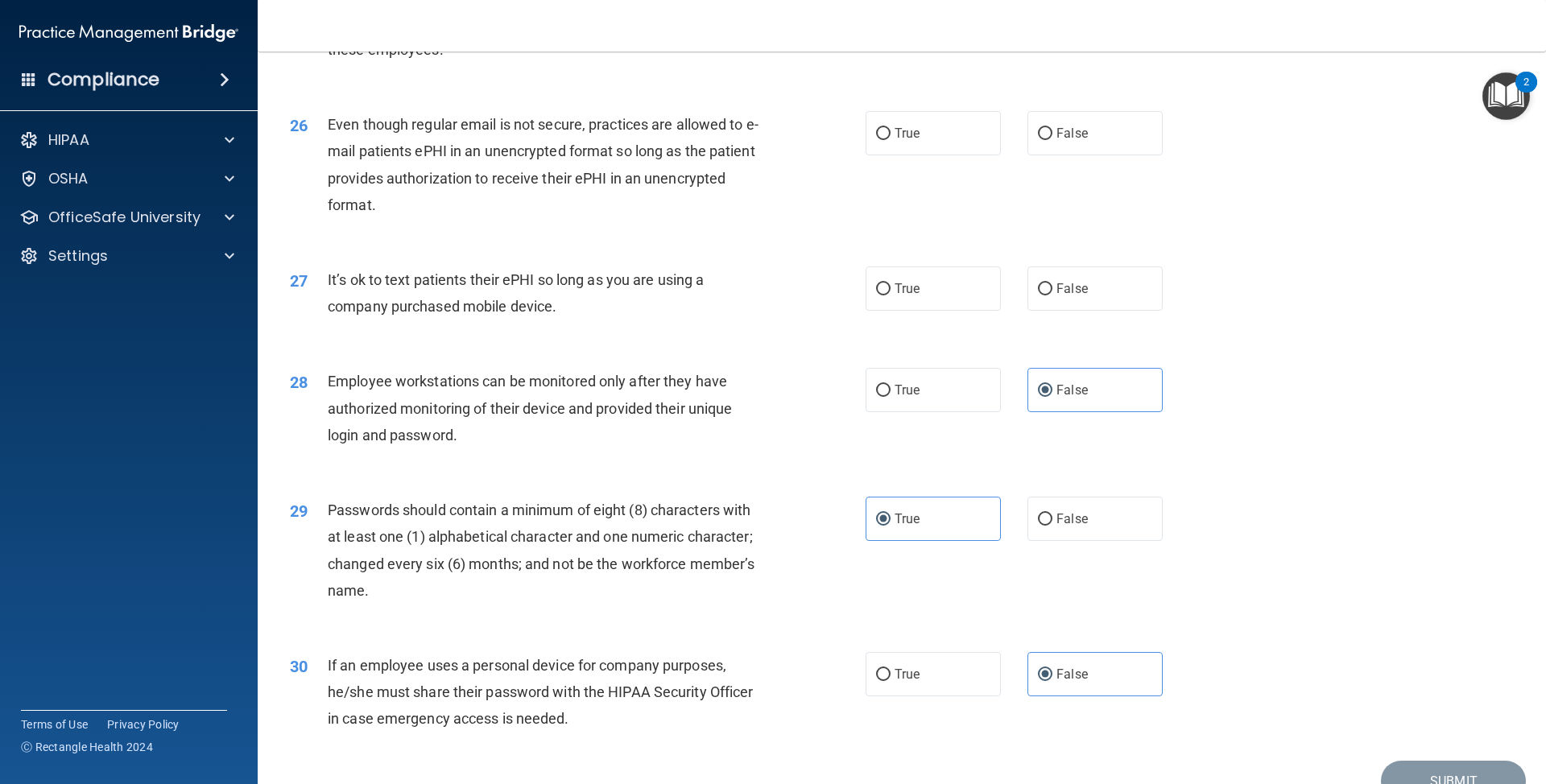 scroll, scrollTop: 3041, scrollLeft: 0, axis: vertical 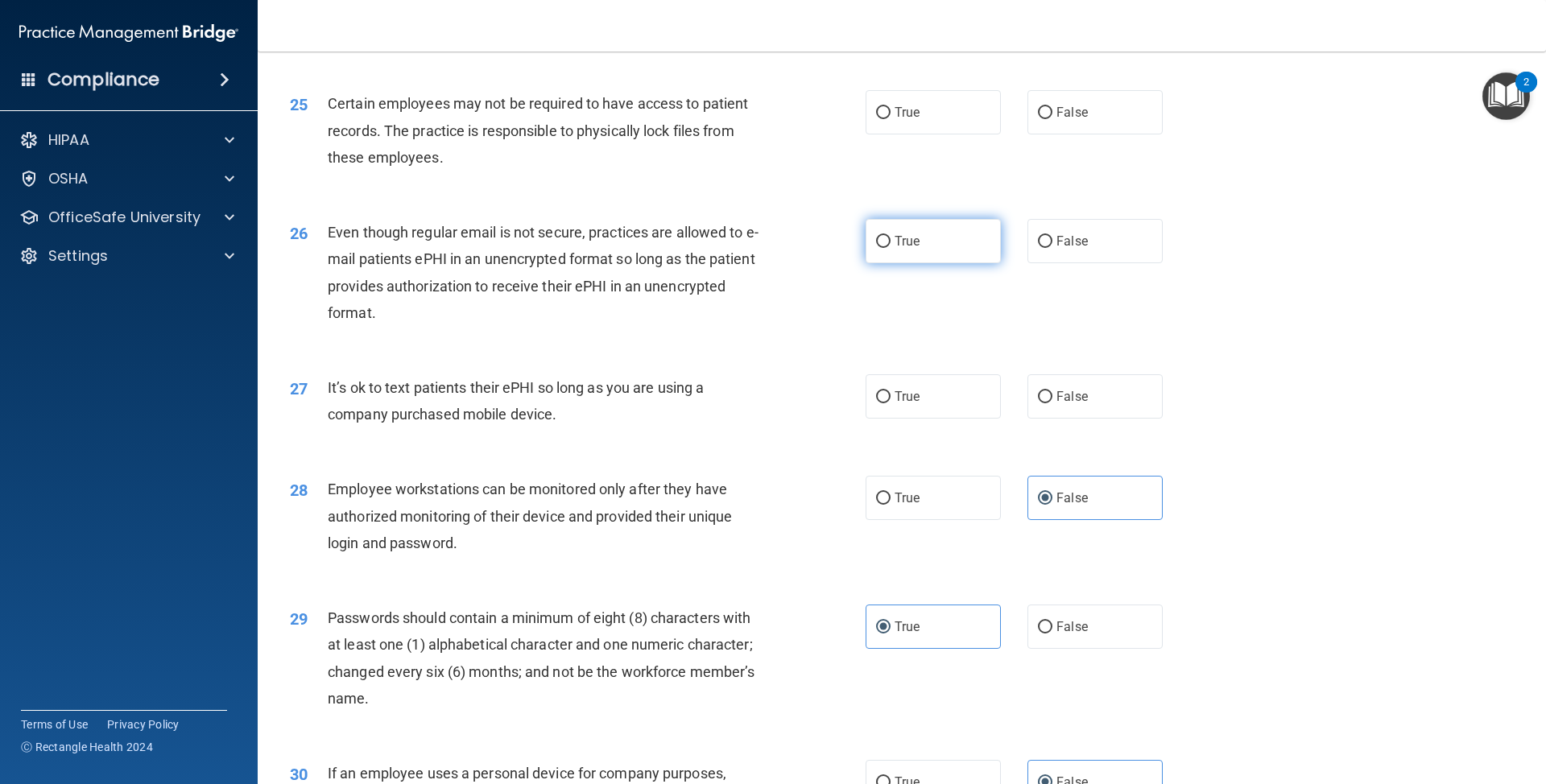 click on "01       It is ok to share your password with a co-worker in case immediate access of a device during an emergency is needed.                 True           False                       02       HIPAA violations are punishable by law and those found violating HIPAA are subject to personal liabilities in both civil and criminal court.                  True           False                       03       Blogging or posting on social media sites about the practice’s policies and procedures is encouraged to support the practice’s dedication to patient privacy and security, so long as it will not damage the reputation of the practice.                  True           False                       04       Postal and courier services, janitors, electricians and other contractors that act as a conduit for PHI, whose work does not involve the use or disclosure of PHI, and who may only have incidental access to PHI are not considered business associates.                 True           False" at bounding box center (902, -1034) 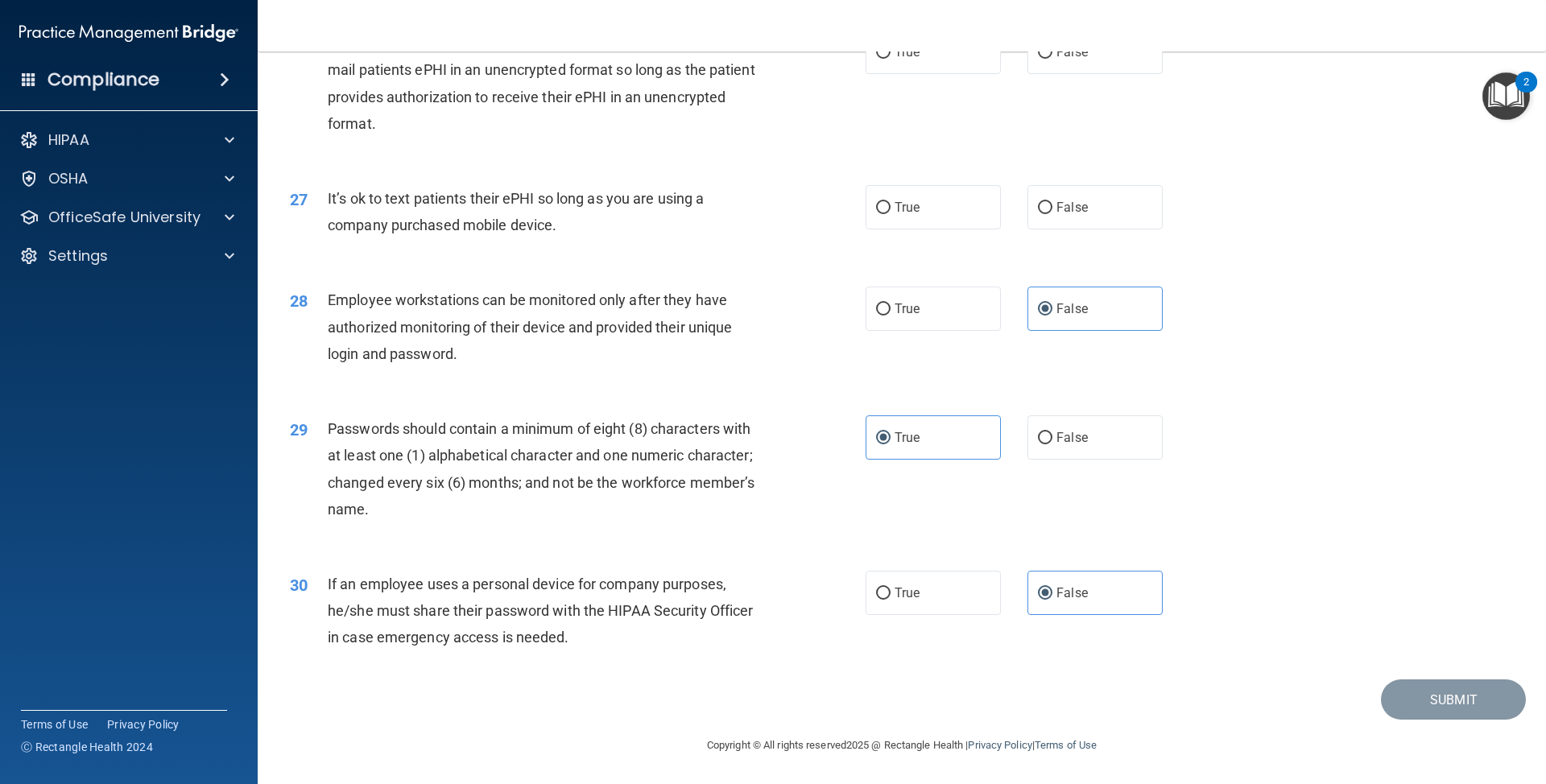 scroll, scrollTop: 3256, scrollLeft: 0, axis: vertical 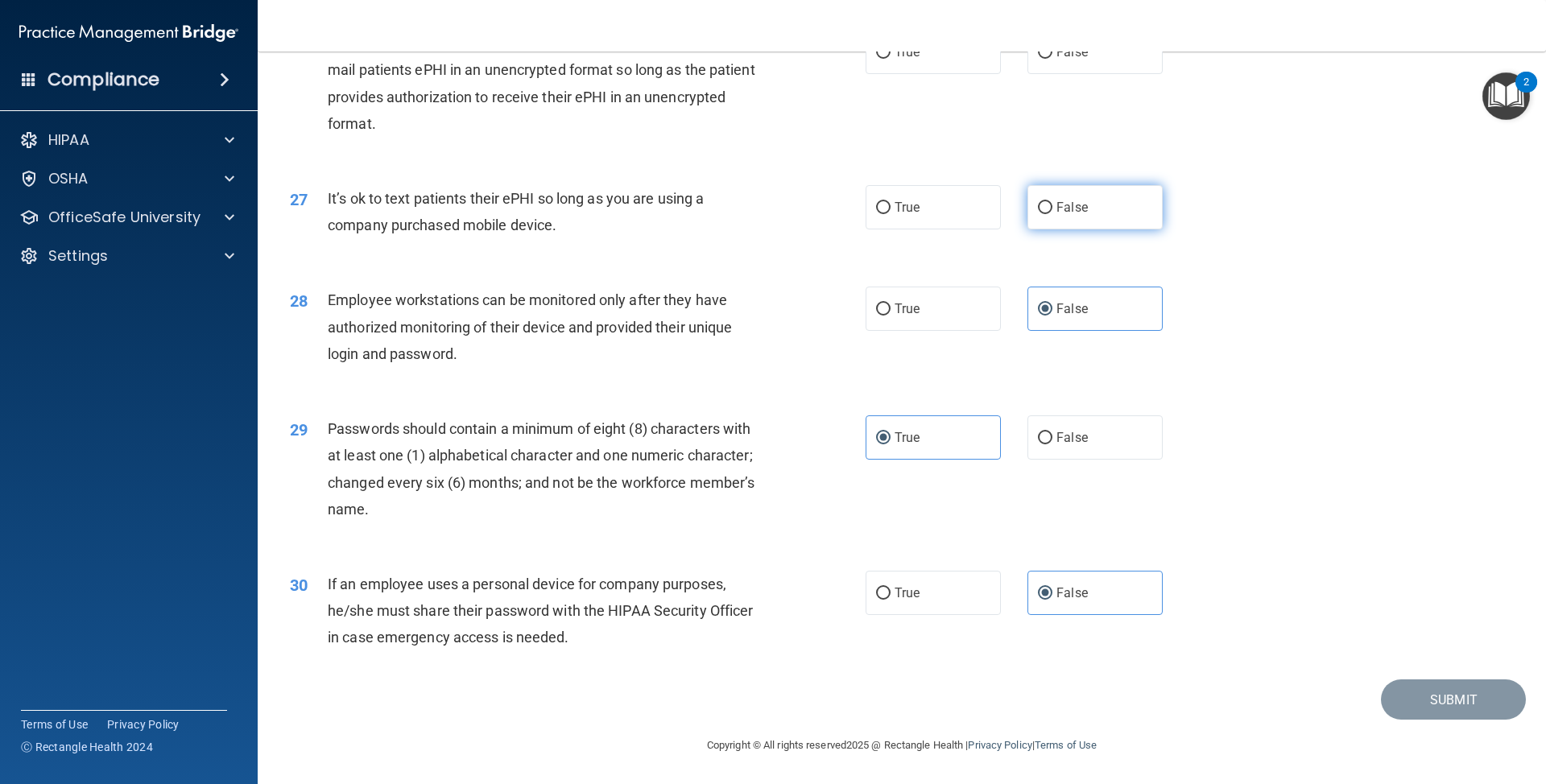 click on "False" at bounding box center (1095, 207) 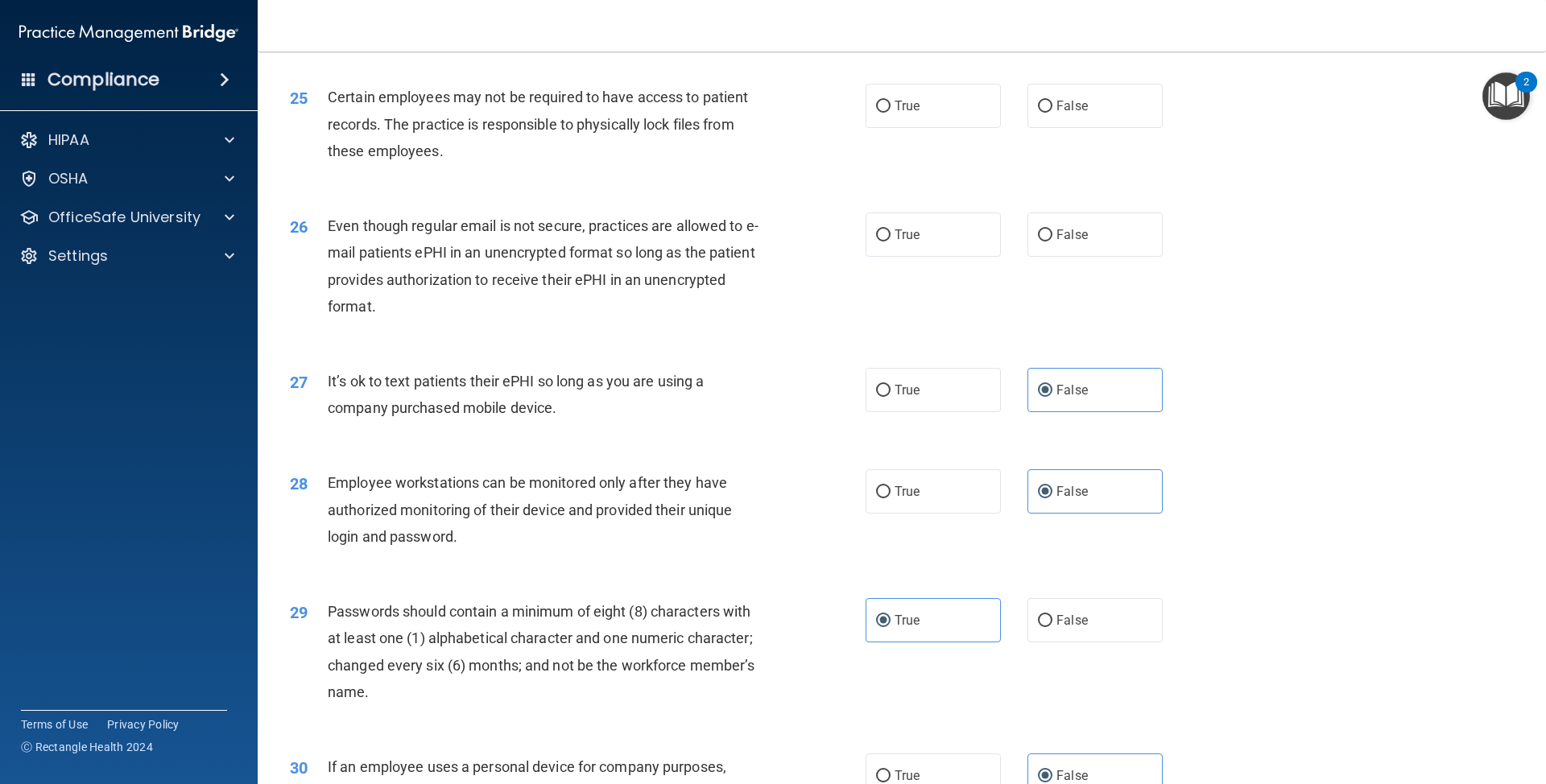 scroll, scrollTop: 3041, scrollLeft: 0, axis: vertical 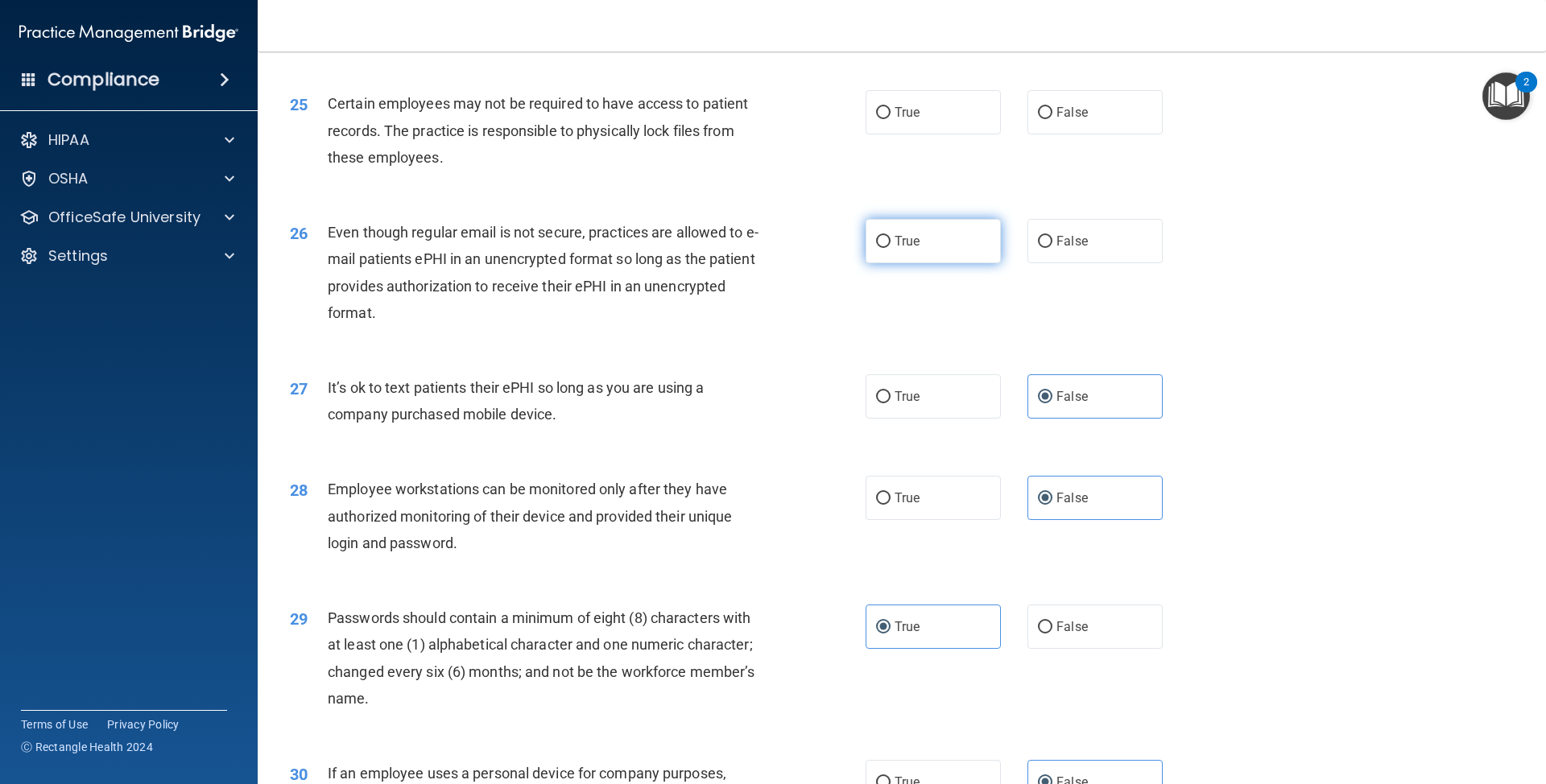 click on "01       It is ok to share your password with a co-worker in case immediate access of a device during an emergency is needed.                 True           False                       02       HIPAA violations are punishable by law and those found violating HIPAA are subject to personal liabilities in both civil and criminal court.                  True           False                       03       Blogging or posting on social media sites about the practice’s policies and procedures is encouraged to support the practice’s dedication to patient privacy and security, so long as it will not damage the reputation of the practice.                  True           False                       04       Postal and courier services, janitors, electricians and other contractors that act as a conduit for PHI, whose work does not involve the use or disclosure of PHI, and who may only have incidental access to PHI are not considered business associates.                 True           False" at bounding box center [902, -1034] 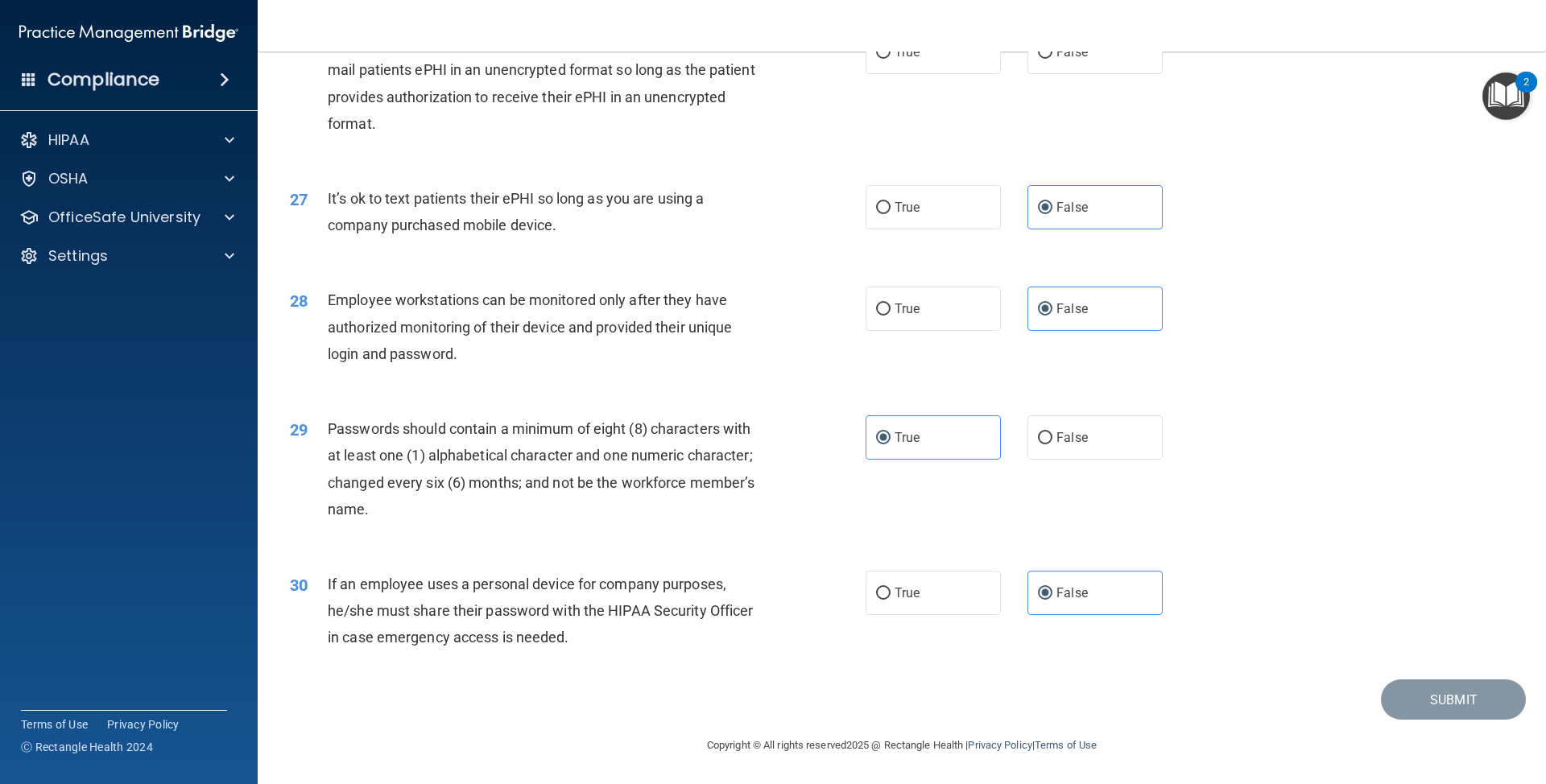 scroll, scrollTop: 3256, scrollLeft: 0, axis: vertical 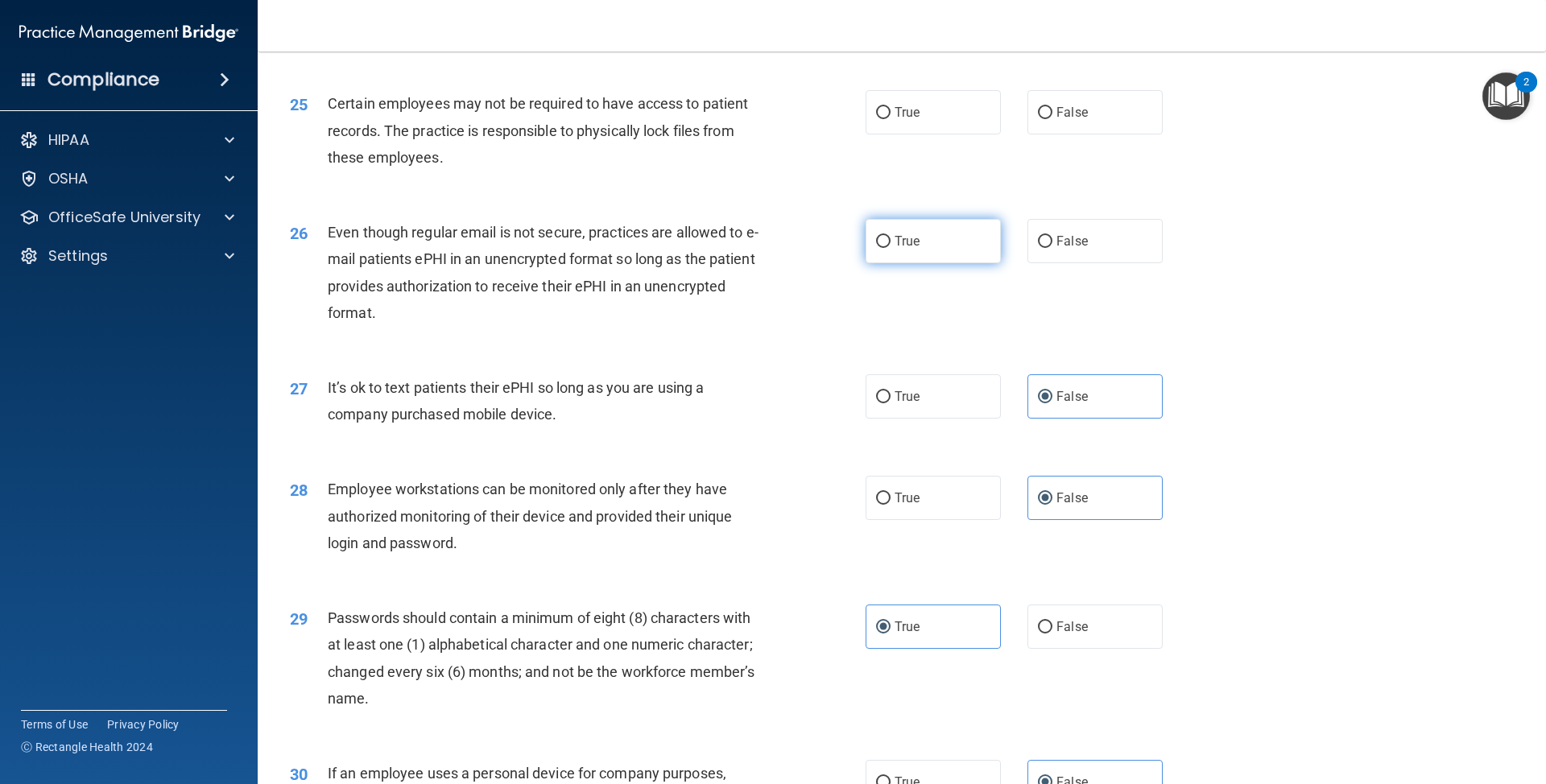 click on "26       Even though regular email is not secure, practices are allowed to e-mail patients ePHI in an unencrypted format so long as the patient provides authorization to receive their ePHI in an unencrypted format.                  True           False" at bounding box center (902, 276) 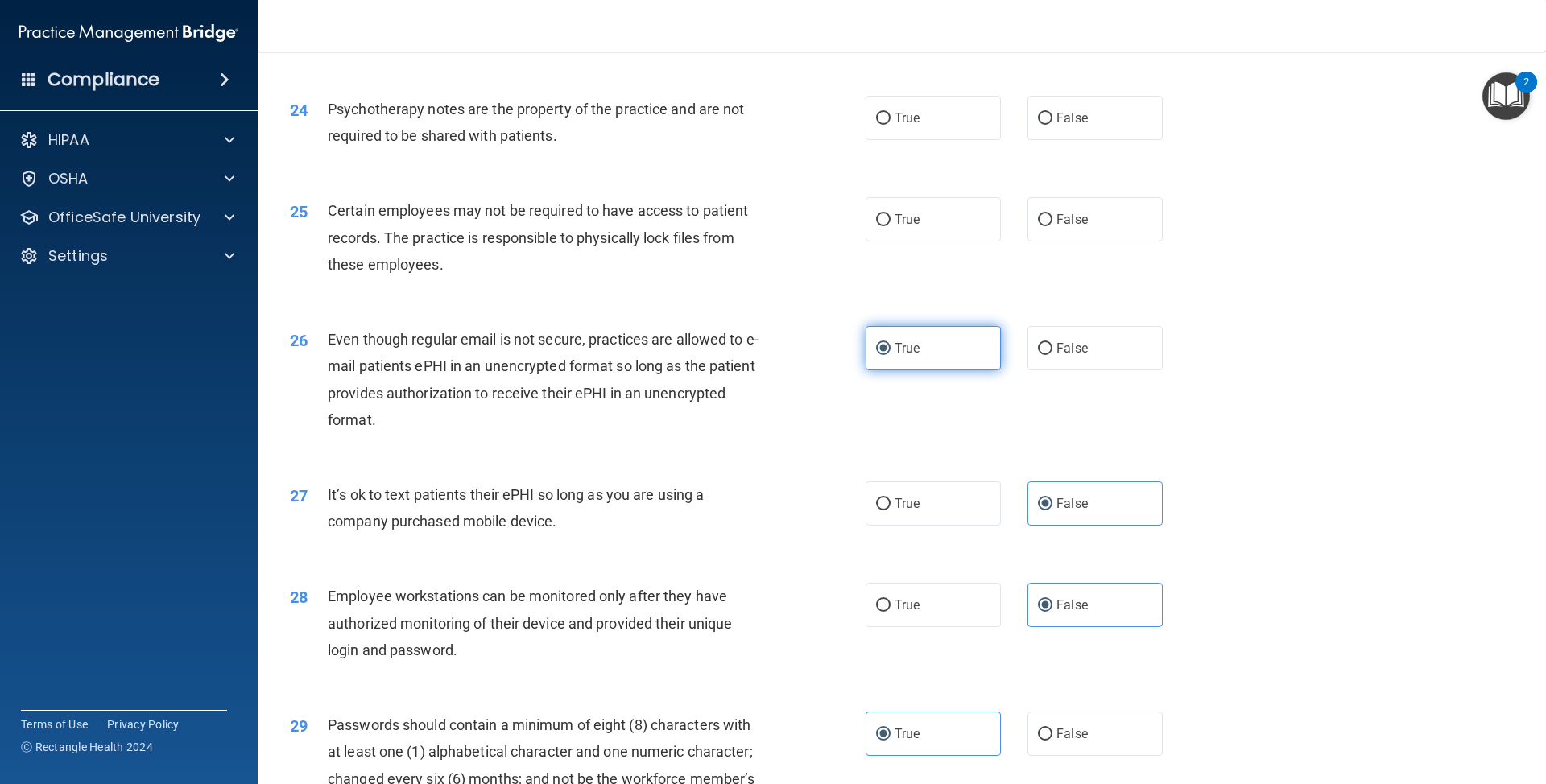 scroll, scrollTop: 2827, scrollLeft: 0, axis: vertical 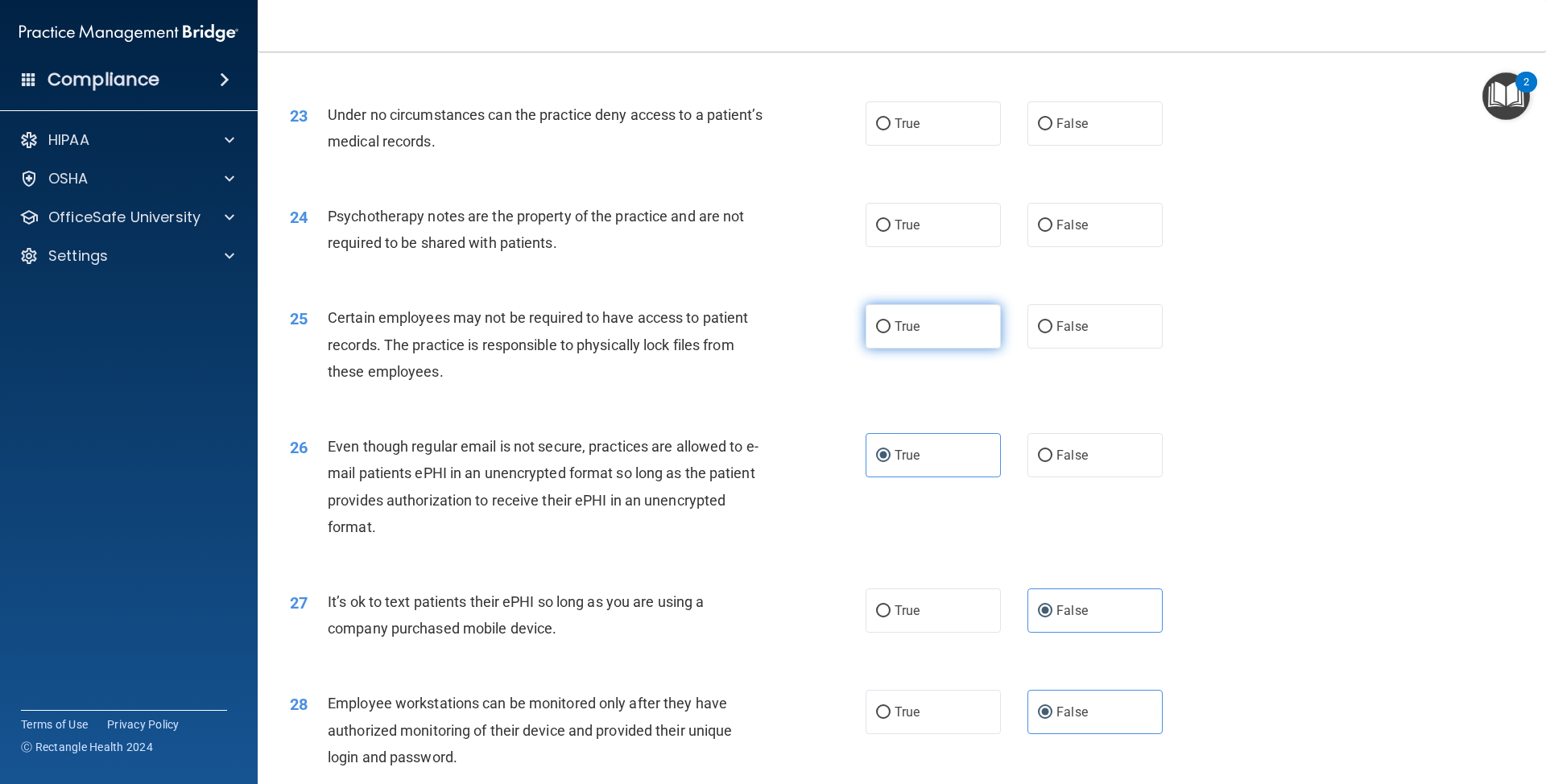 click on "True" at bounding box center [907, 326] 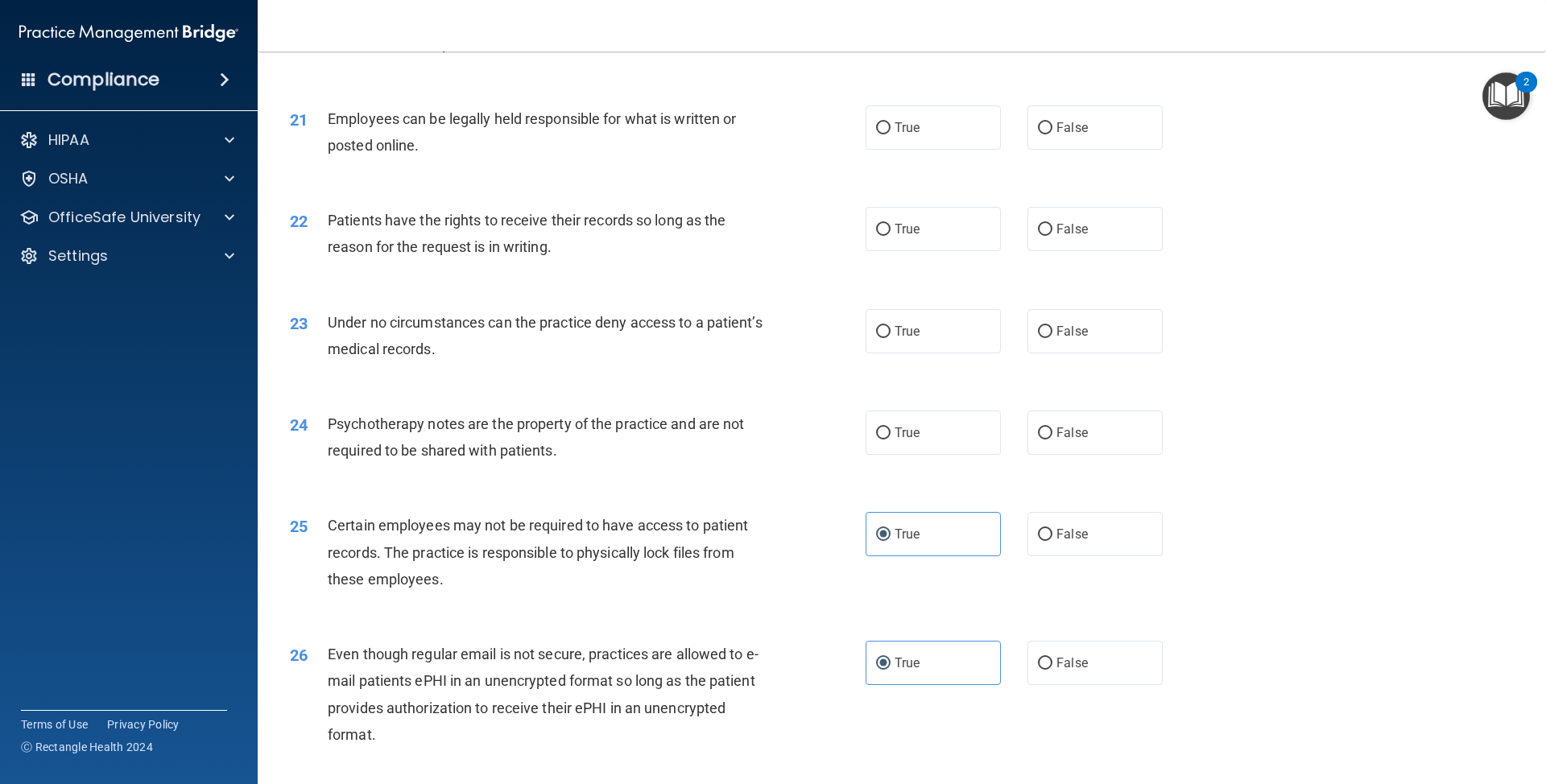 scroll, scrollTop: 2612, scrollLeft: 0, axis: vertical 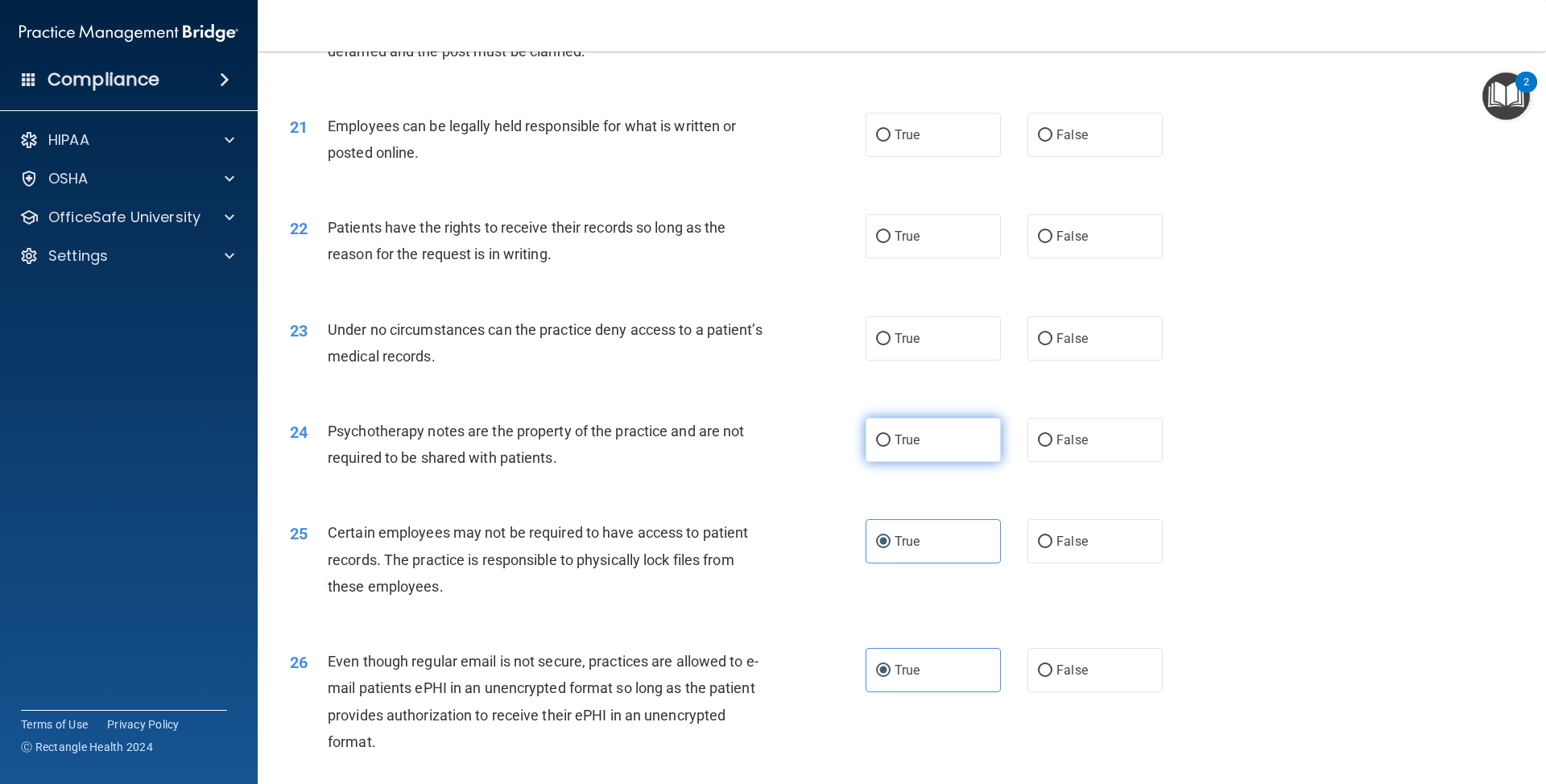 click on "True" at bounding box center (933, 439) 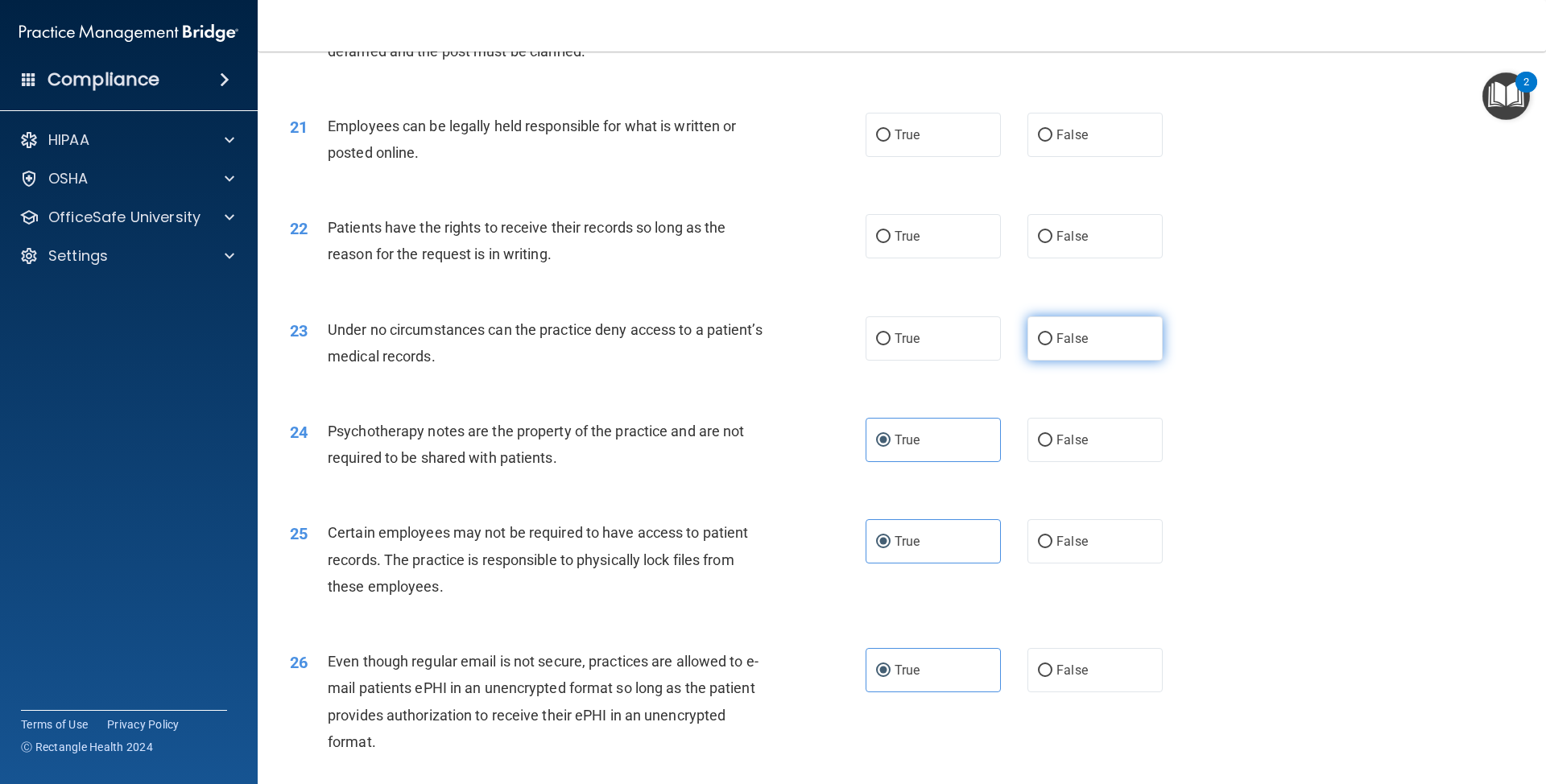 click on "False" at bounding box center (1095, 338) 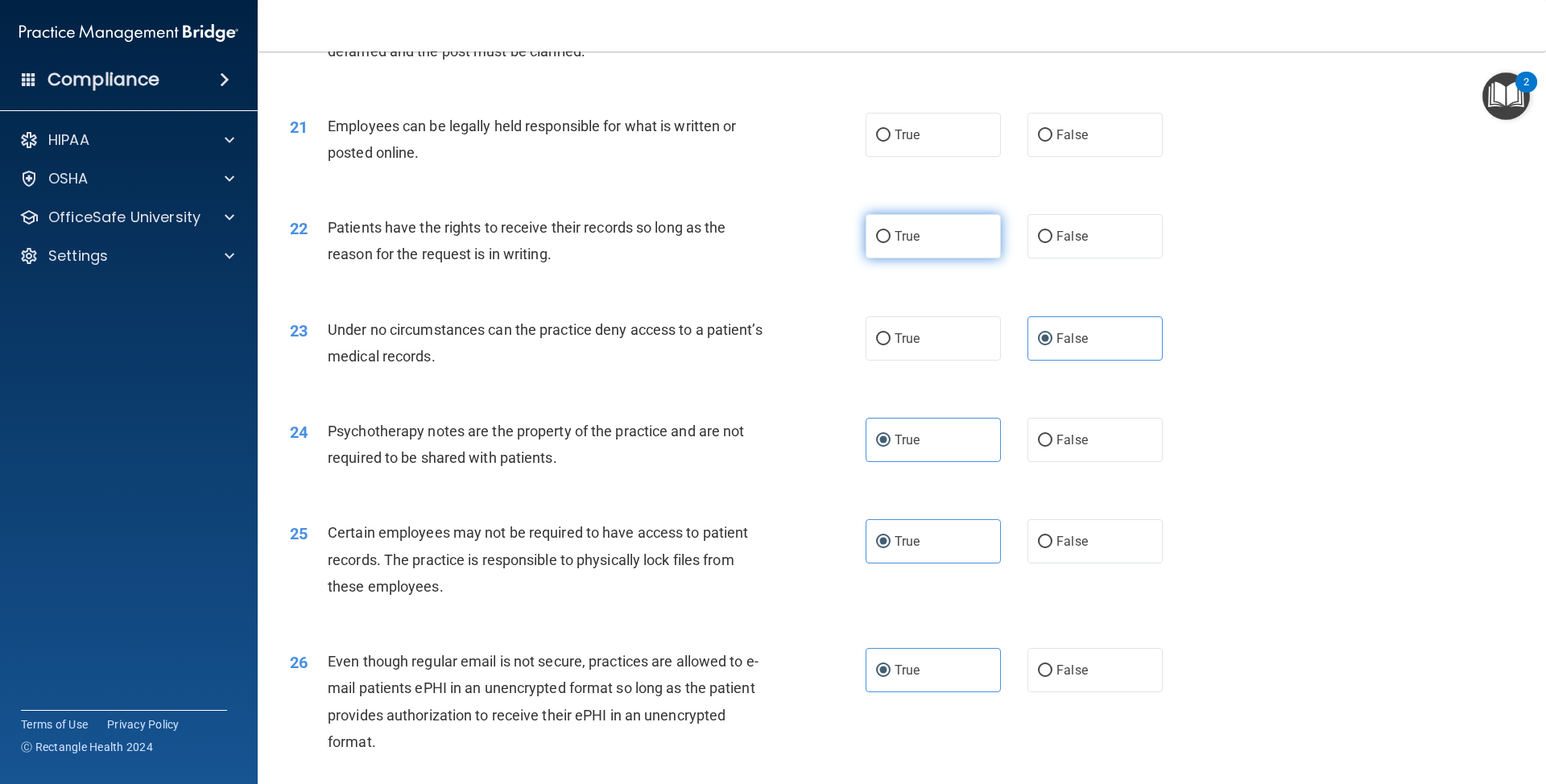 click on "True" at bounding box center (933, 236) 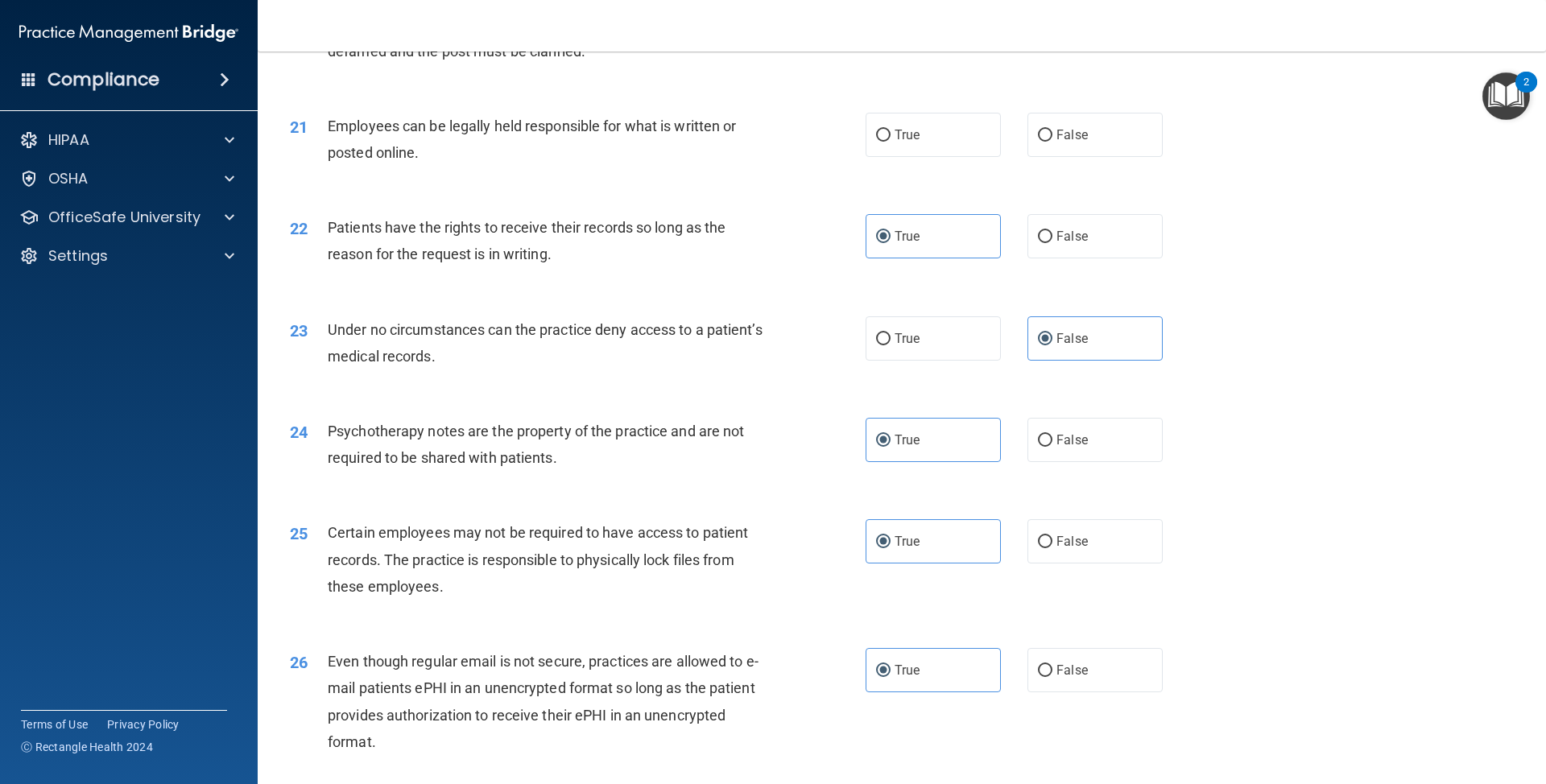 scroll, scrollTop: 2505, scrollLeft: 0, axis: vertical 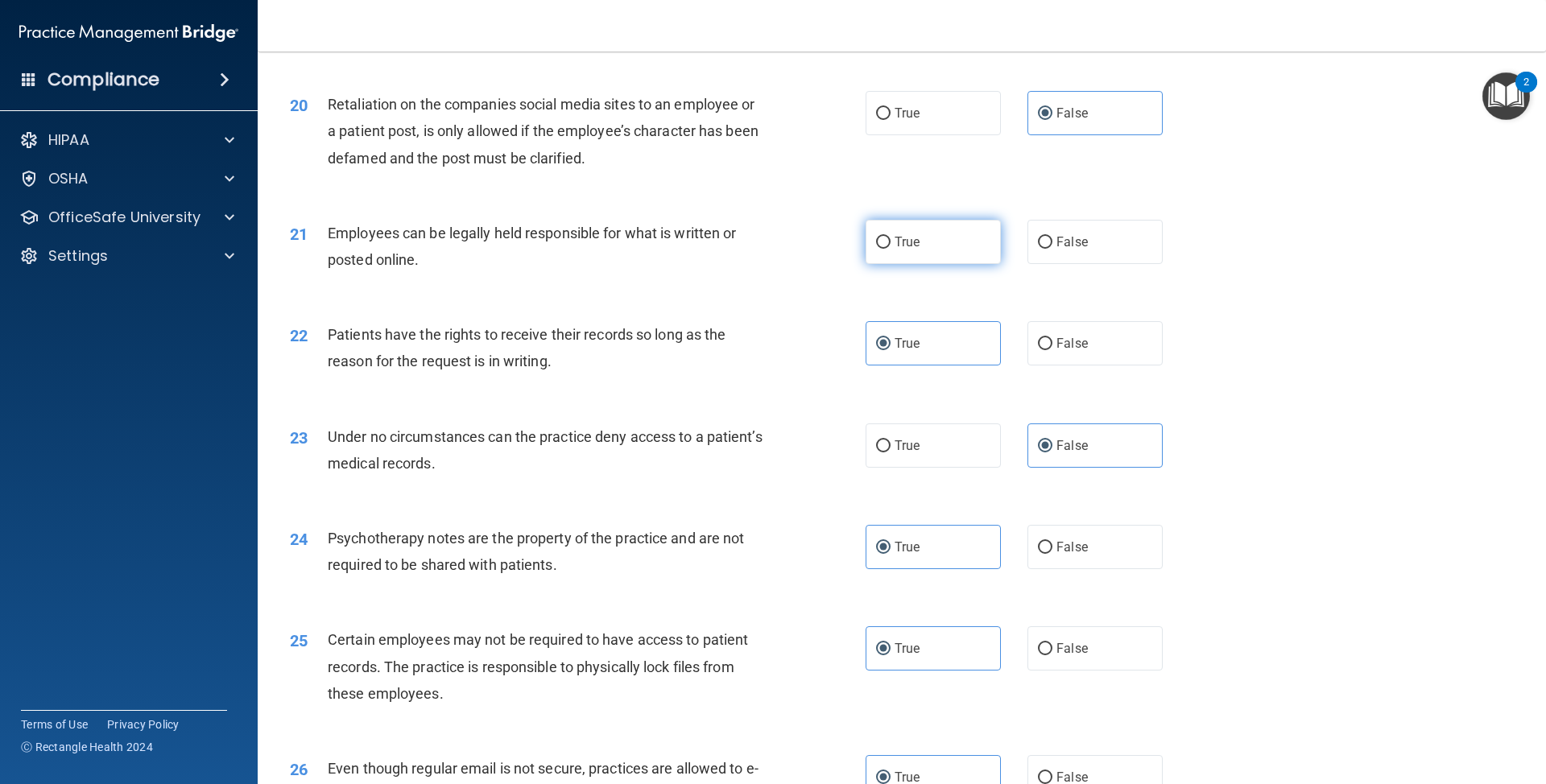 click on "True" at bounding box center [933, 241] 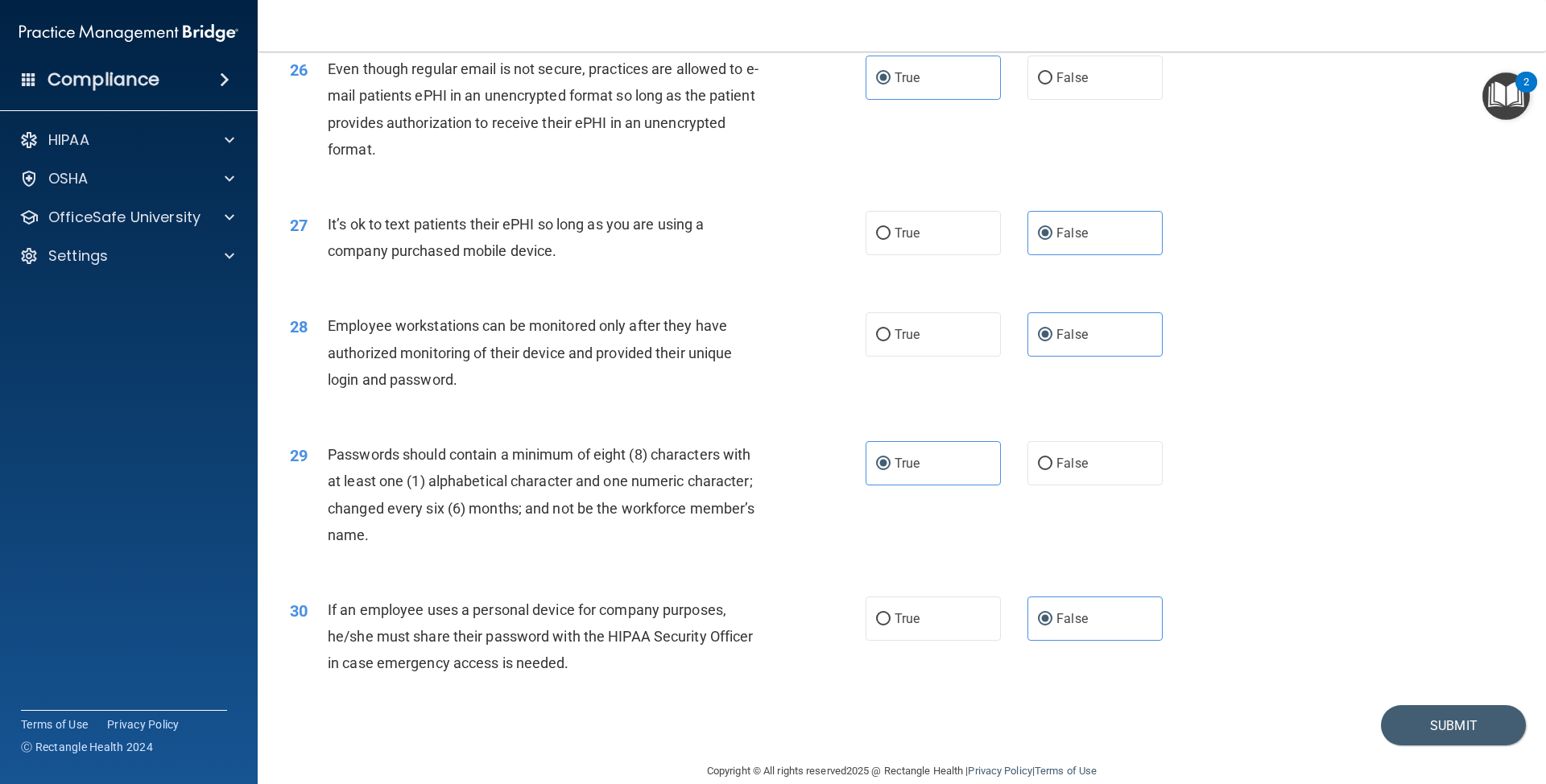 scroll, scrollTop: 3256, scrollLeft: 0, axis: vertical 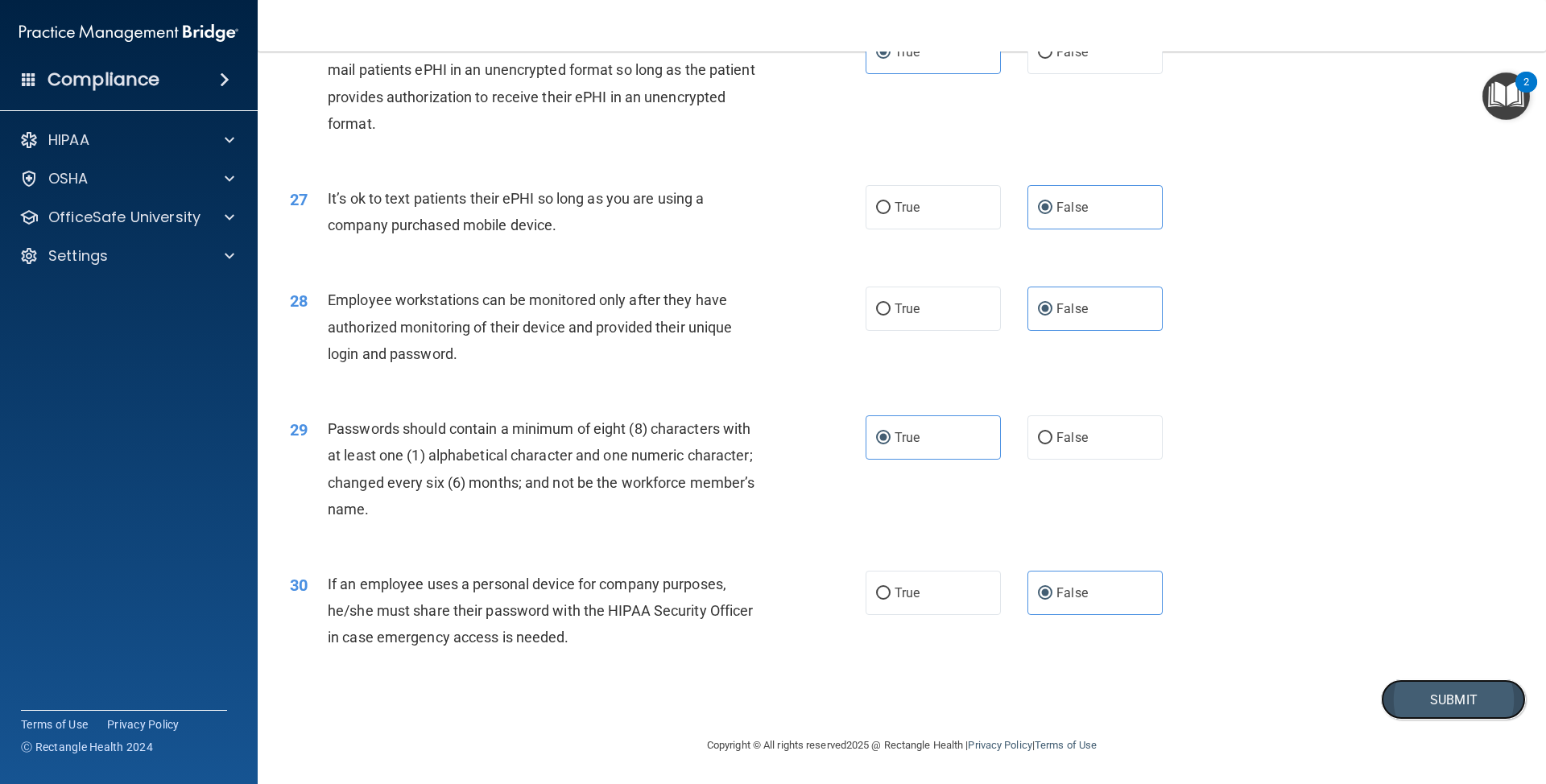 click on "Submit" at bounding box center (1453, 699) 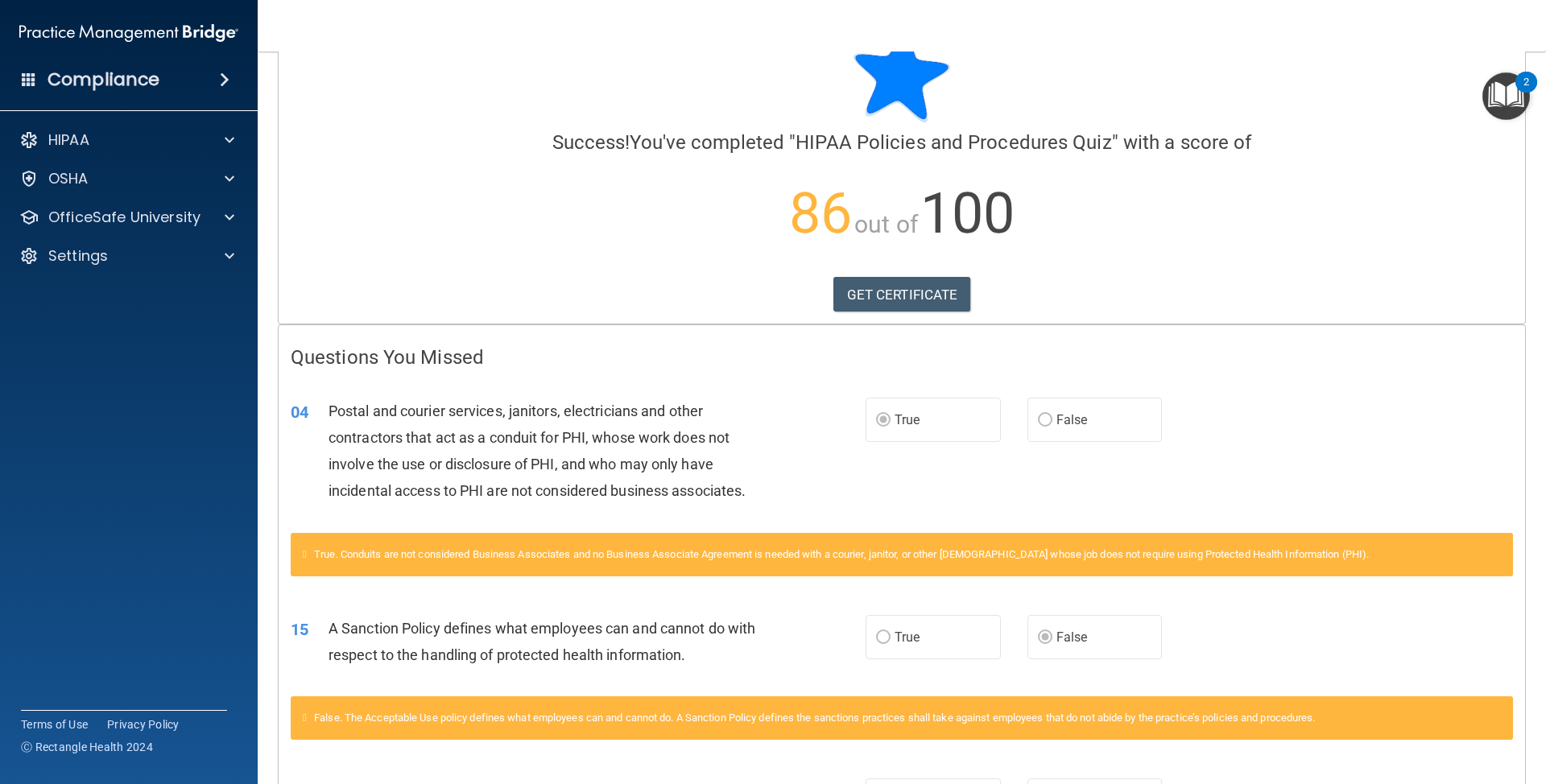 scroll, scrollTop: 0, scrollLeft: 0, axis: both 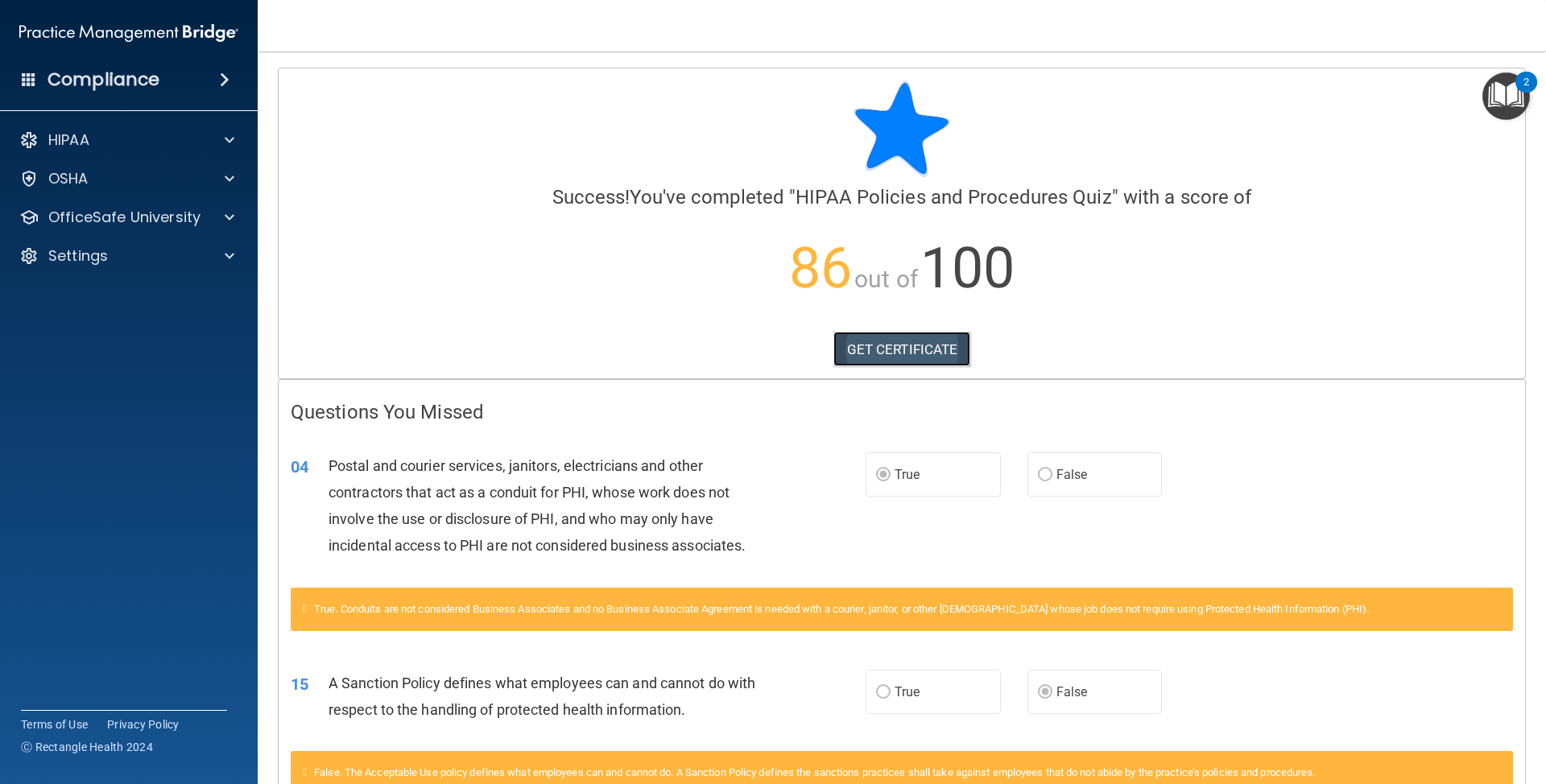 click on "GET CERTIFICATE" at bounding box center [902, 349] 